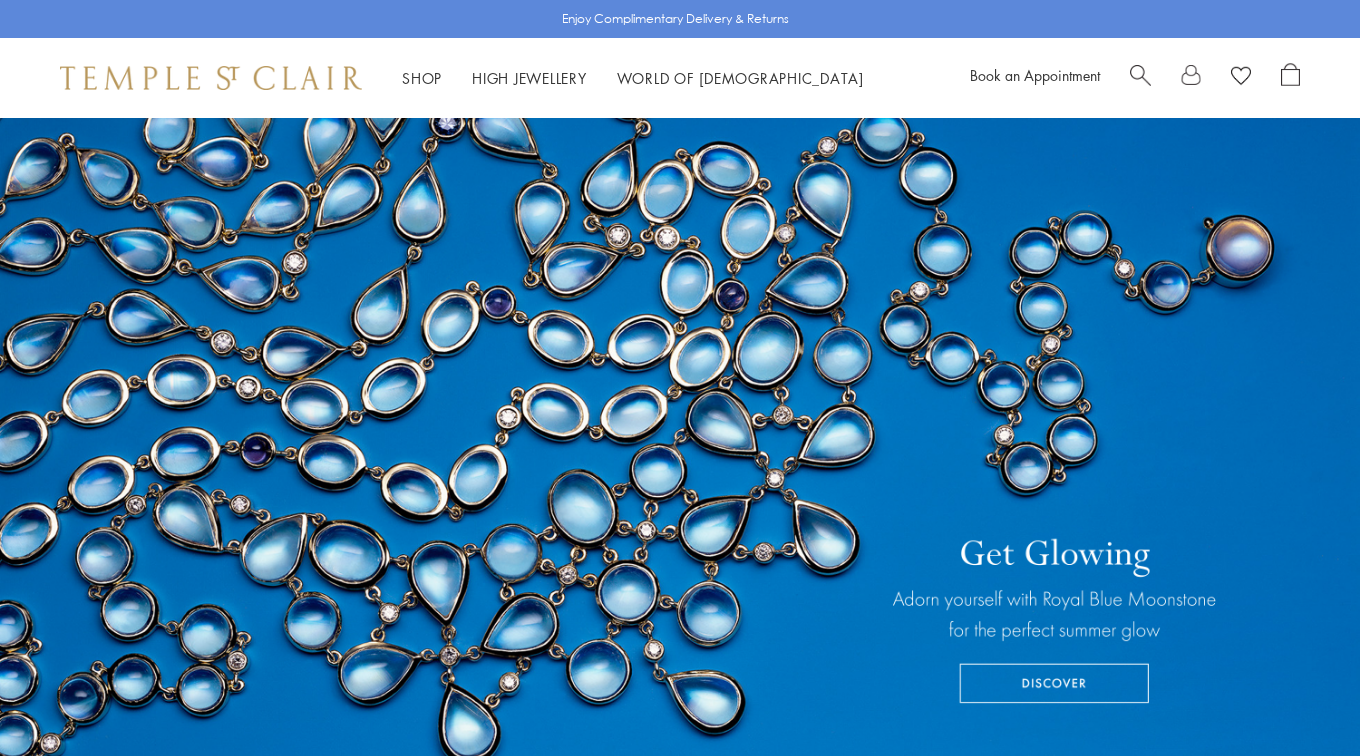 scroll, scrollTop: 0, scrollLeft: 0, axis: both 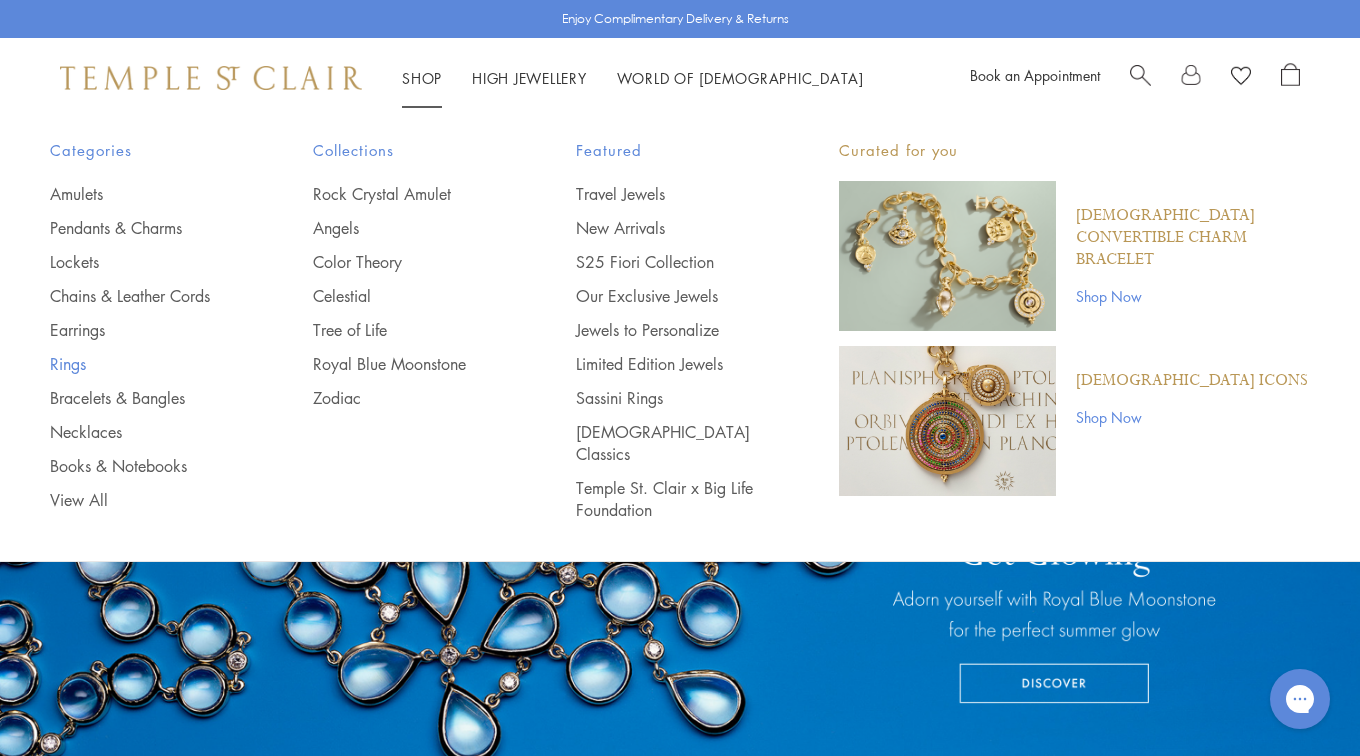 click on "Rings" at bounding box center (141, 364) 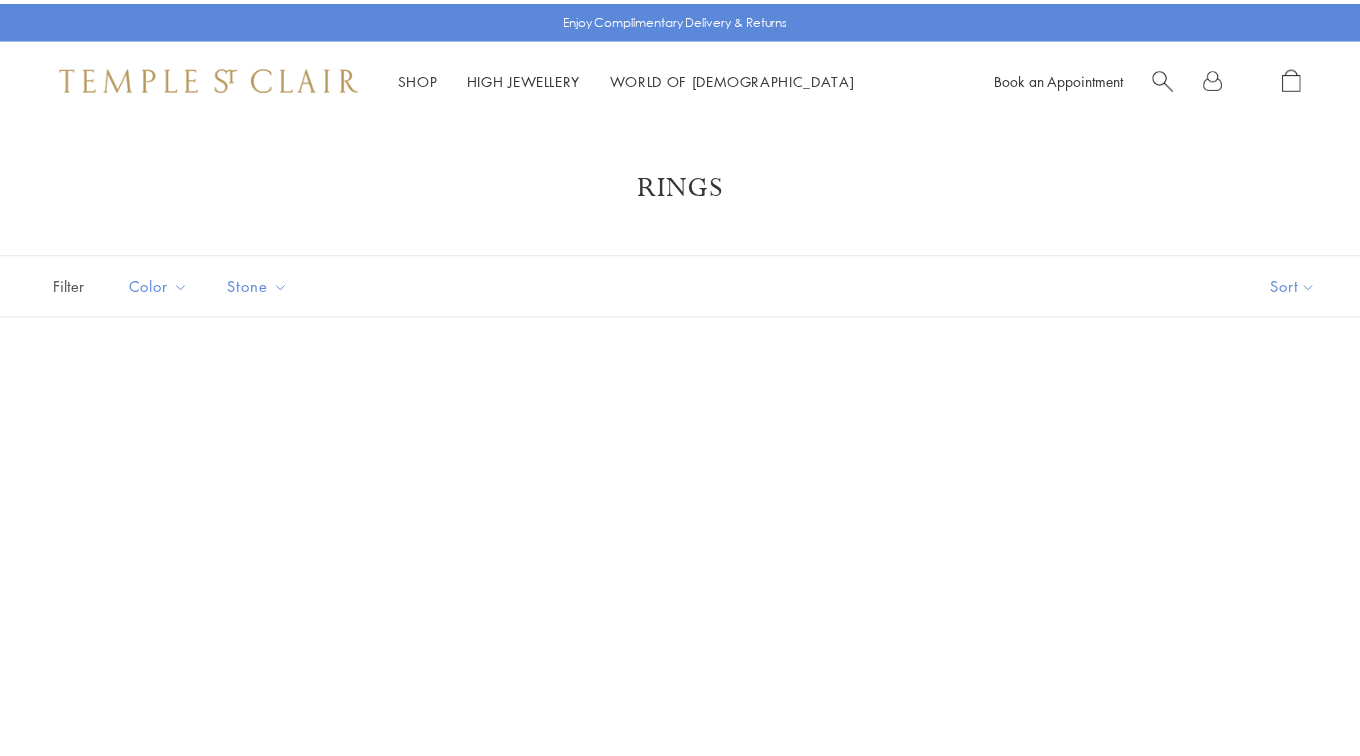 scroll, scrollTop: 0, scrollLeft: 0, axis: both 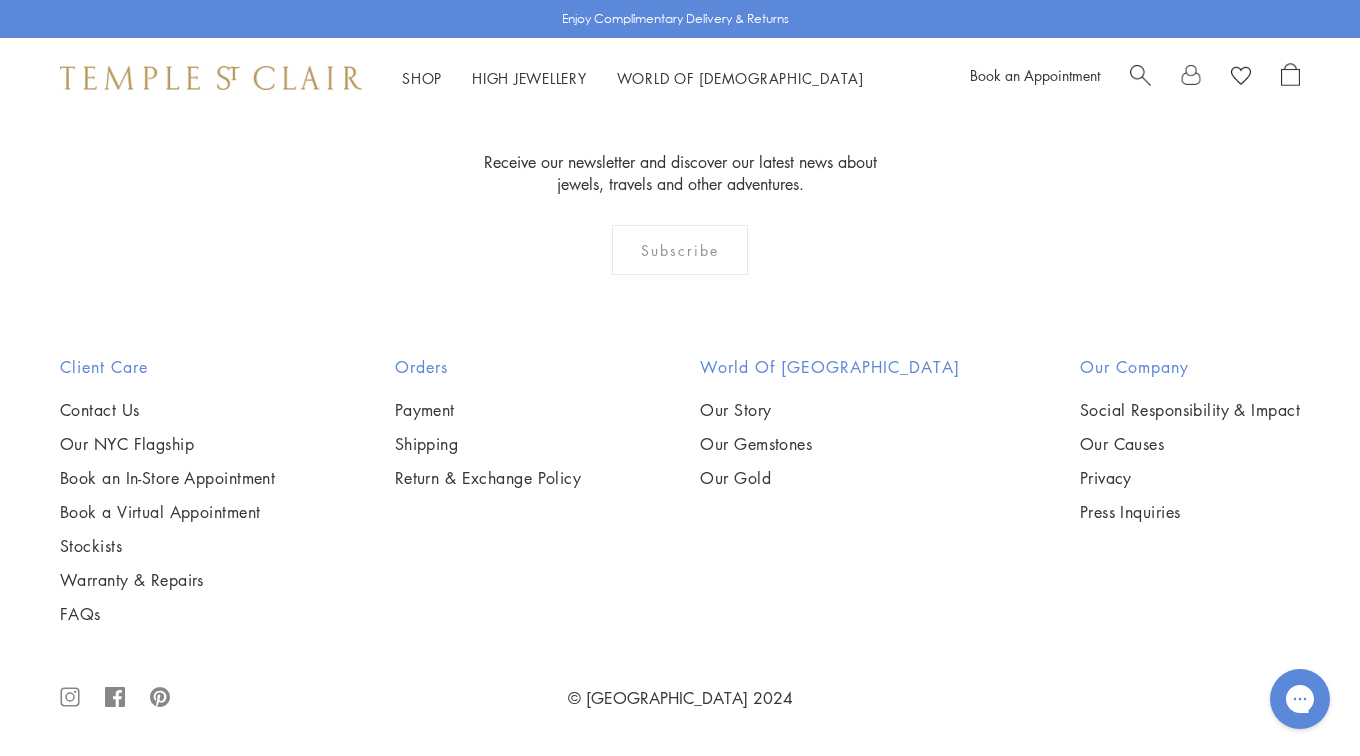 click on "2" at bounding box center [681, -74] 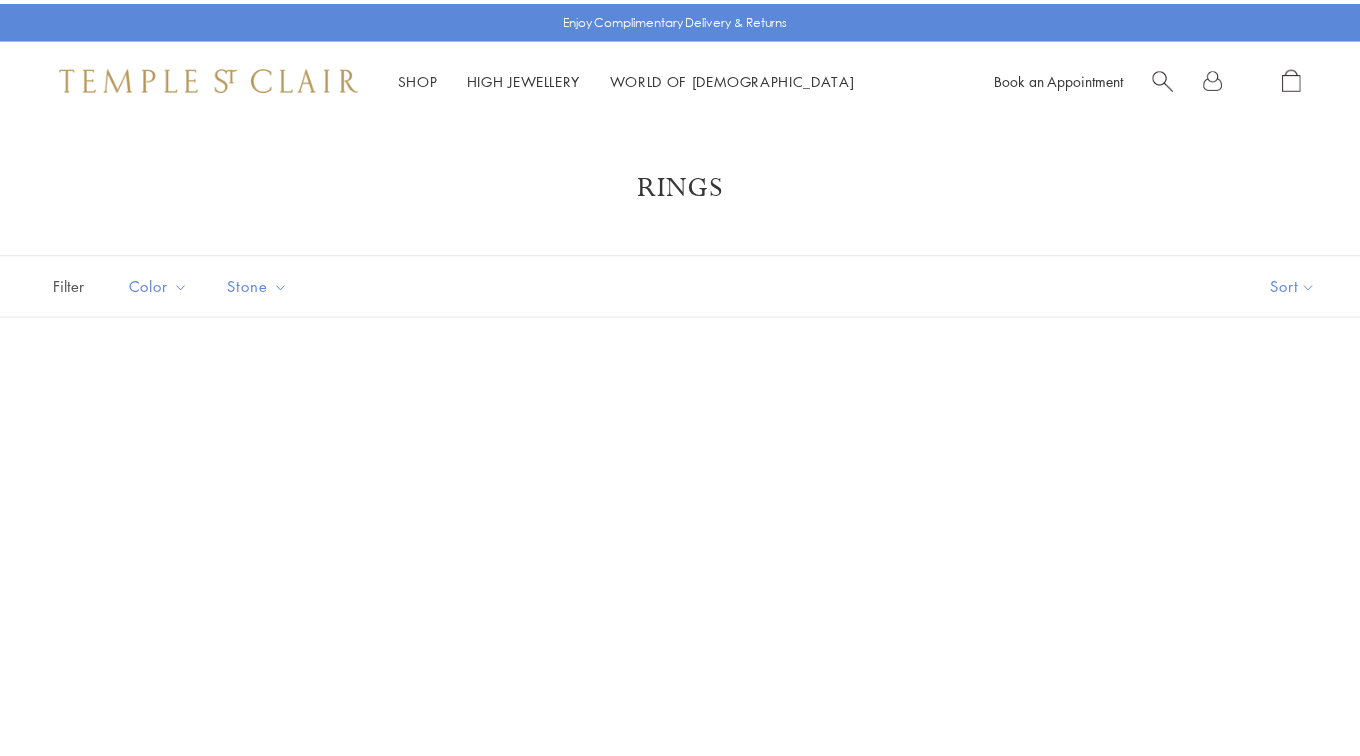 scroll, scrollTop: 0, scrollLeft: 0, axis: both 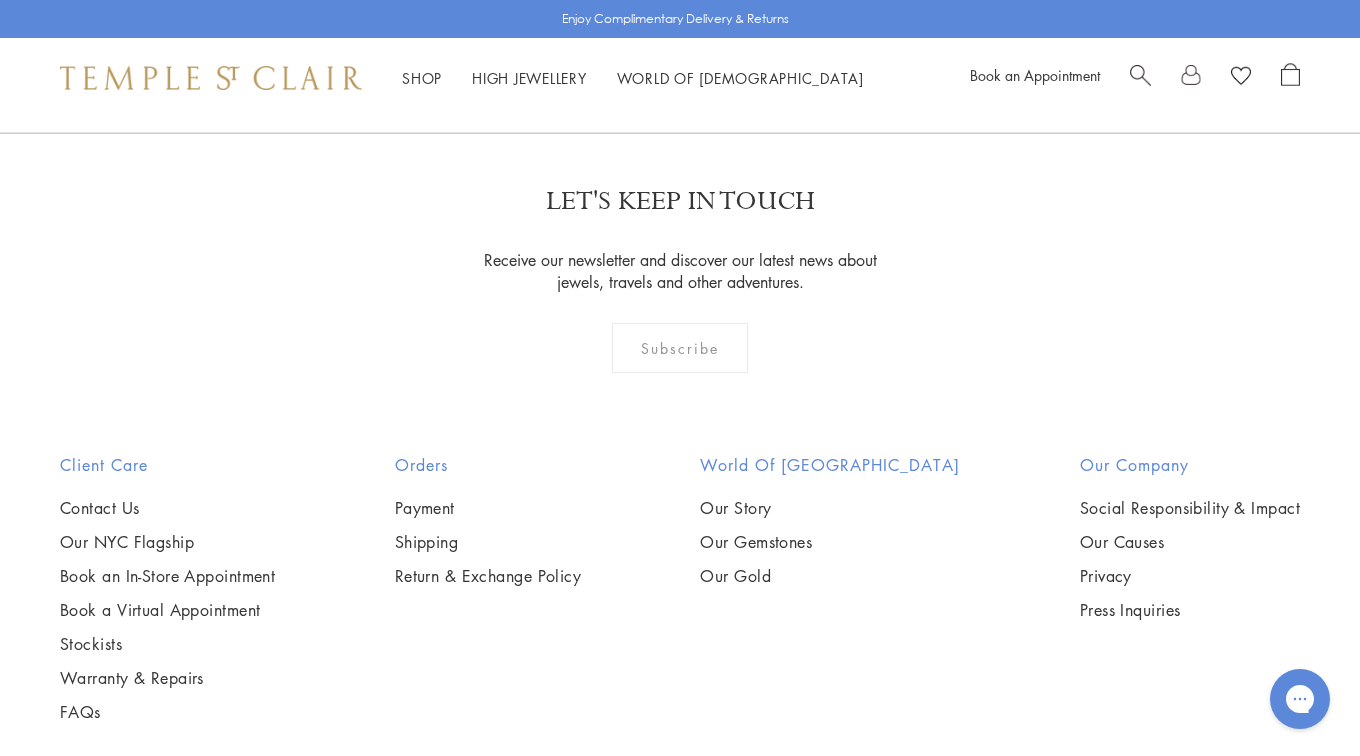 click on "18K Large Tanzanite Temple Ring" at bounding box center [246, -845] 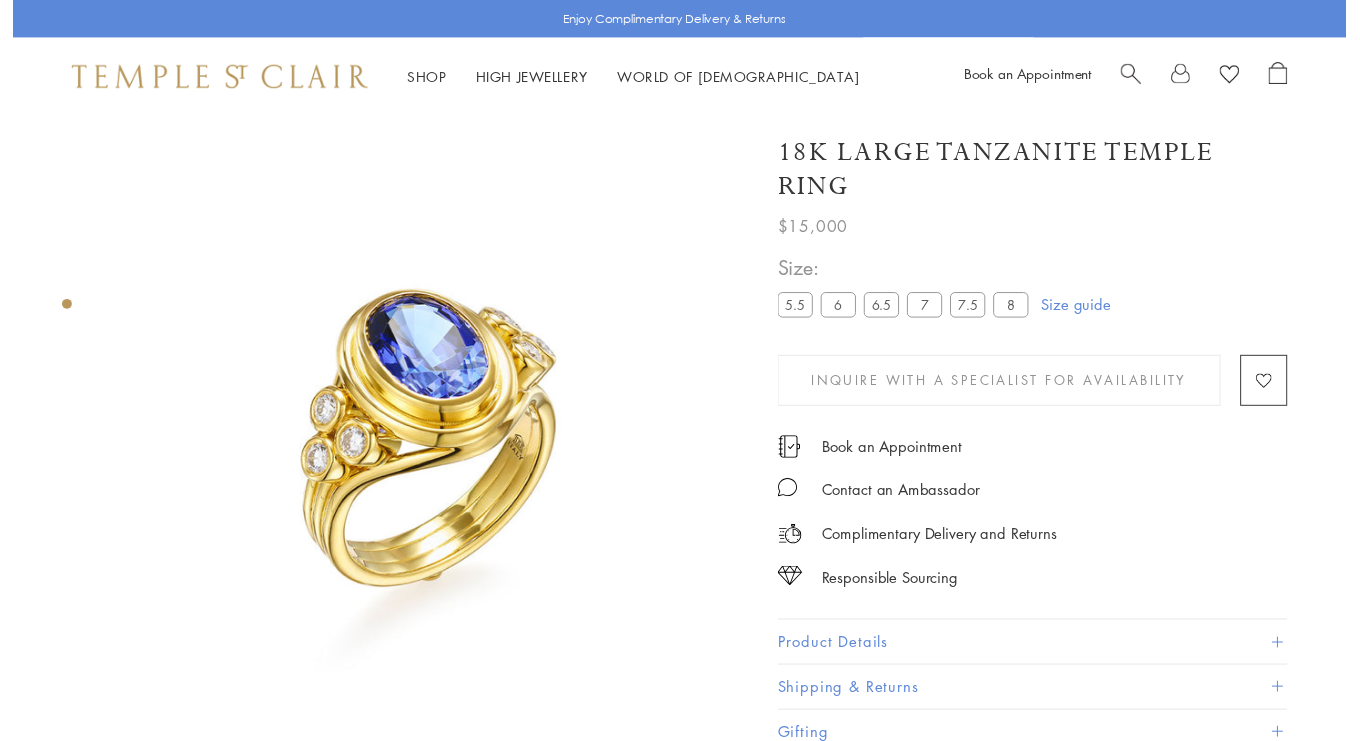 scroll, scrollTop: 118, scrollLeft: 0, axis: vertical 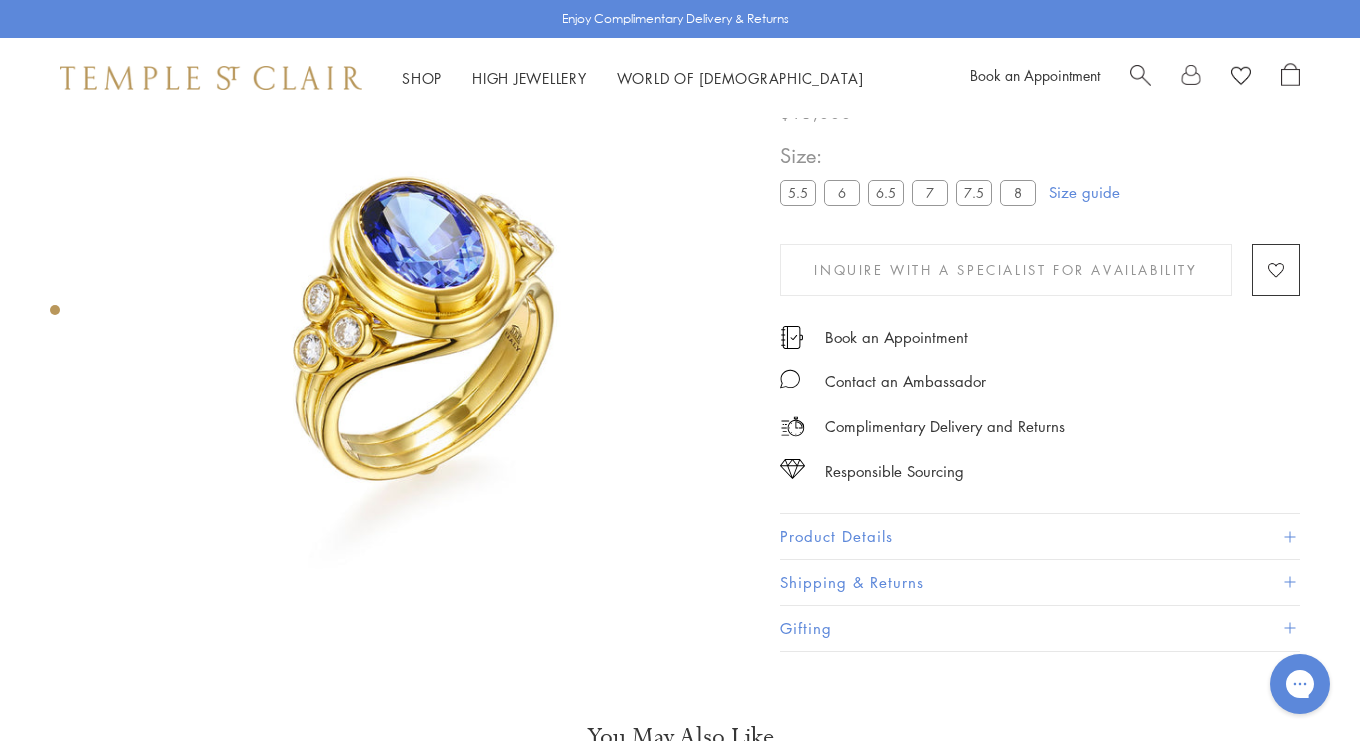 click on "Shop Shop" at bounding box center [422, 78] 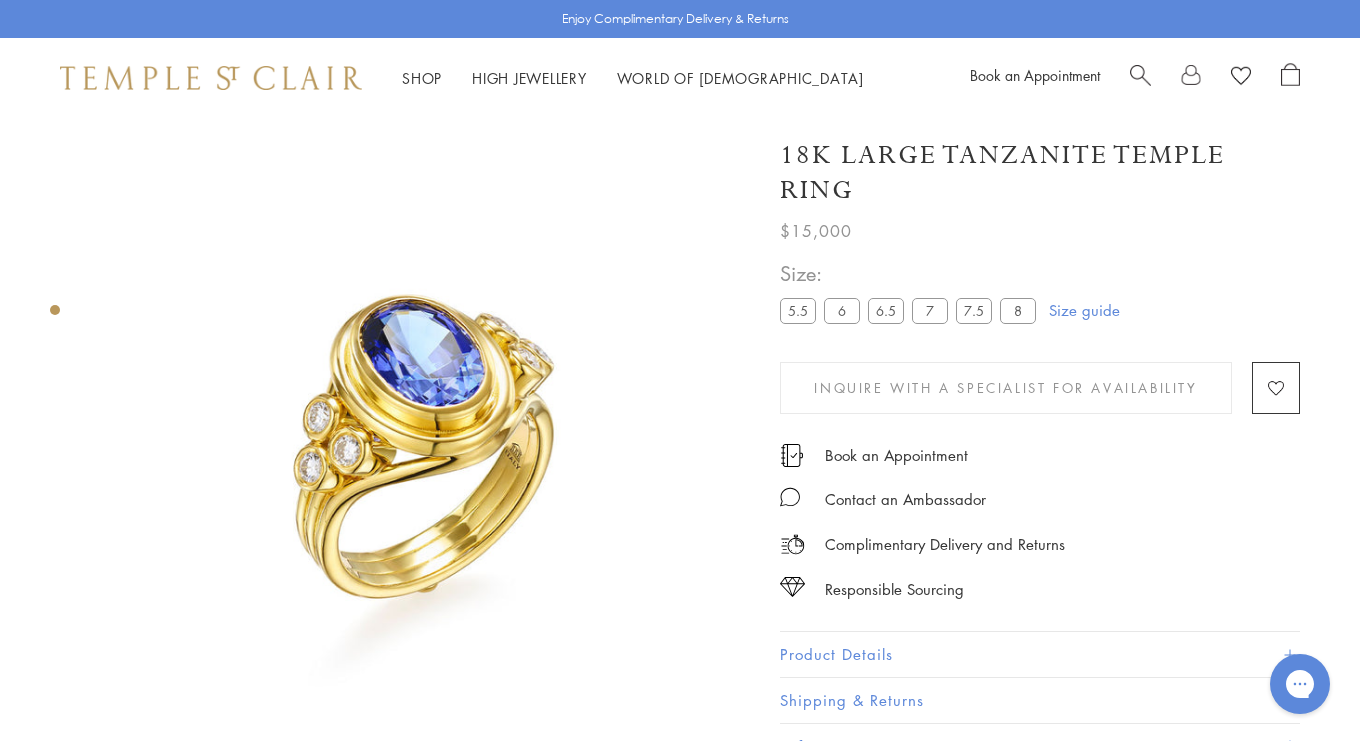 click on "Shop Shop" at bounding box center (422, 78) 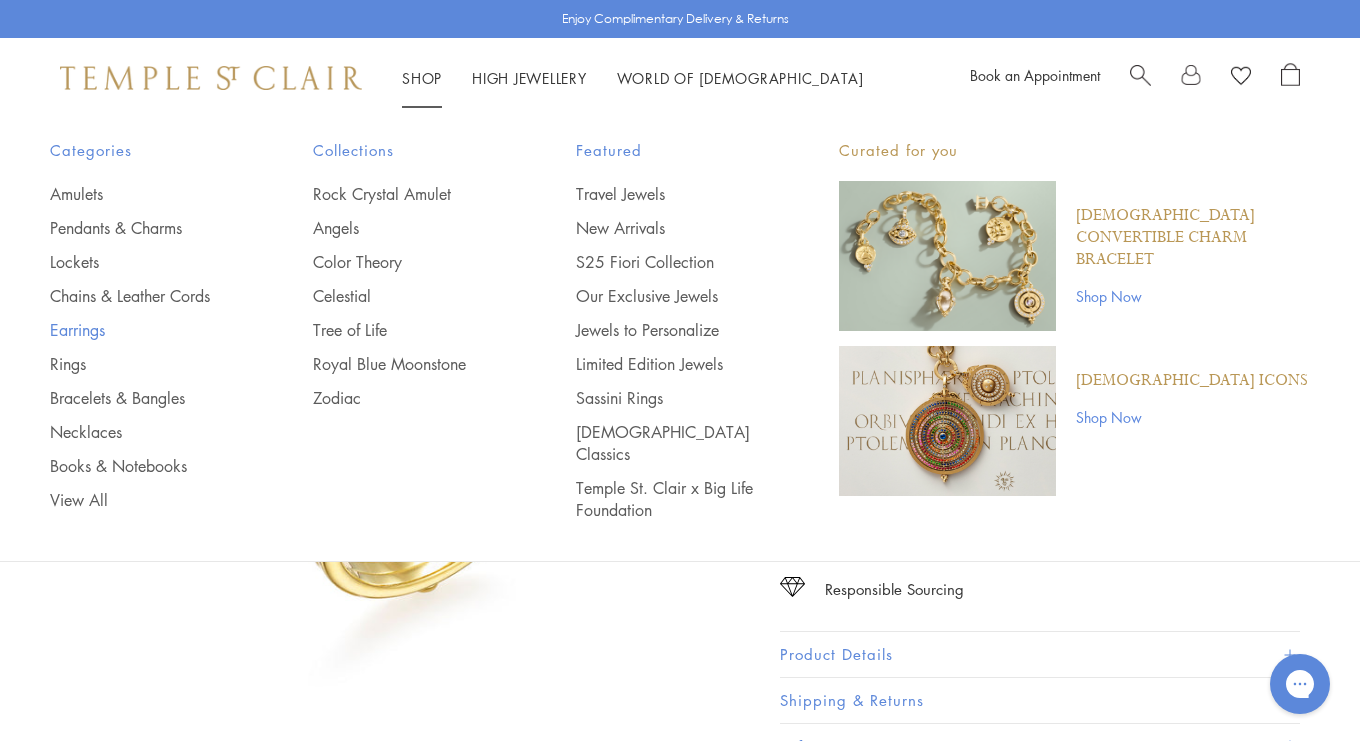 click on "Earrings" at bounding box center (141, 330) 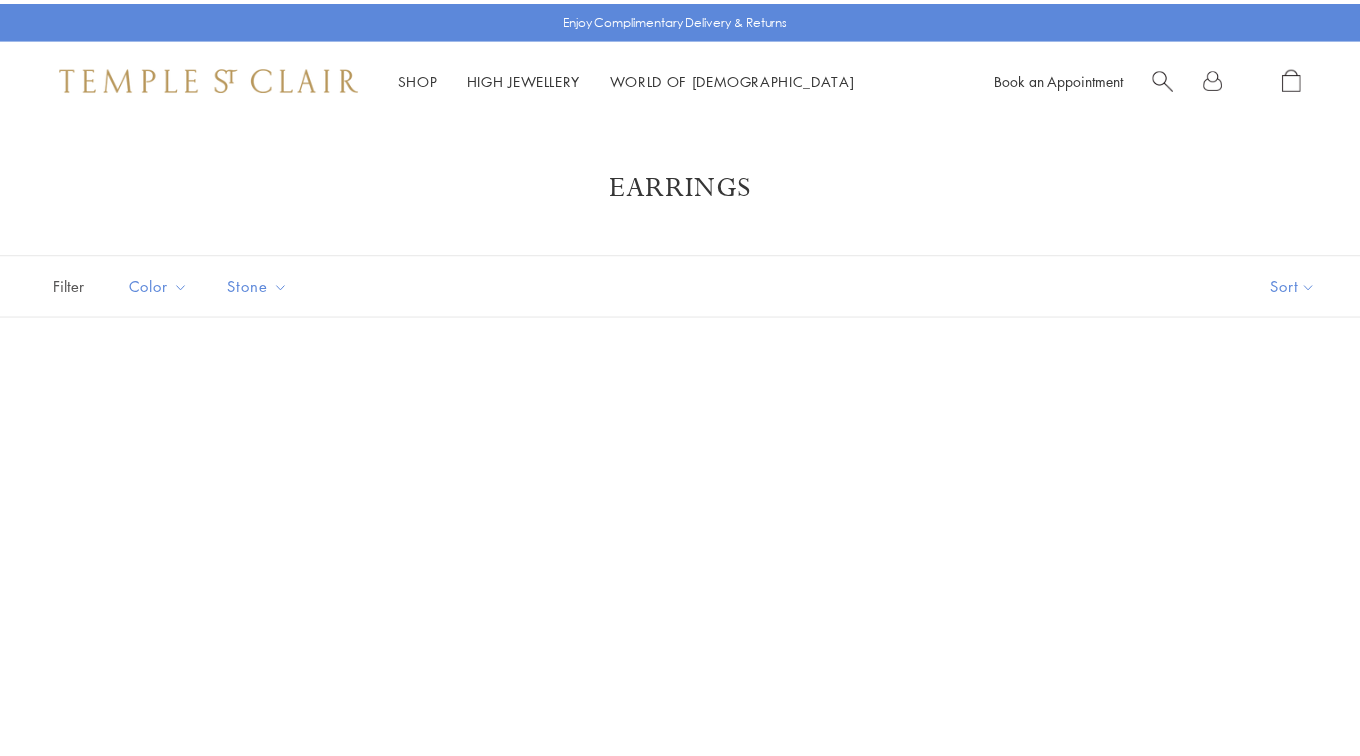 scroll, scrollTop: 0, scrollLeft: 0, axis: both 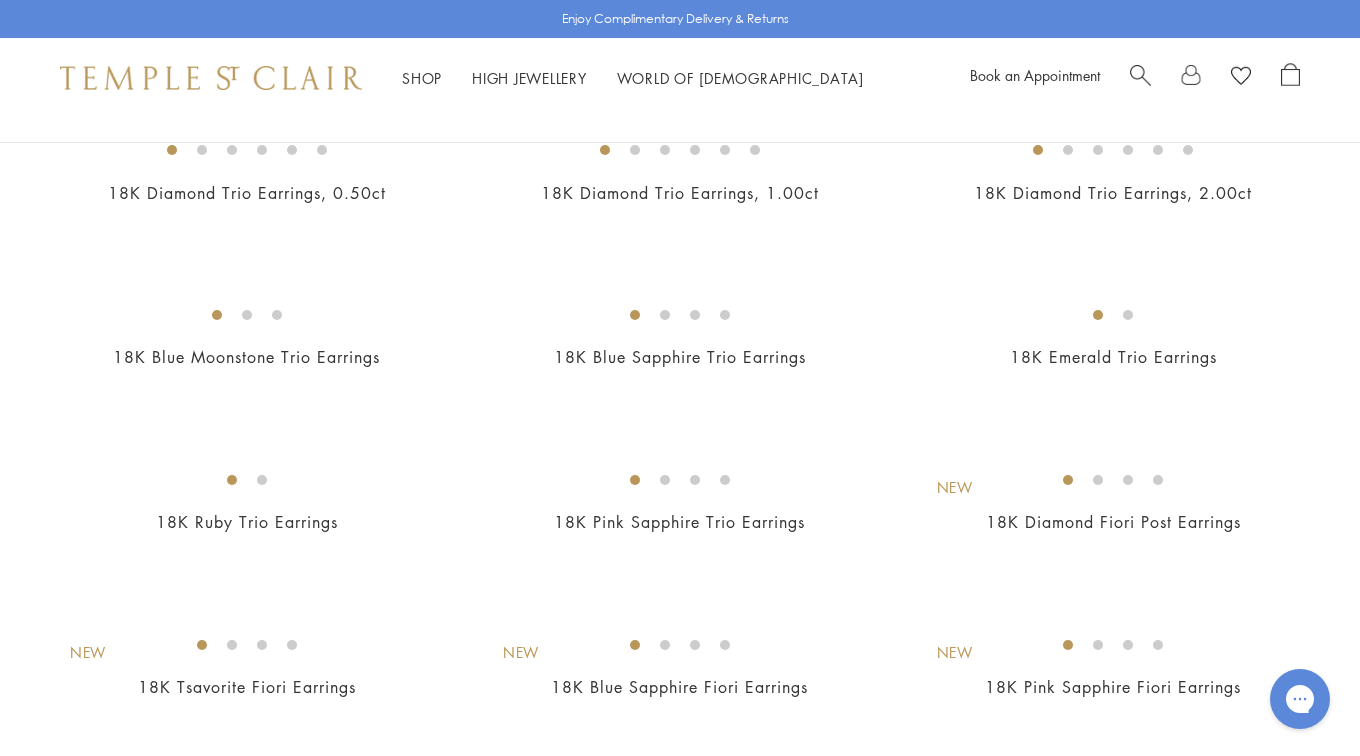 click on "Shop Shop
Categories Amulets   Pendants & Charms   Lockets   Chains & Leather Cords   Earrings   Rings   Bracelets & Bangles   Necklaces   Books & Notebooks   View All   Collections Rock Crystal Amulet   Angels   Color Theory   Celestial   Tree of Life   Royal Blue Moonstone   Zodiac   Featured Travel Jewels   New Arrivals   S25 Fiori Collection   Our Exclusive Jewels   Jewels to Personalize   Limited Edition Jewels   Sassini Rings   Temple Classics   Temple St. Clair x Big Life Foundation    Curated for you
[DEMOGRAPHIC_DATA] Convertible Charm Bracelet Shop Now" at bounding box center [680, 78] 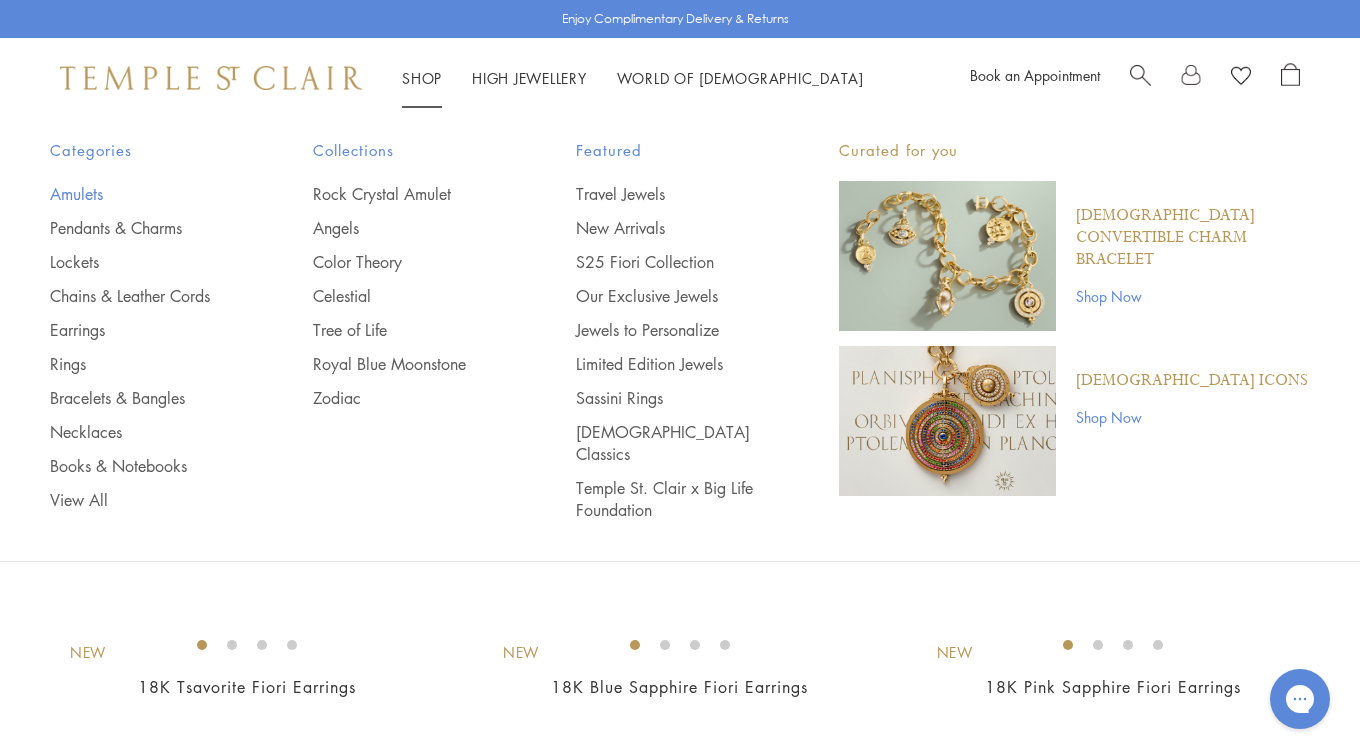 click on "Amulets" at bounding box center [141, 194] 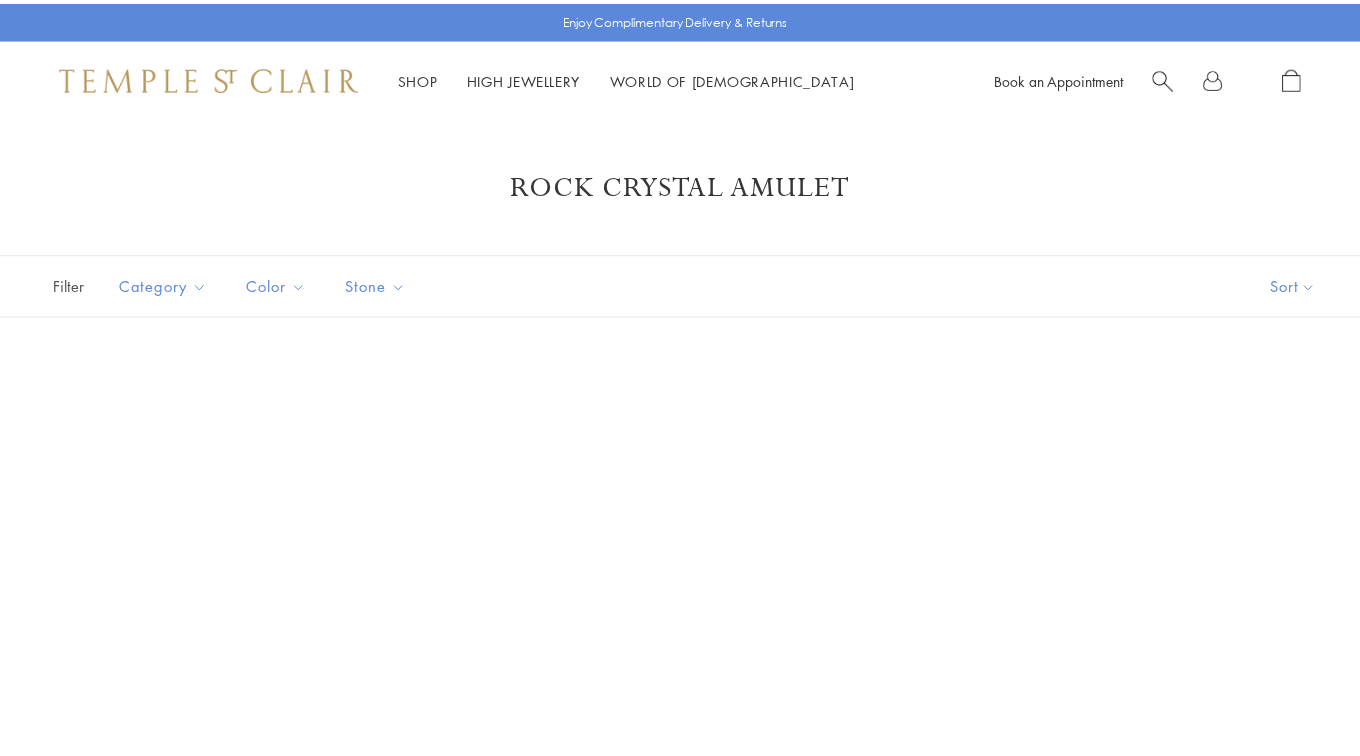 scroll, scrollTop: 0, scrollLeft: 0, axis: both 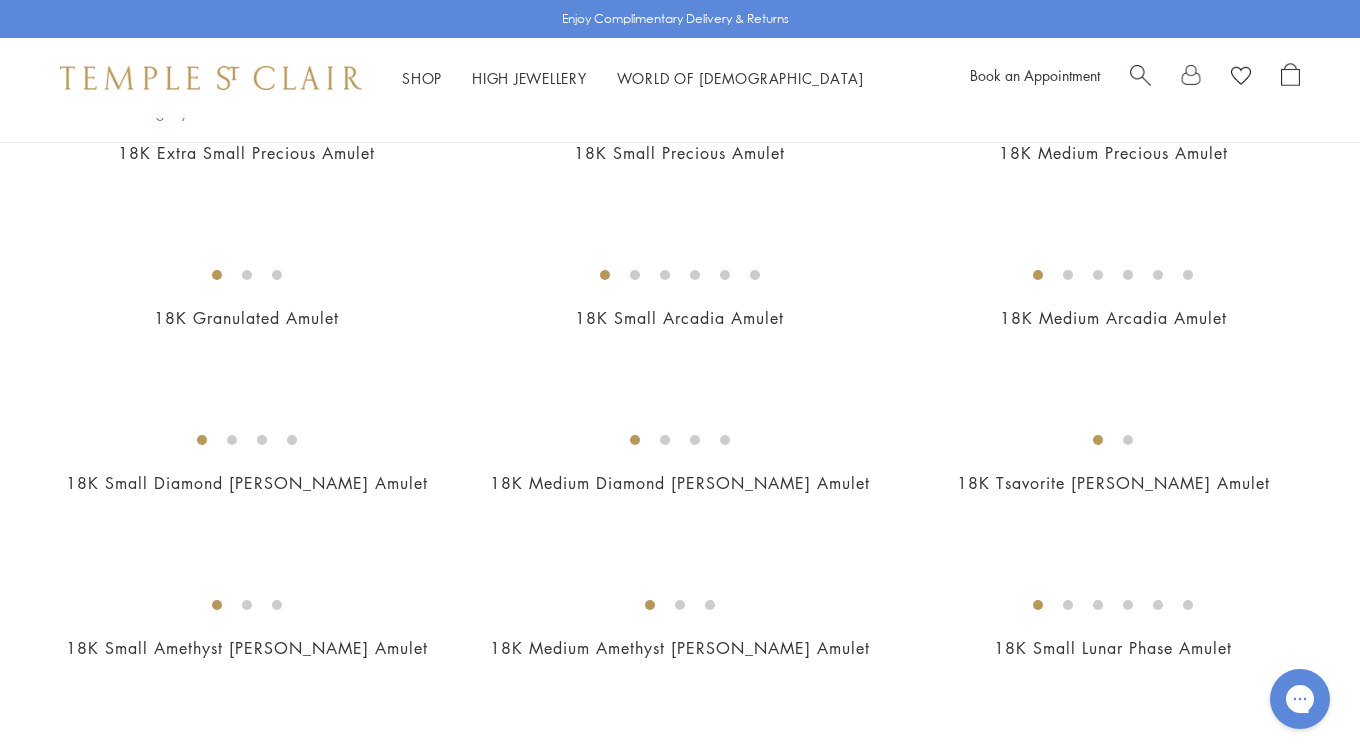 click on "Shop Shop
Categories Amulets   Pendants & Charms   Lockets   Chains & Leather Cords   Earrings   Rings   Bracelets & Bangles   Necklaces   Books & Notebooks   View All   Collections Rock Crystal Amulet   Angels   Color Theory   Celestial   Tree of Life   Royal Blue Moonstone   Zodiac   Featured Travel Jewels   New Arrivals   S25 Fiori Collection   Our Exclusive Jewels   Jewels to Personalize   Limited Edition Jewels   Sassini Rings   Temple Classics   Temple St. Clair x Big Life Foundation    Curated for you
Temple Convertible Charm Bracelet Shop Now" at bounding box center [680, 78] 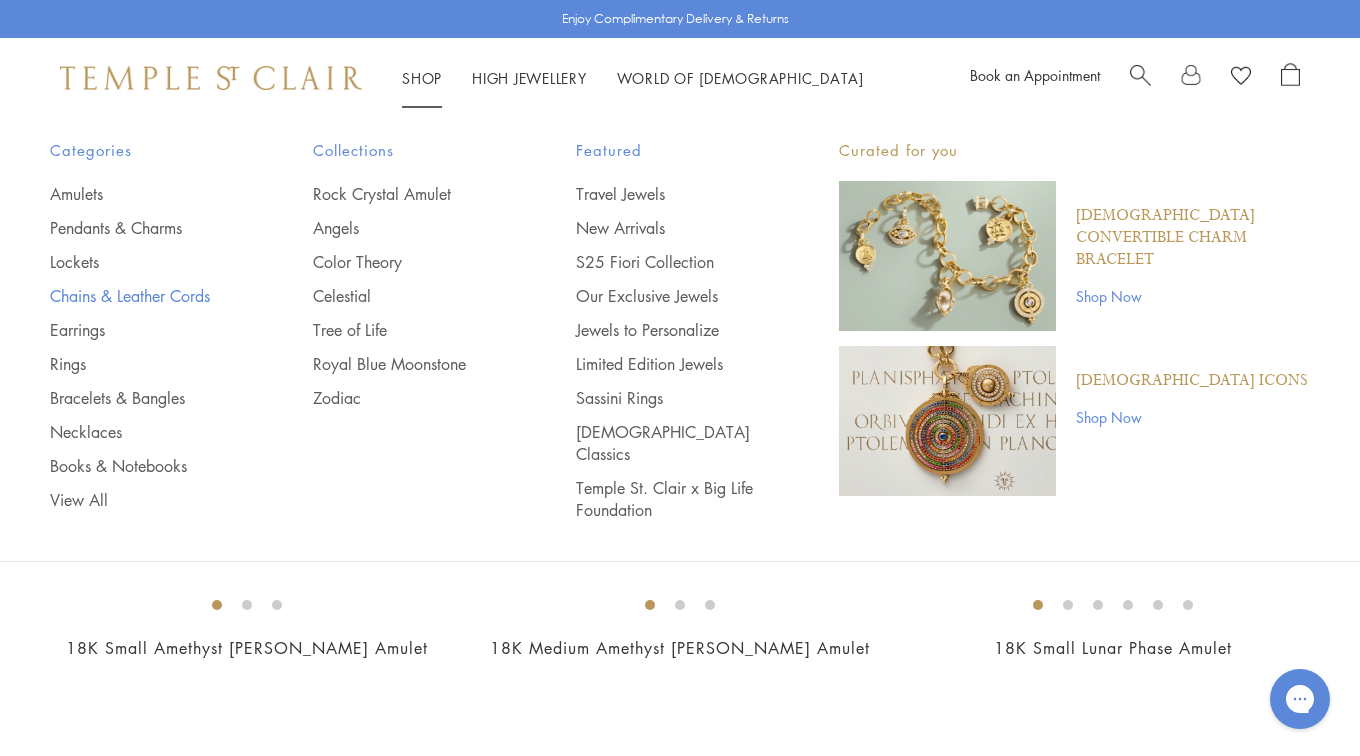 click on "Chains & Leather Cords" at bounding box center (141, 296) 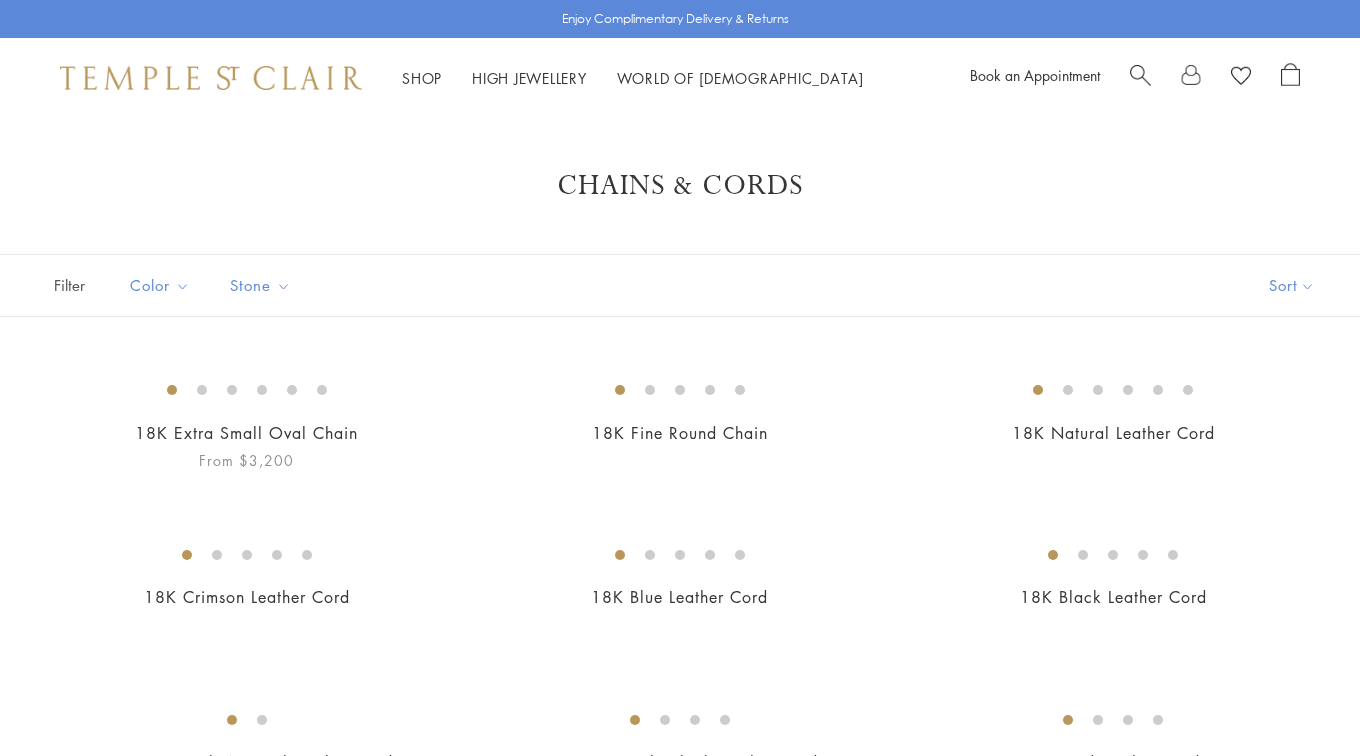 scroll, scrollTop: 0, scrollLeft: 0, axis: both 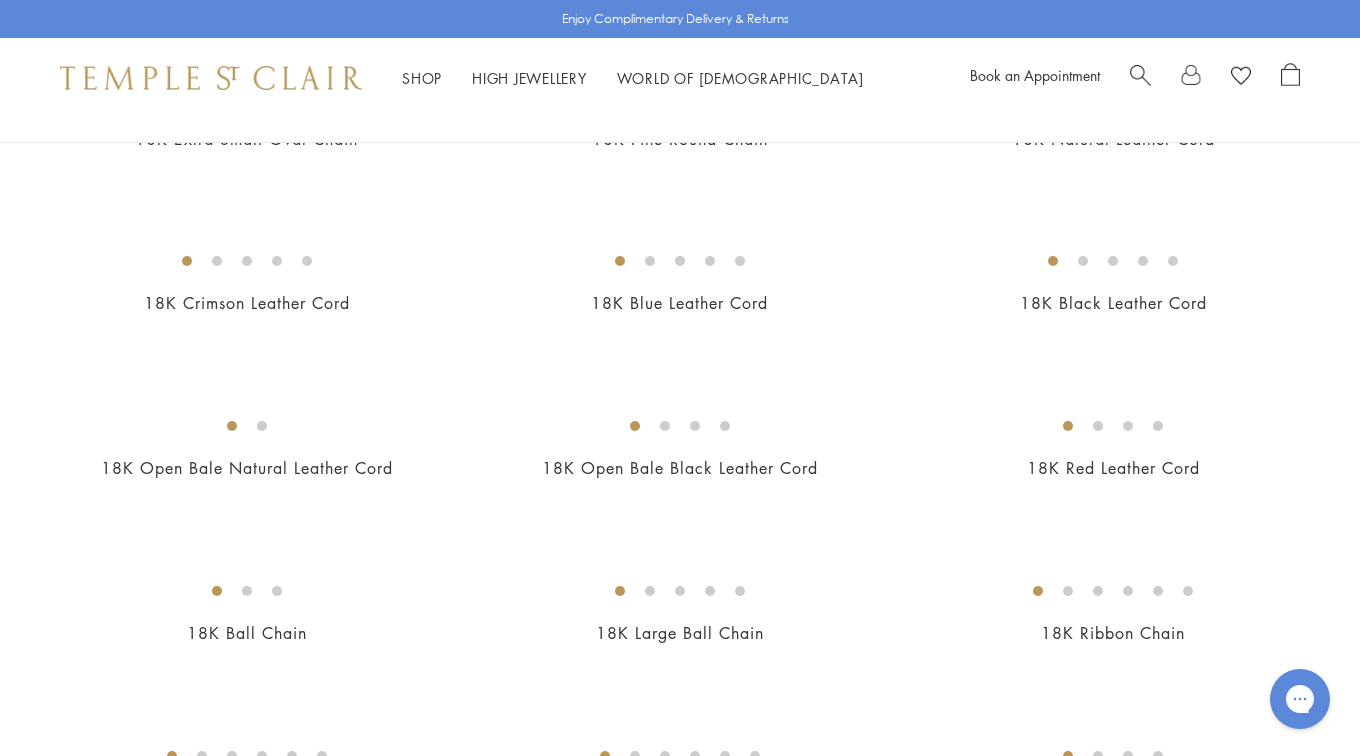 click at bounding box center (680, 733) 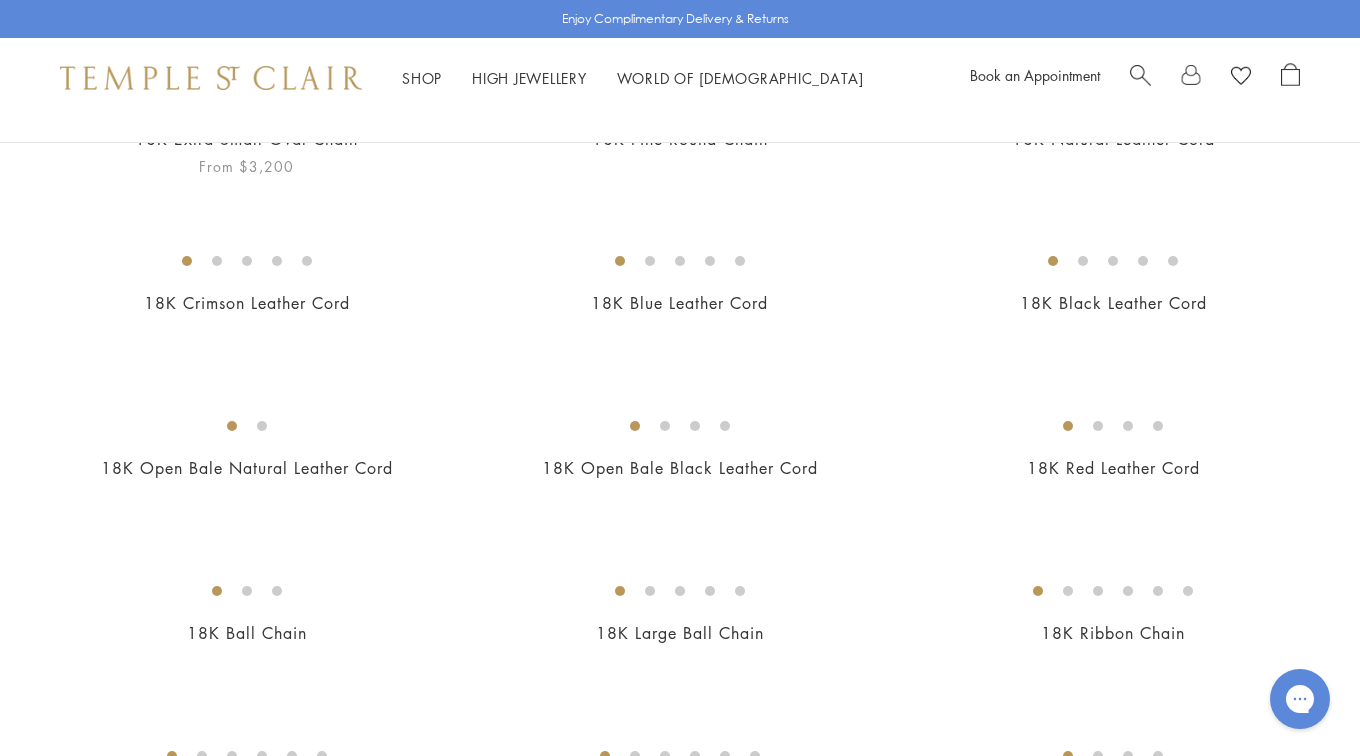 scroll, scrollTop: 0, scrollLeft: 0, axis: both 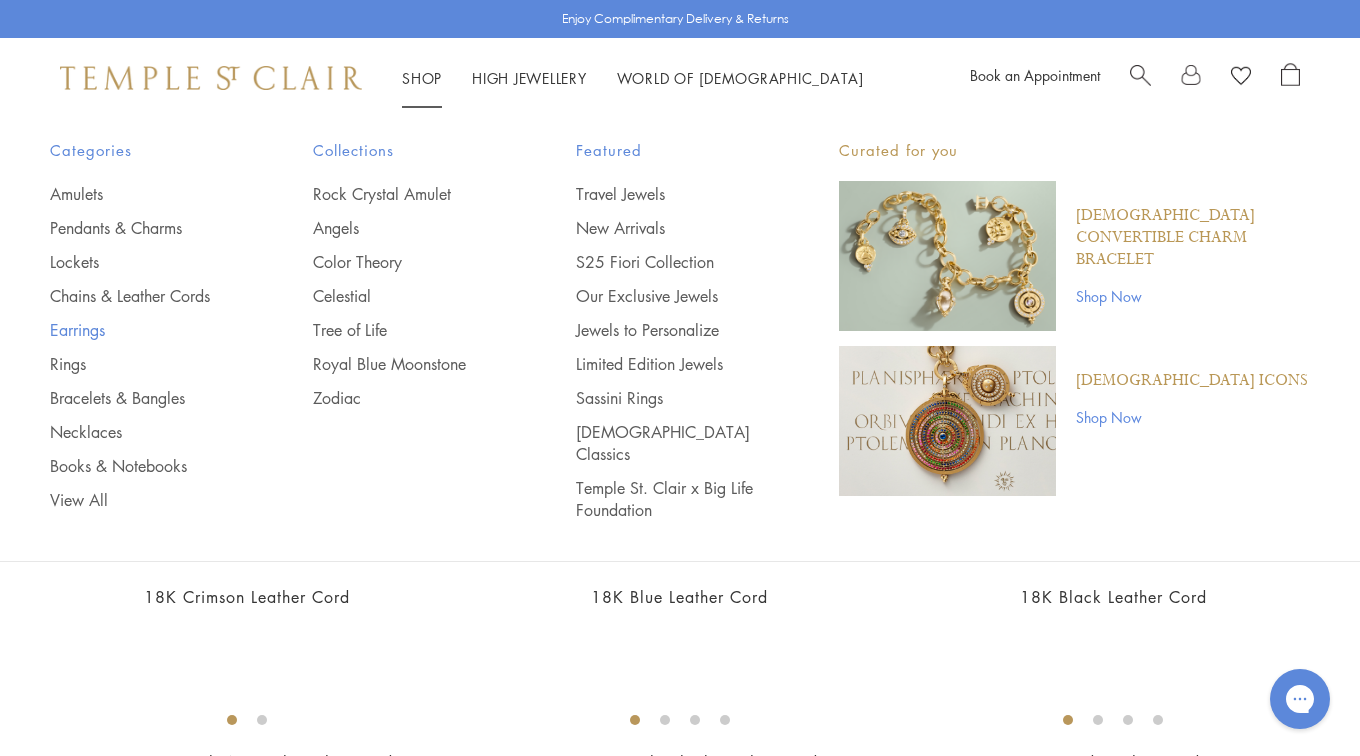 click on "Earrings" at bounding box center [141, 330] 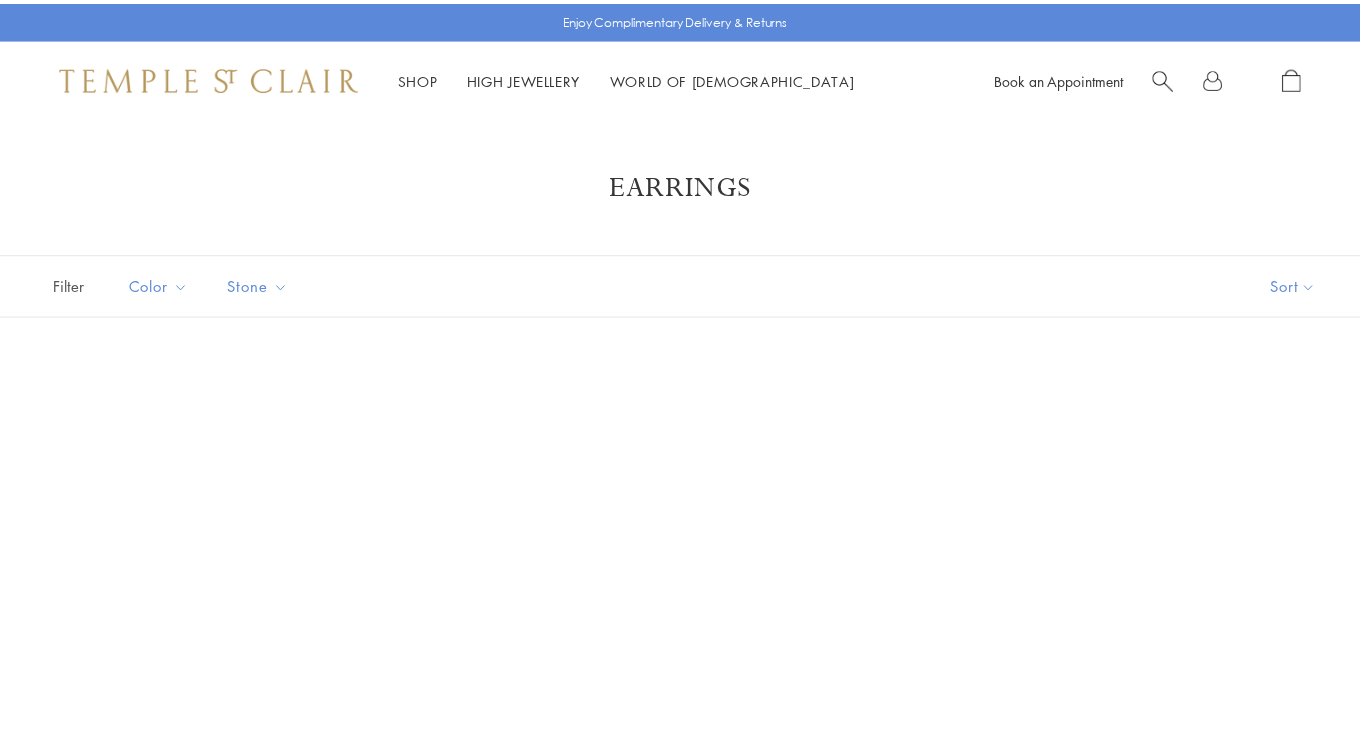 scroll, scrollTop: 0, scrollLeft: 0, axis: both 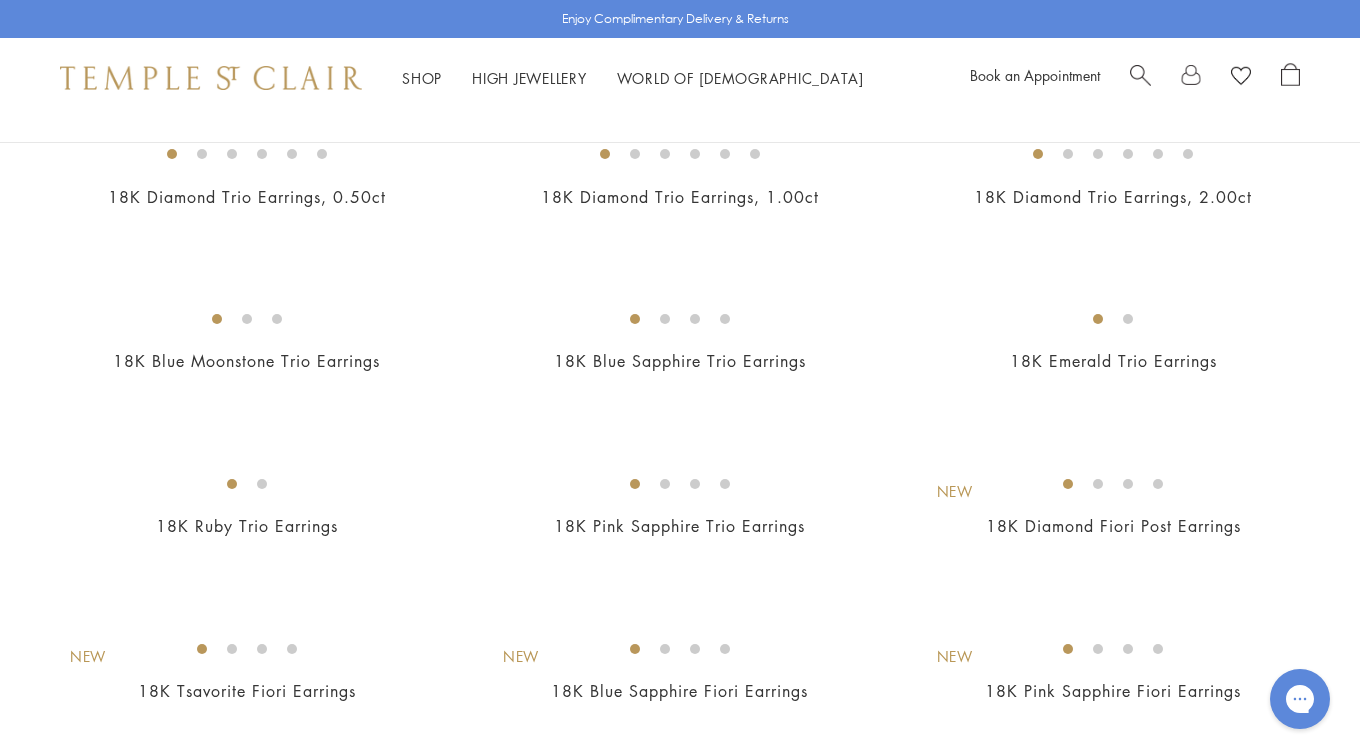 click on "Filter" at bounding box center [50, 111] 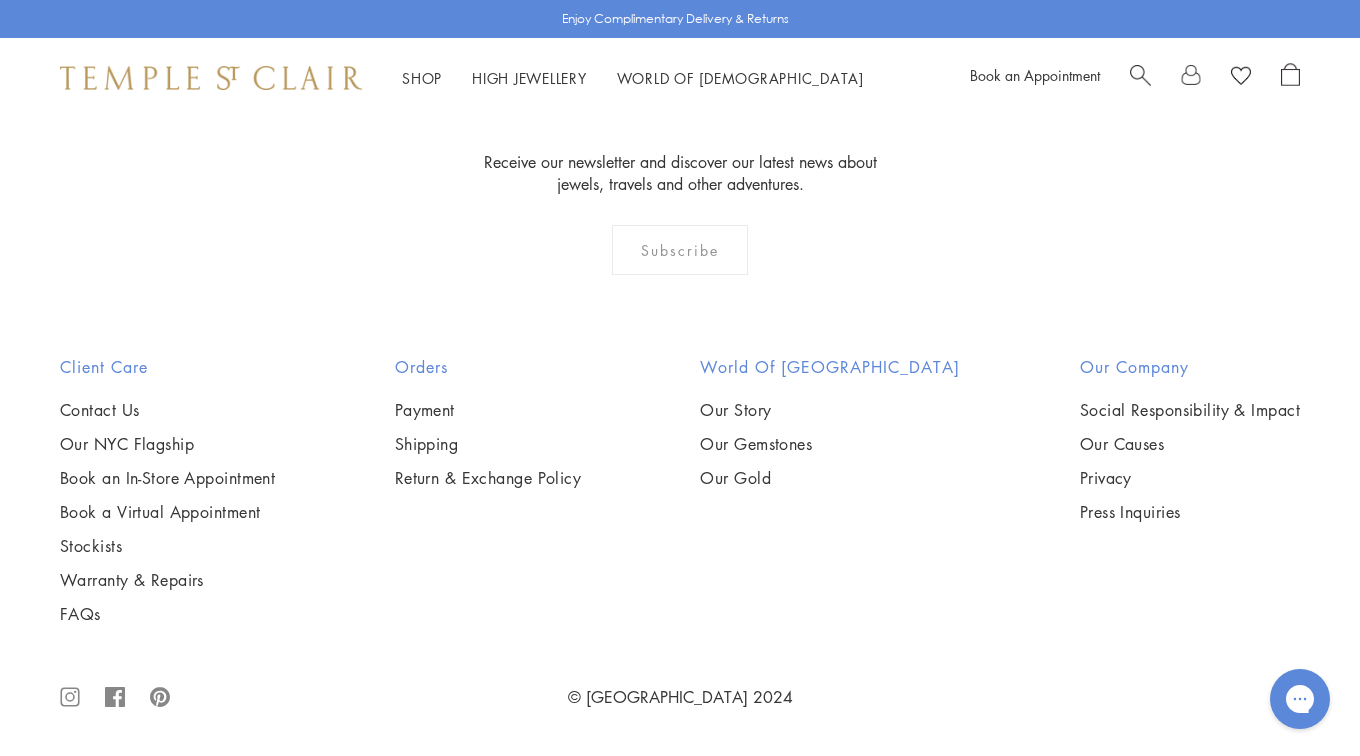 scroll, scrollTop: 4906, scrollLeft: 0, axis: vertical 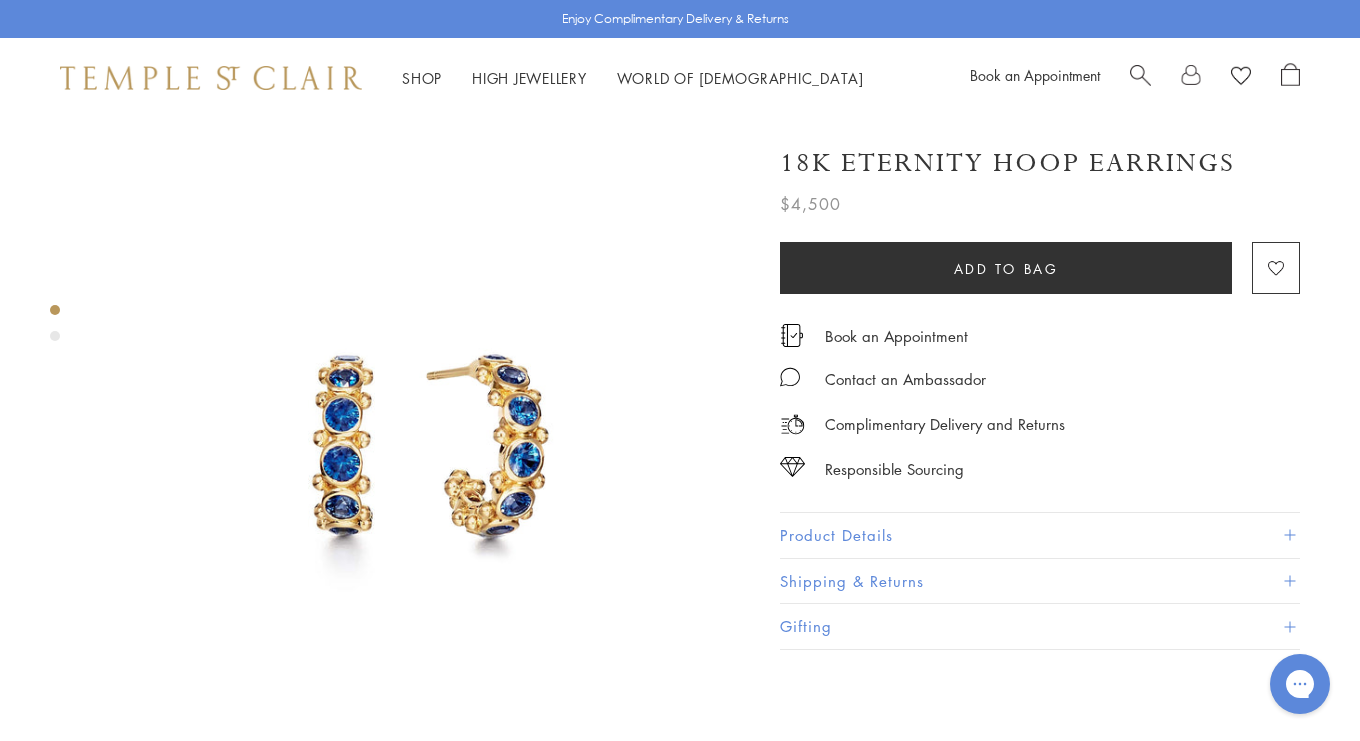 click on "Product Details" at bounding box center (1040, 535) 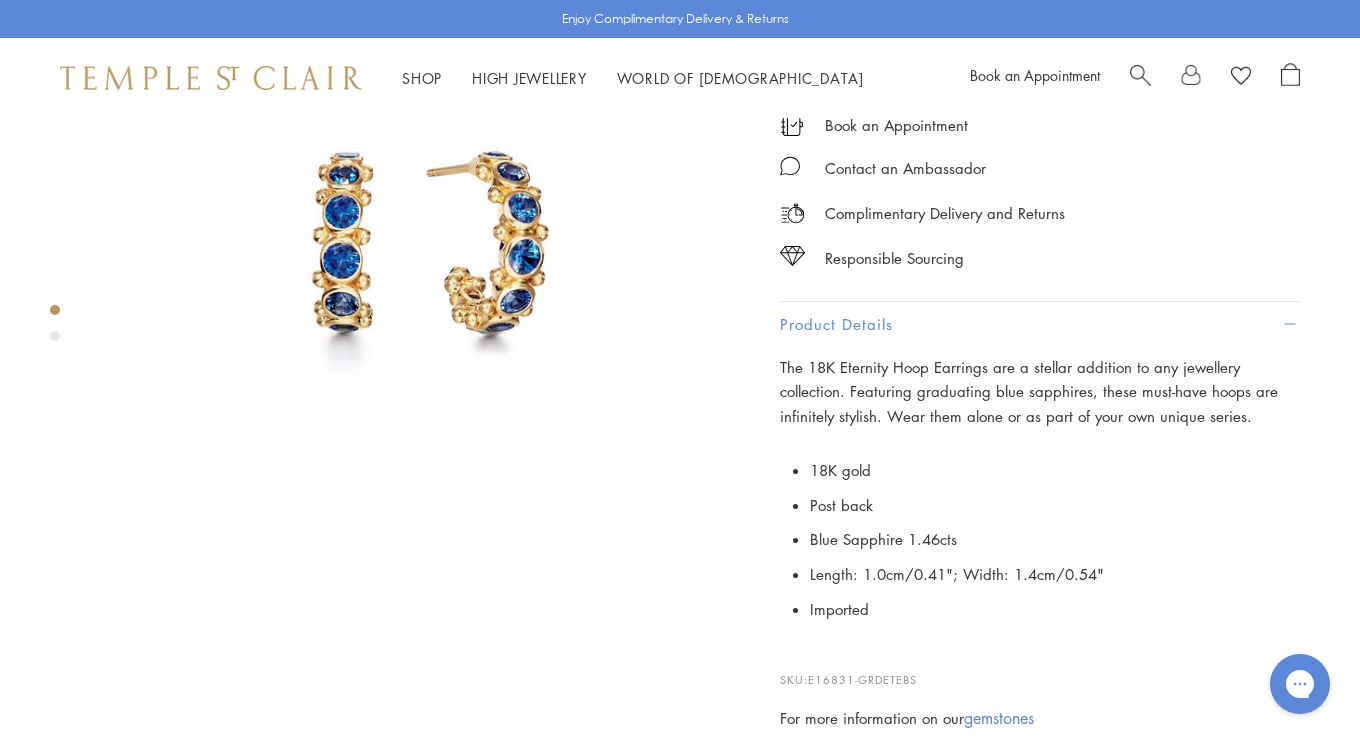 scroll, scrollTop: 207, scrollLeft: 0, axis: vertical 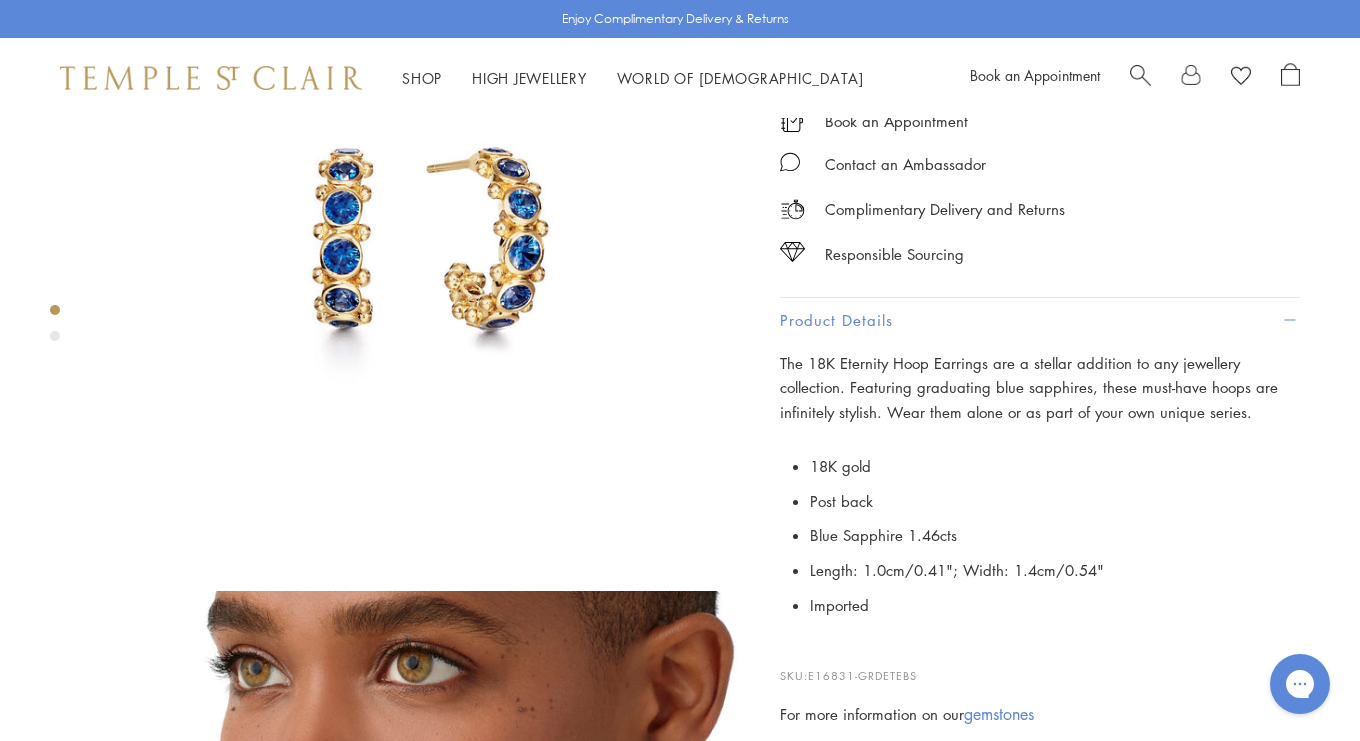click at bounding box center [405, 585] 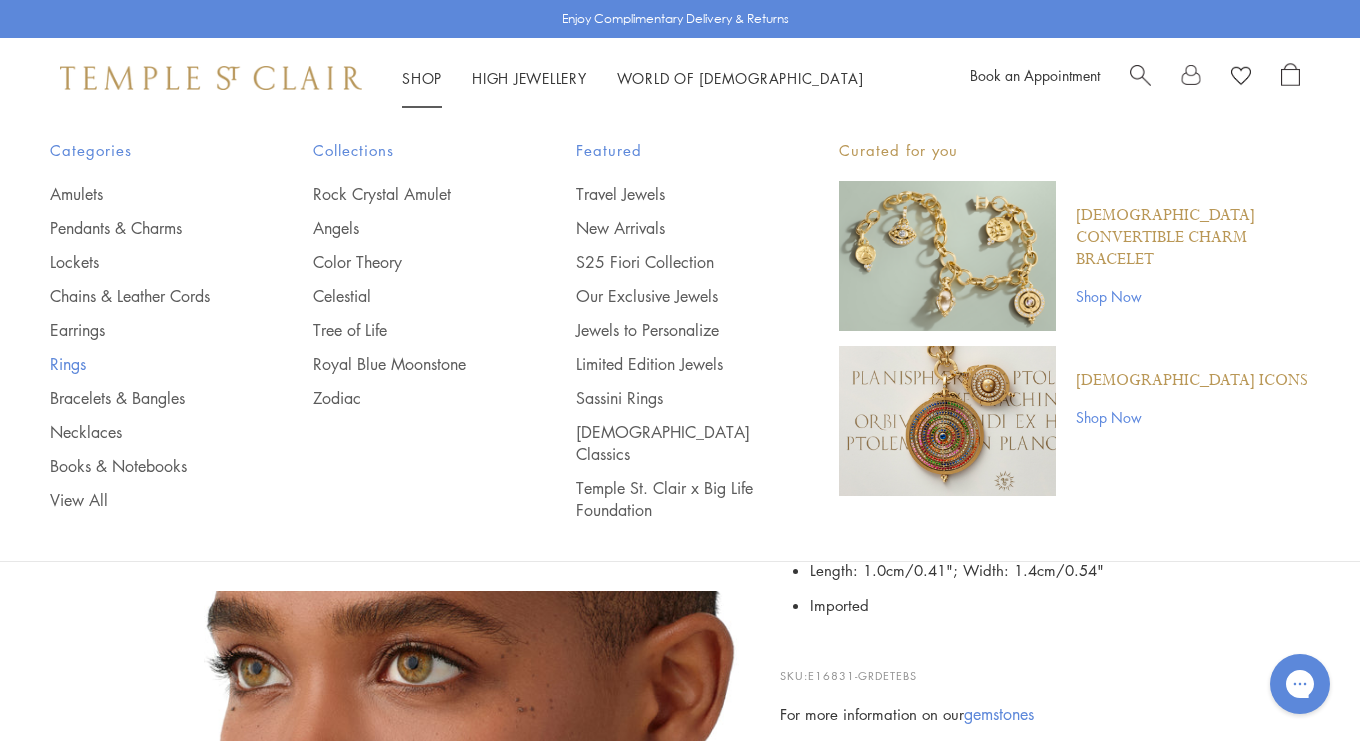 click on "Rings" at bounding box center [141, 364] 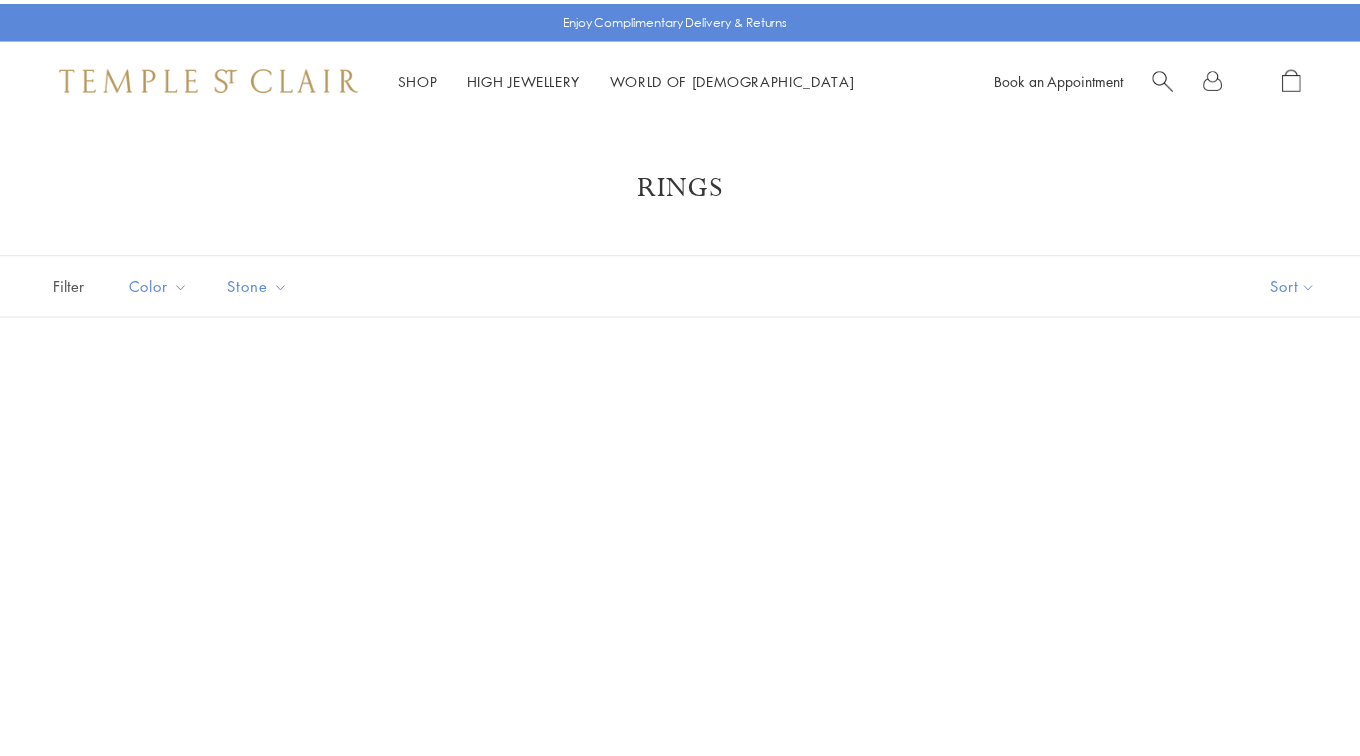 scroll, scrollTop: 0, scrollLeft: 0, axis: both 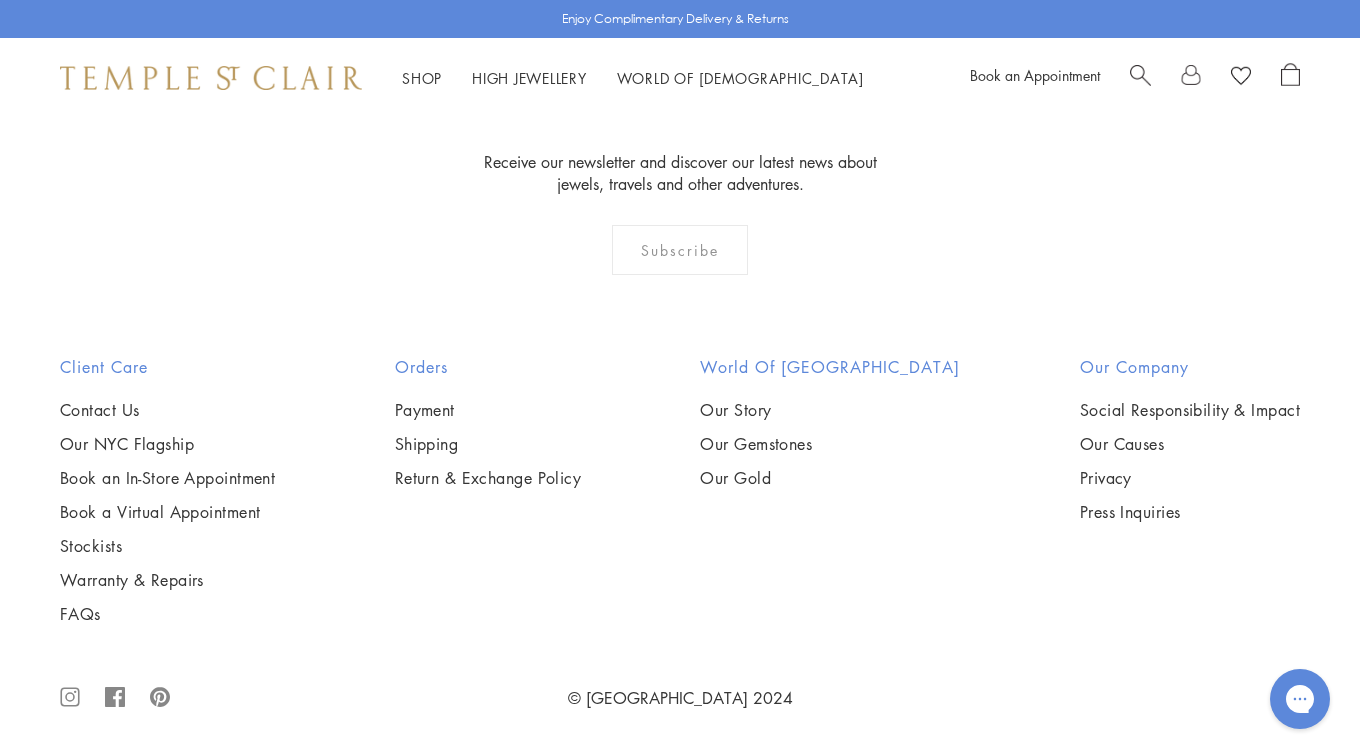 click on "18K Ruby Eternity Ring
$2,900" at bounding box center [226, -439] 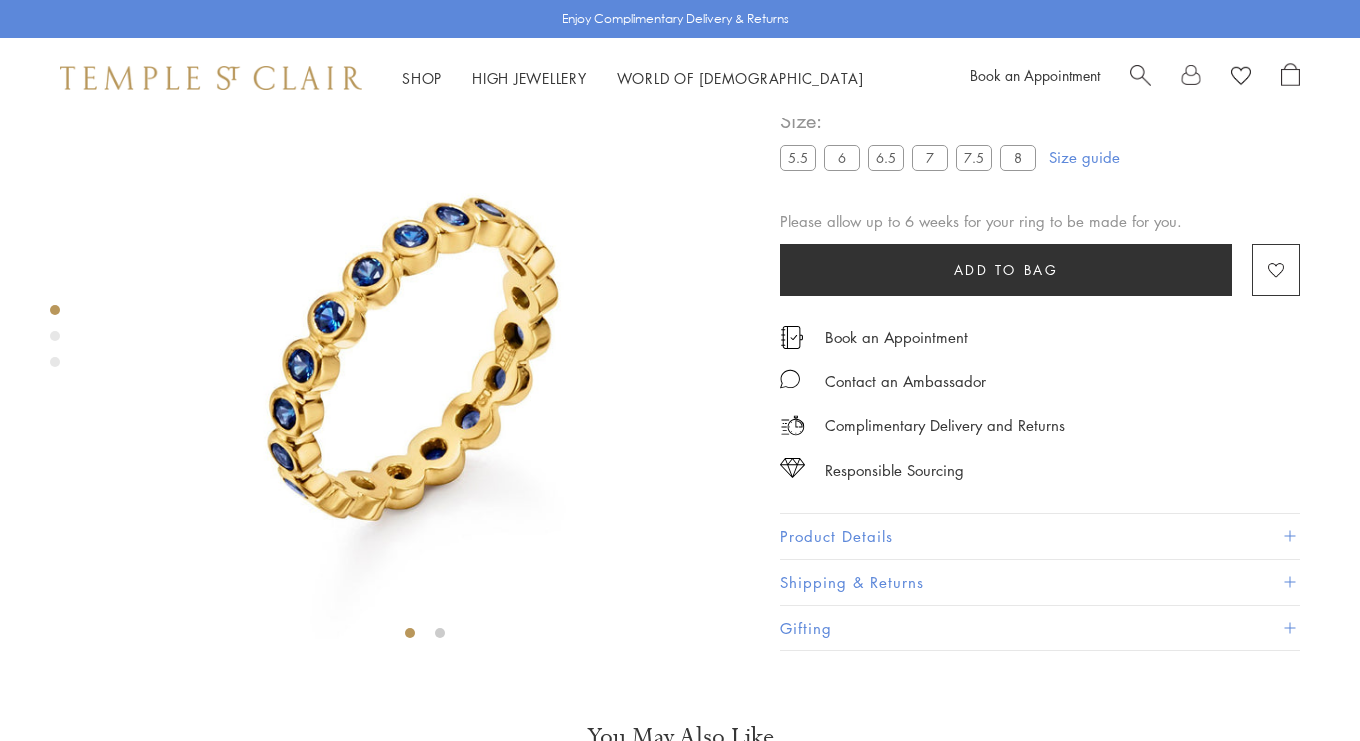 scroll, scrollTop: 118, scrollLeft: 0, axis: vertical 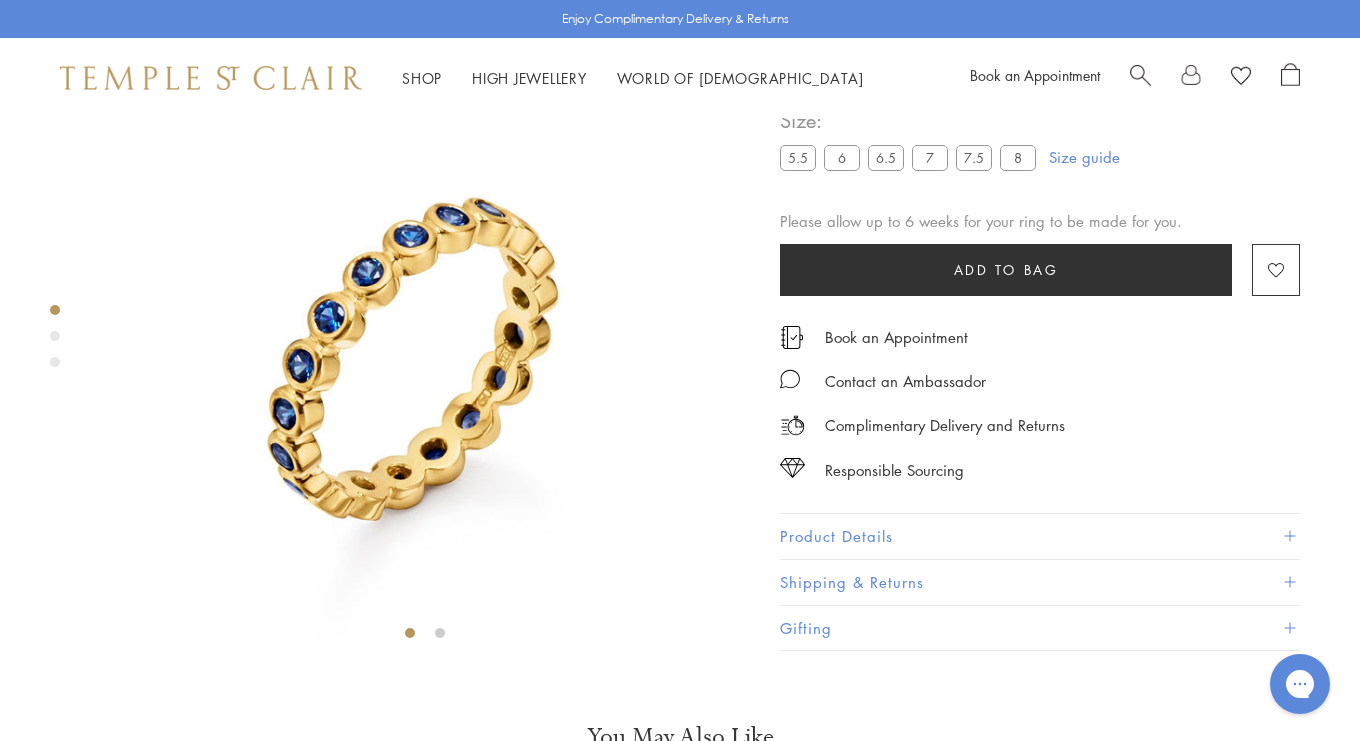 click on "Product Details" at bounding box center (1040, 536) 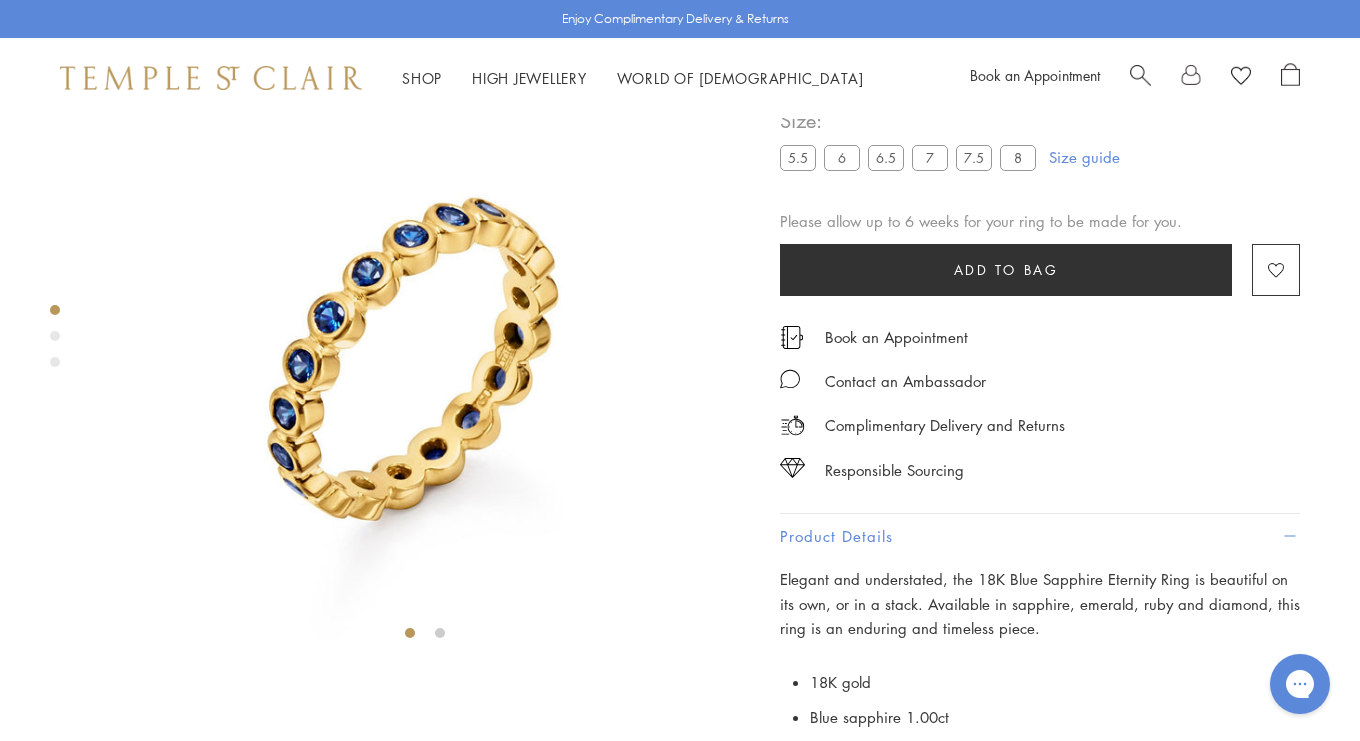 click on "Product Details" at bounding box center (1040, 536) 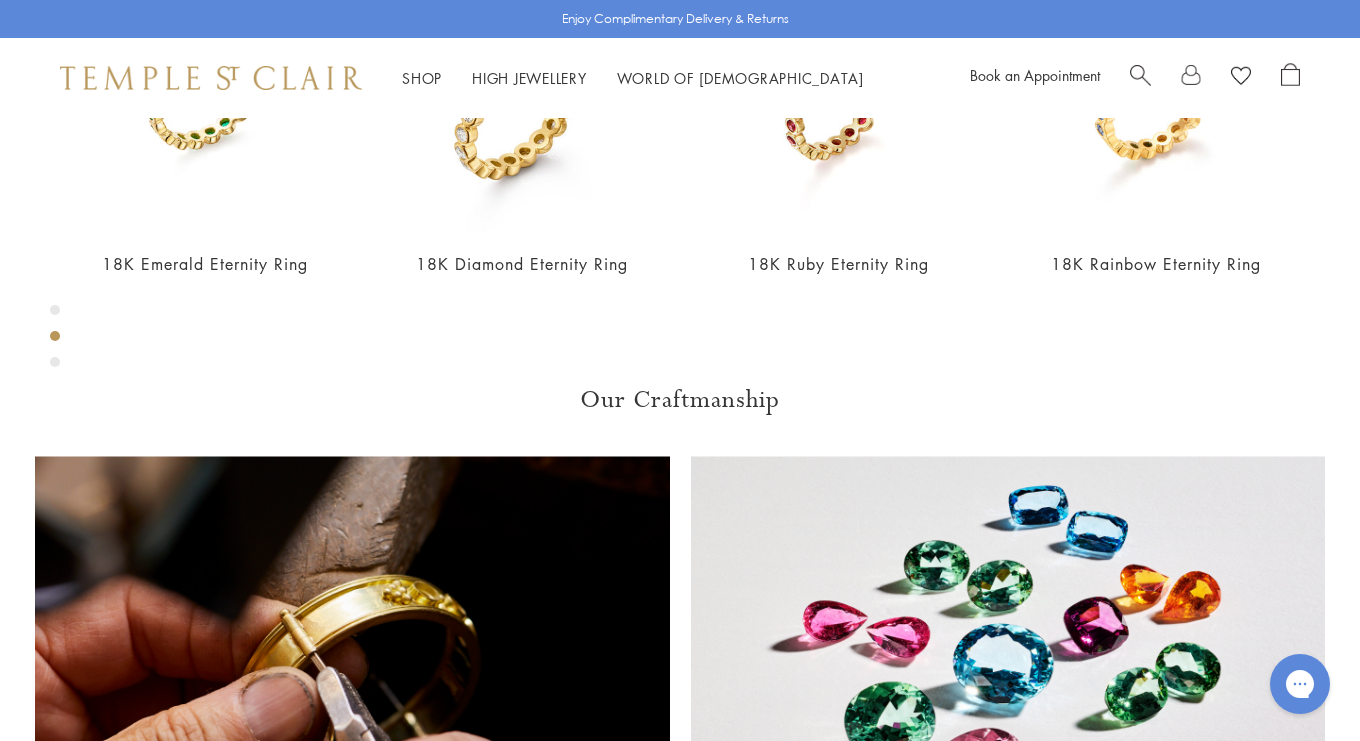 scroll, scrollTop: 974, scrollLeft: 0, axis: vertical 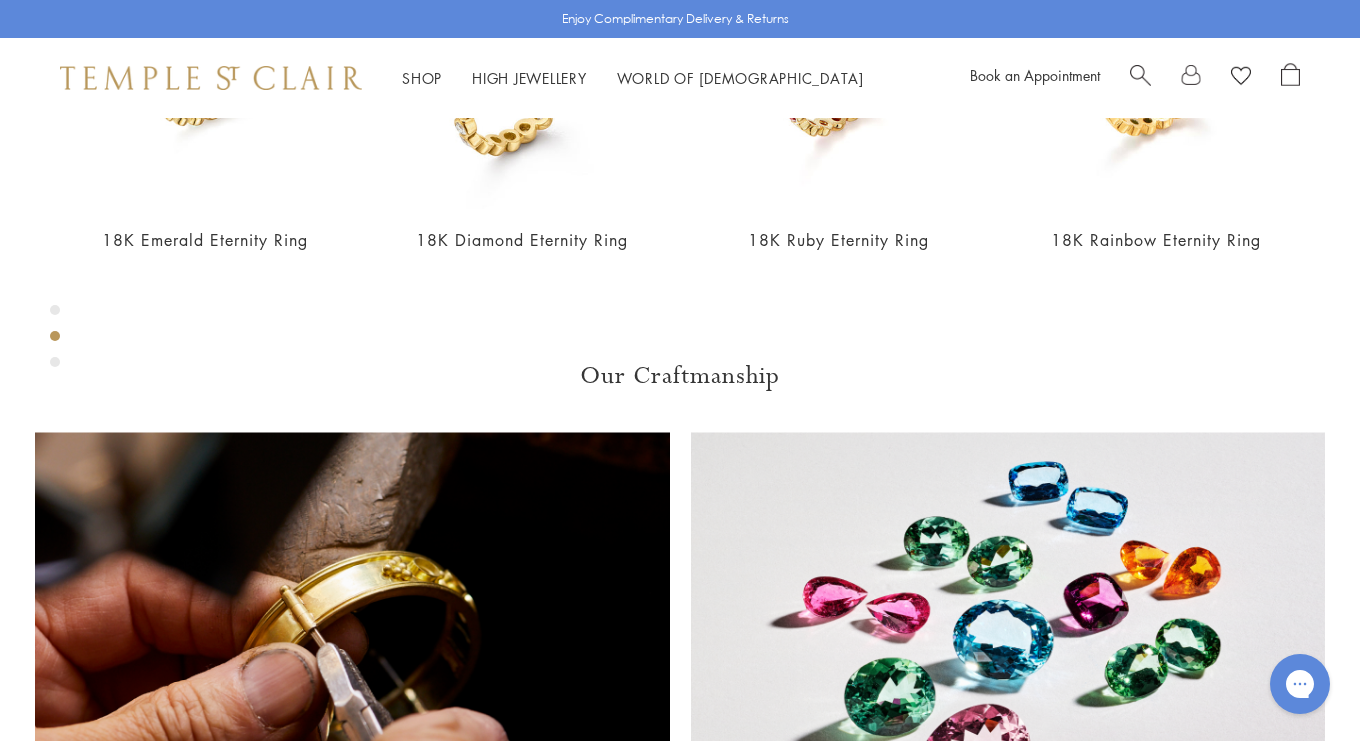 click on "Product Details" at bounding box center (1040, -320) 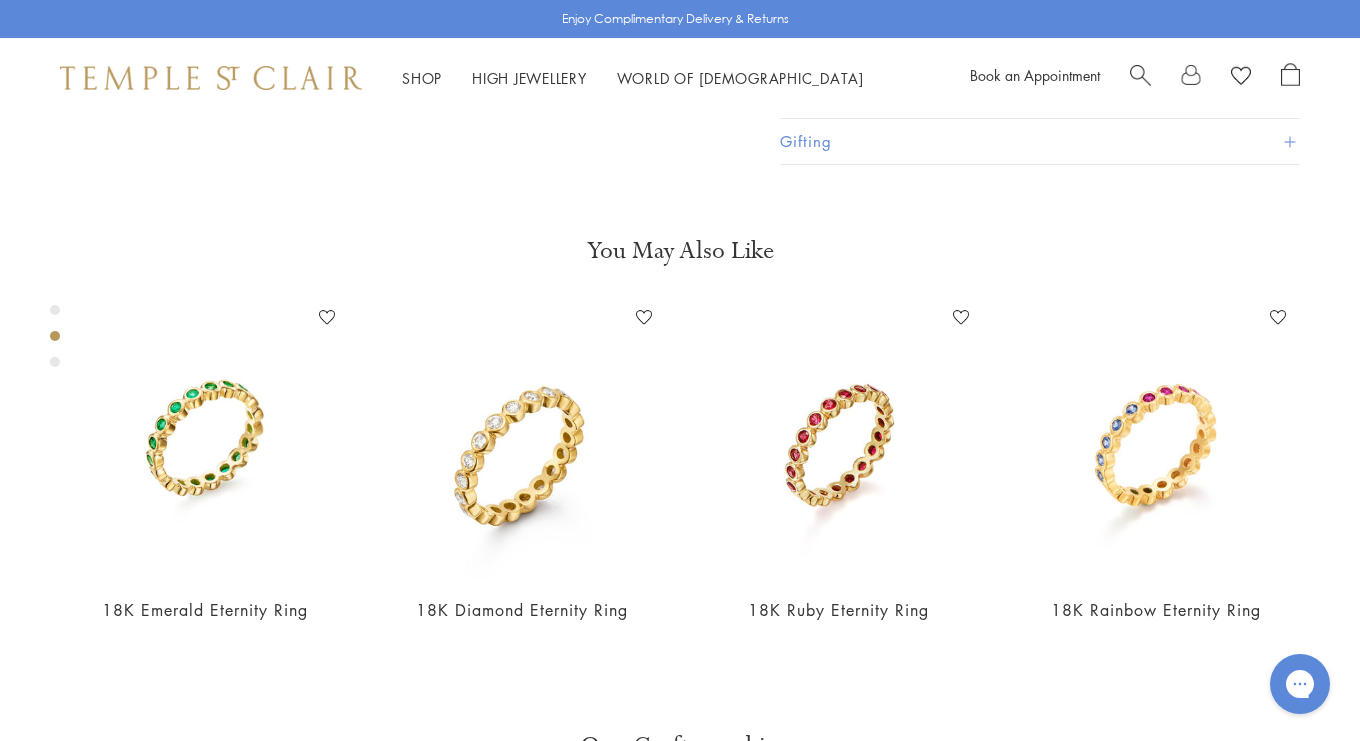 click at bounding box center [-225, -531] 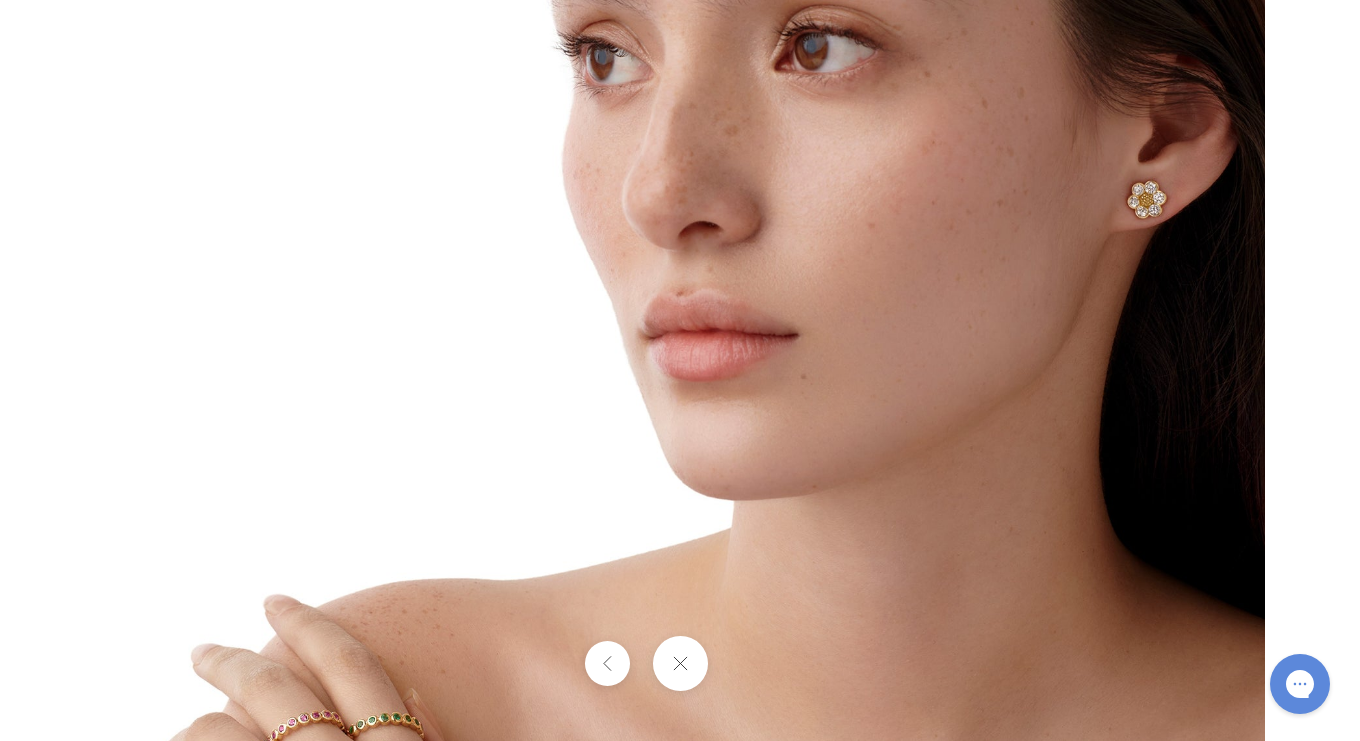click at bounding box center (1168, 398) 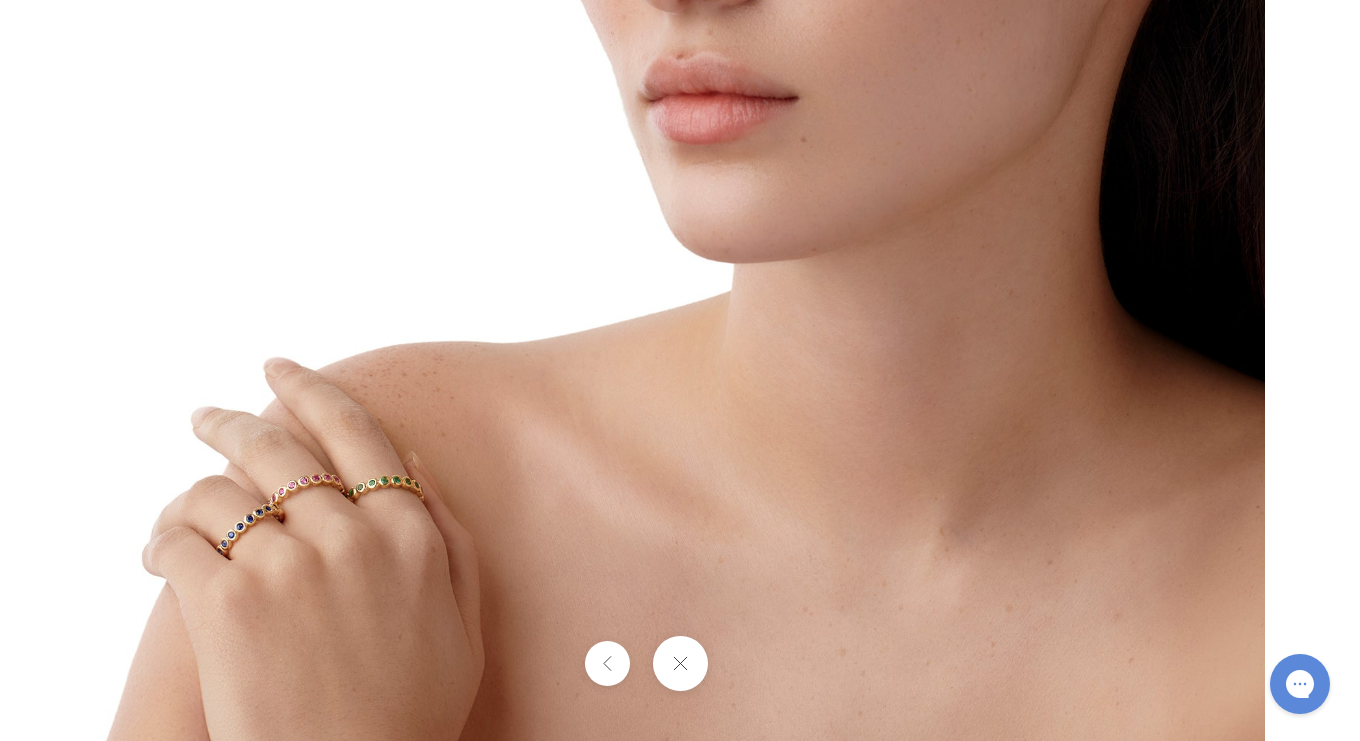 click at bounding box center [679, 663] 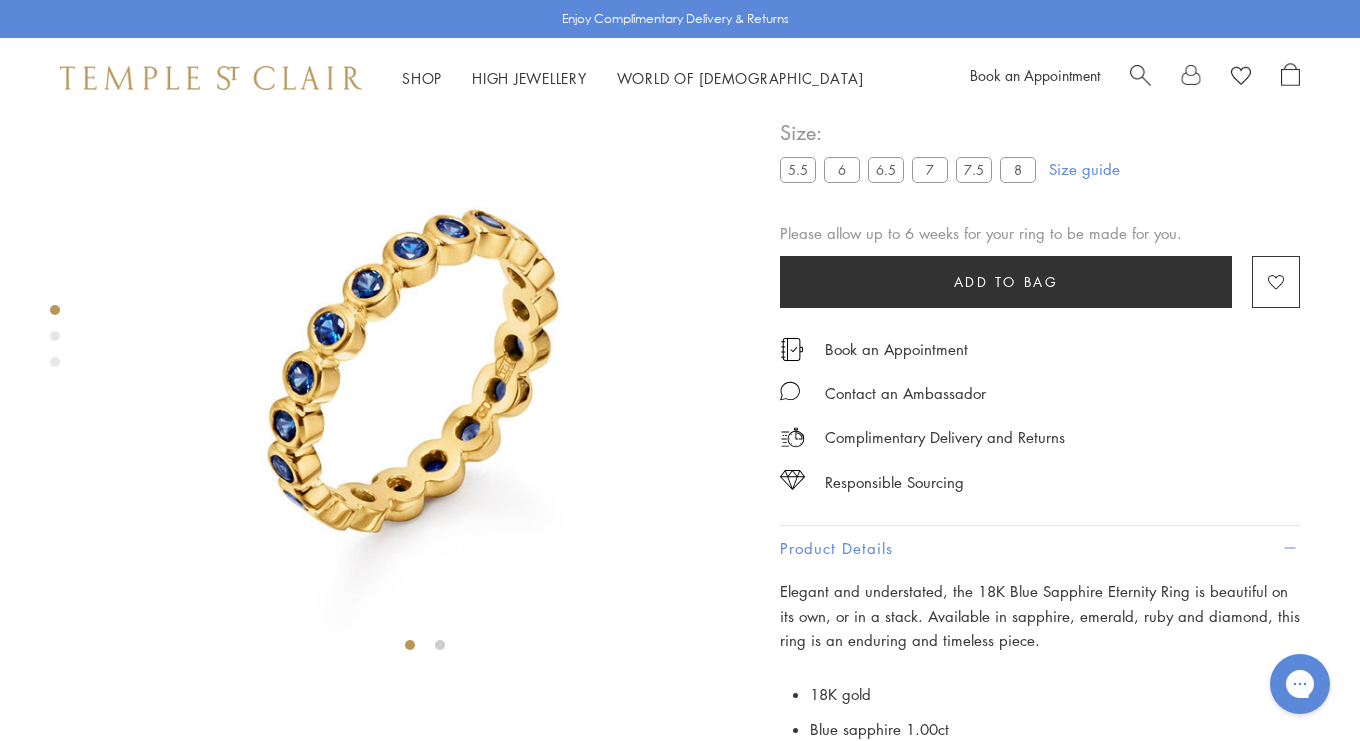 scroll, scrollTop: 104, scrollLeft: 0, axis: vertical 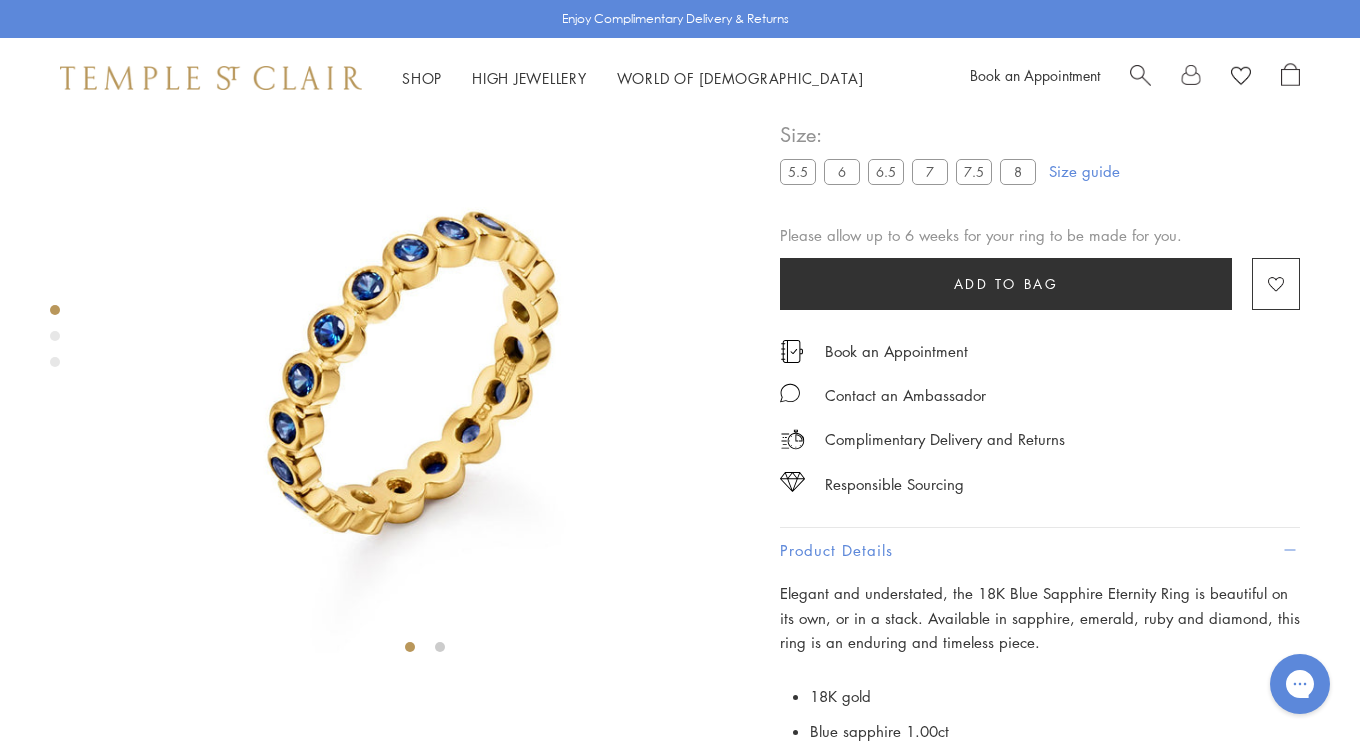click on "**********" at bounding box center [1040, 163] 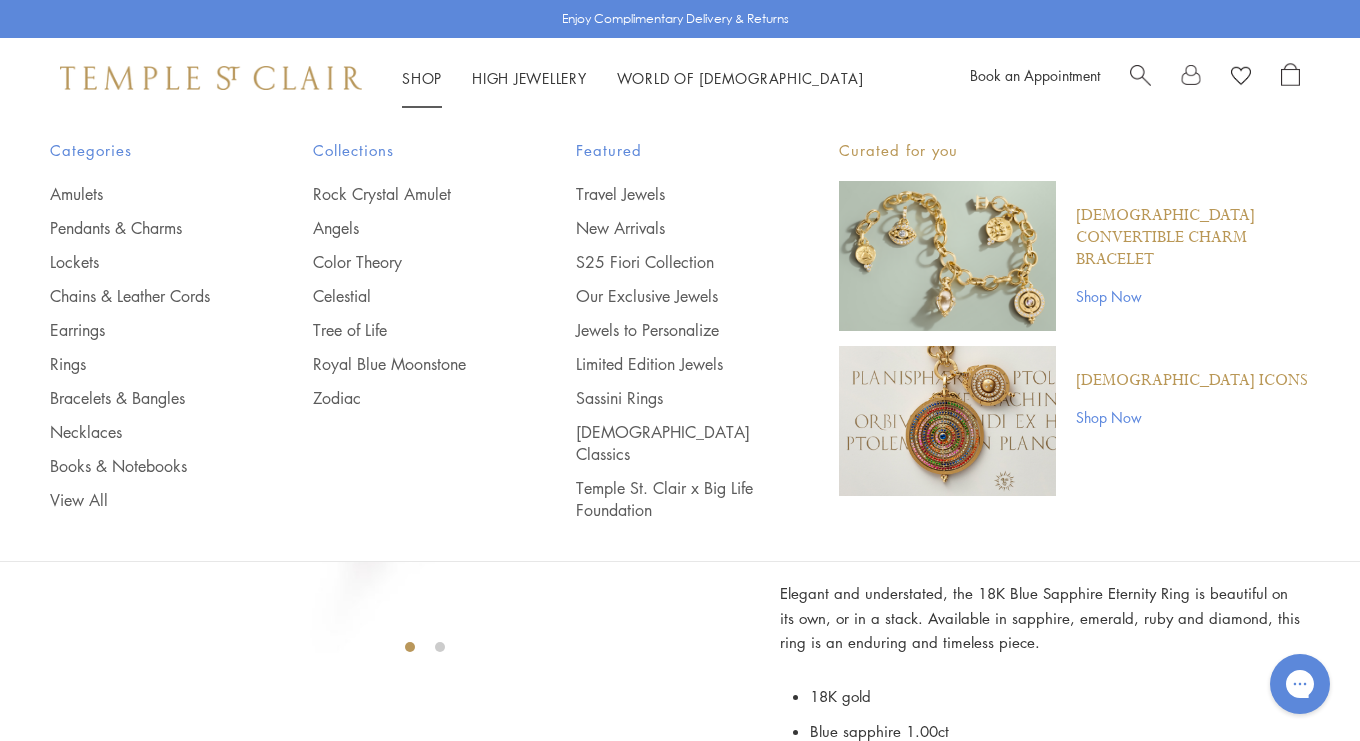 click on "Shop Shop" at bounding box center (422, 78) 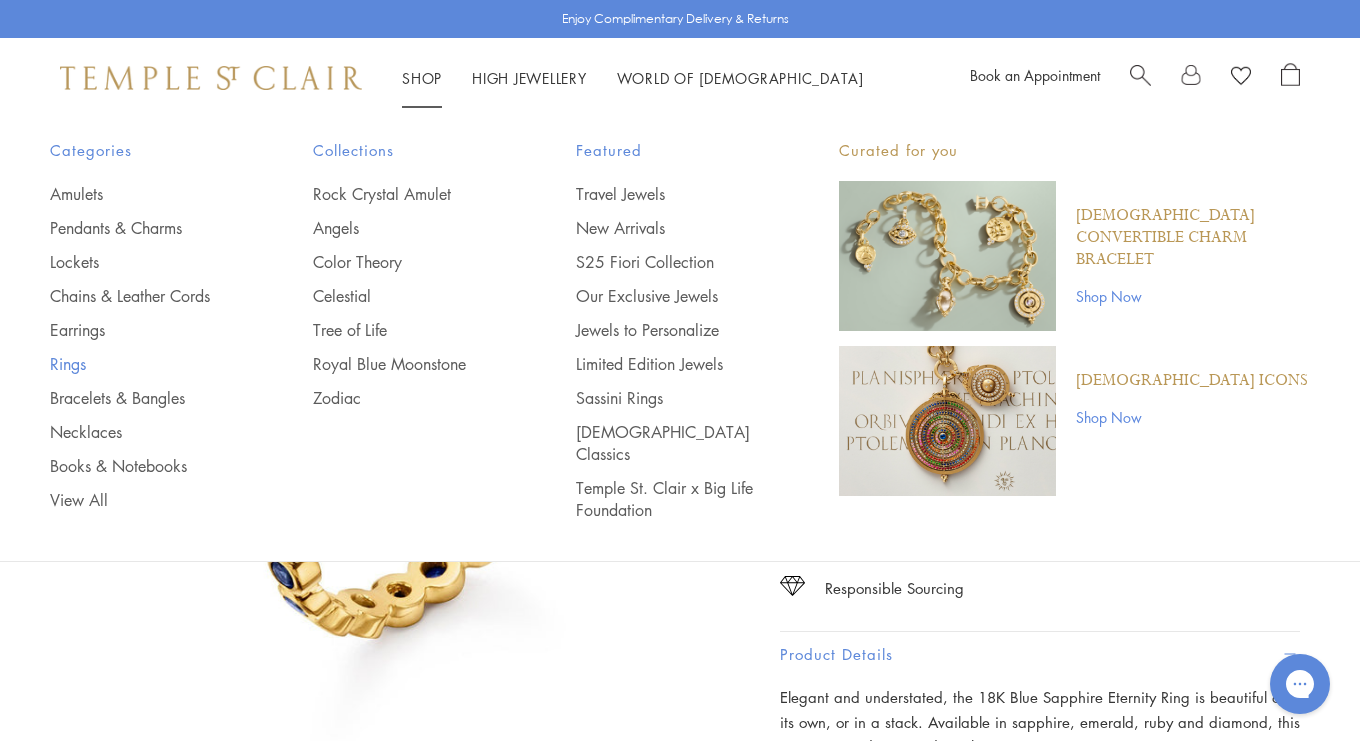 click on "Rings" at bounding box center [141, 364] 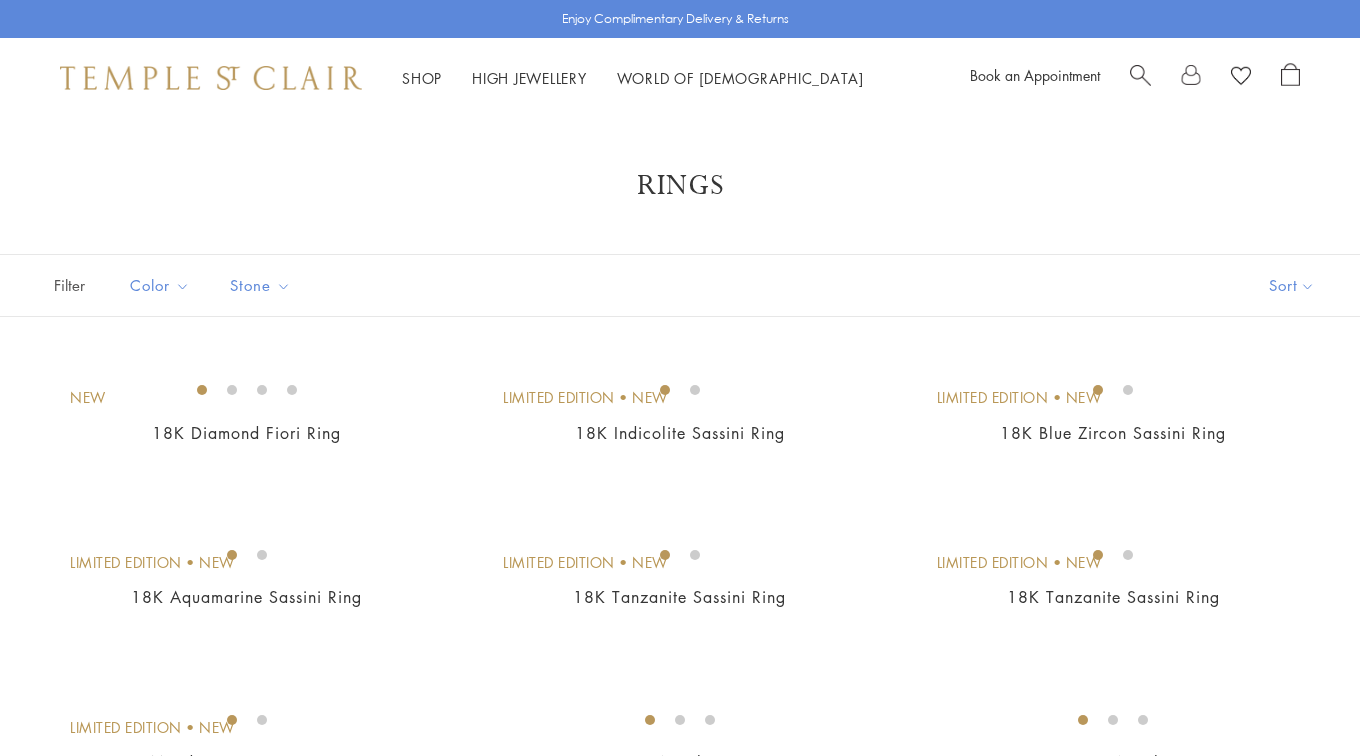 scroll, scrollTop: 312, scrollLeft: 0, axis: vertical 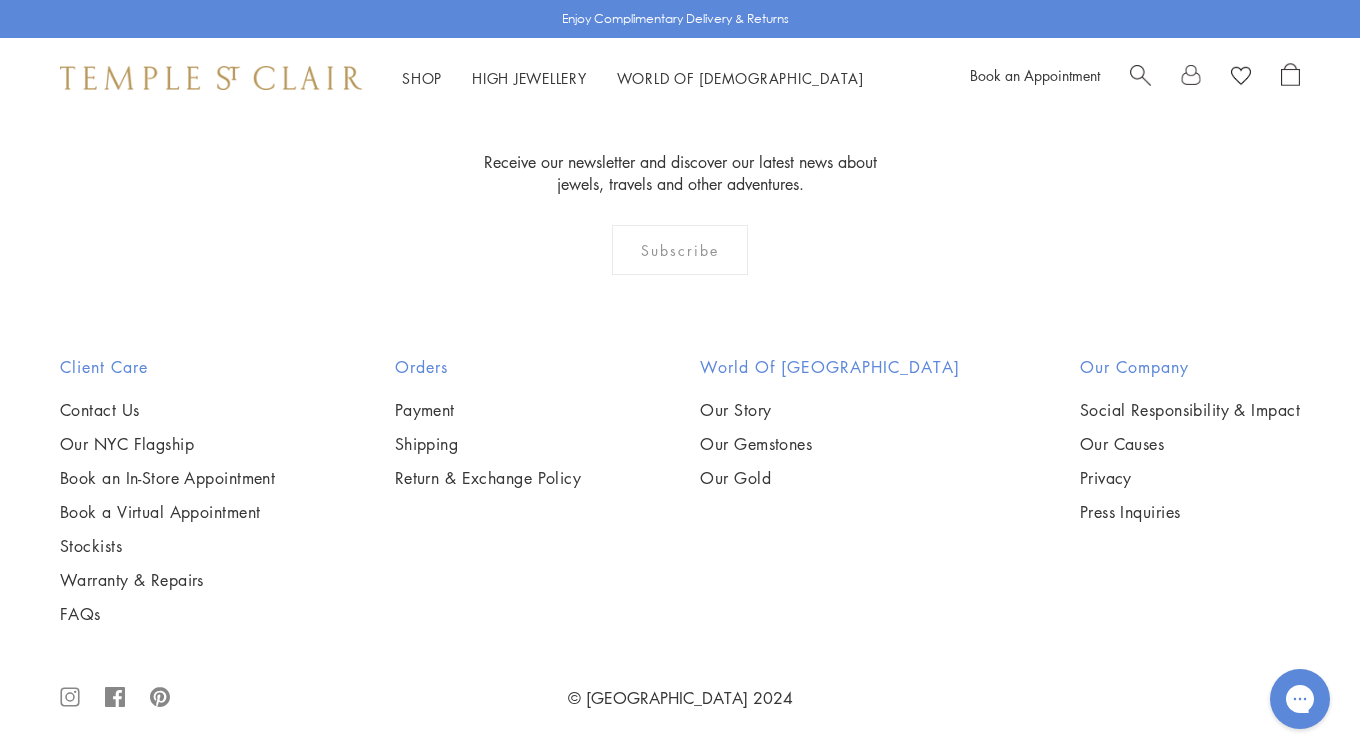 click on "2" at bounding box center [681, -74] 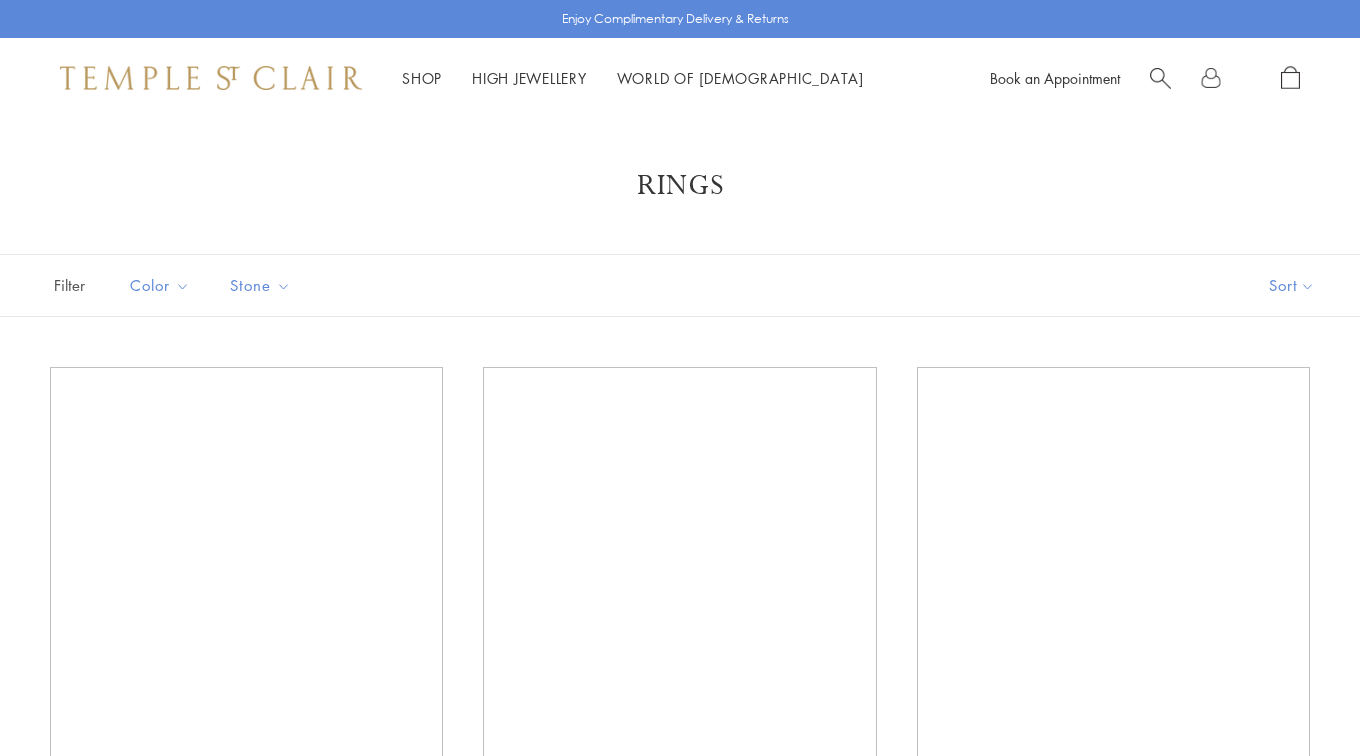 scroll, scrollTop: 332, scrollLeft: 0, axis: vertical 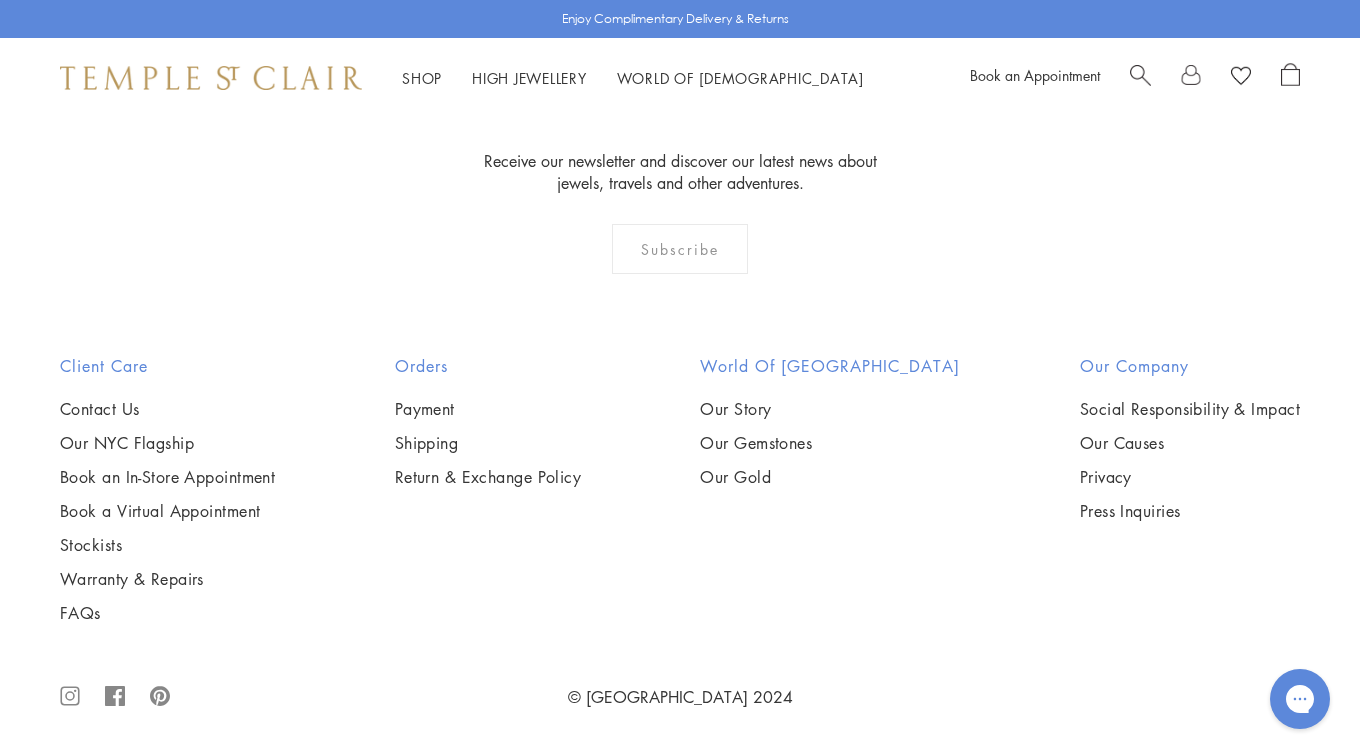 click at bounding box center [0, 0] 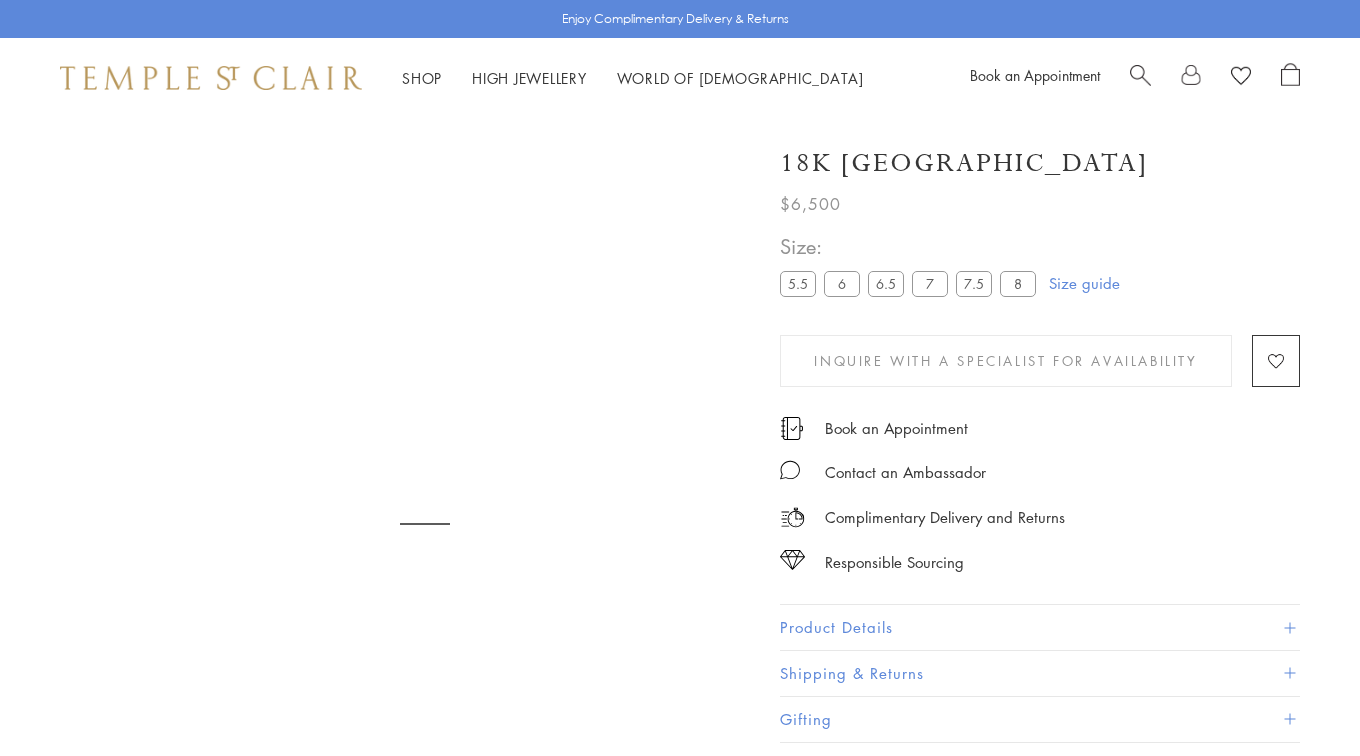 scroll, scrollTop: 0, scrollLeft: 0, axis: both 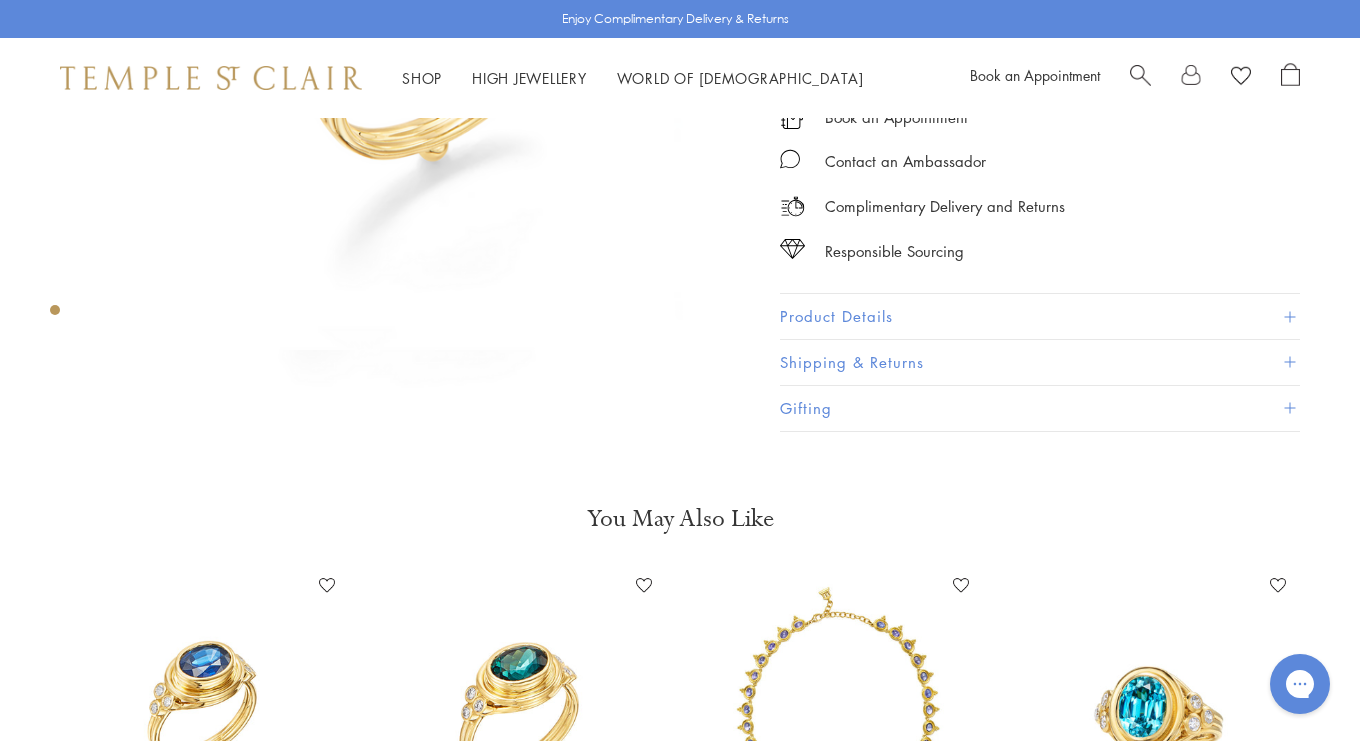 click on "Product Details" at bounding box center [1040, 317] 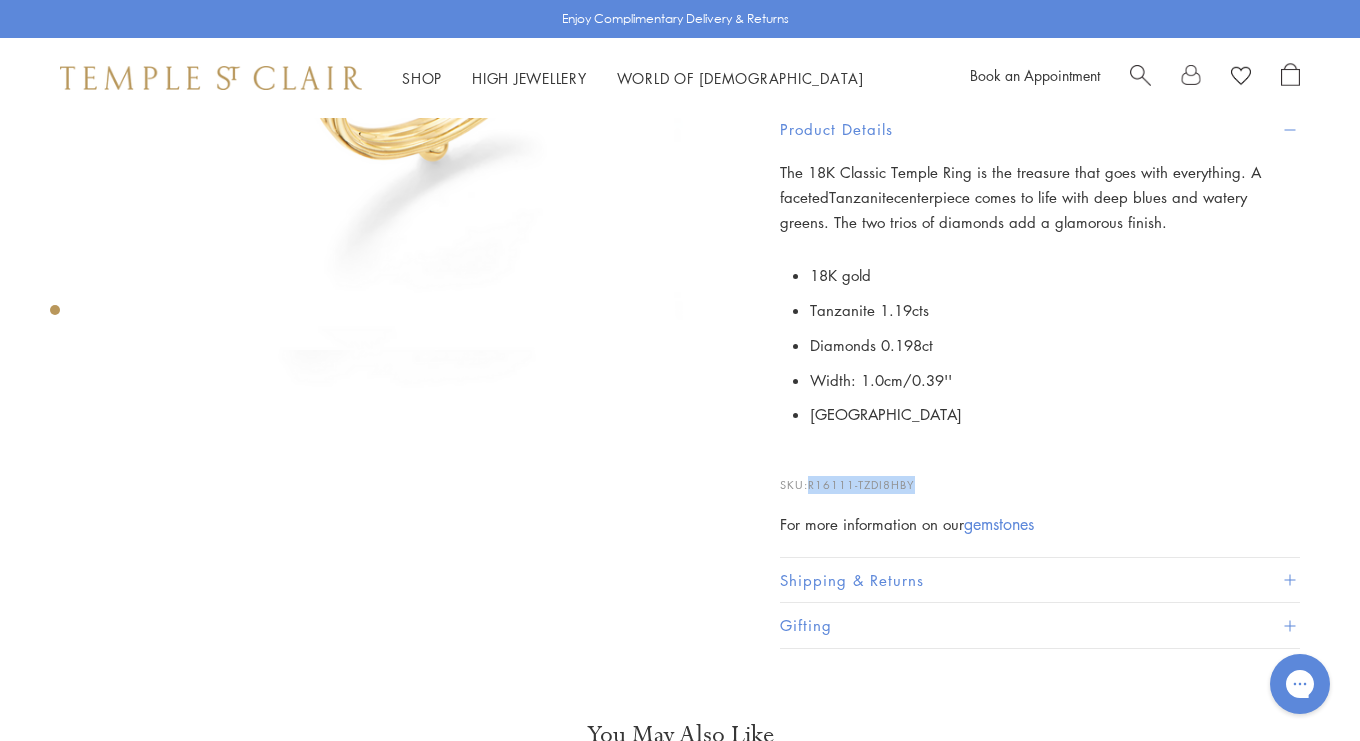 drag, startPoint x: 812, startPoint y: 485, endPoint x: 920, endPoint y: 485, distance: 108 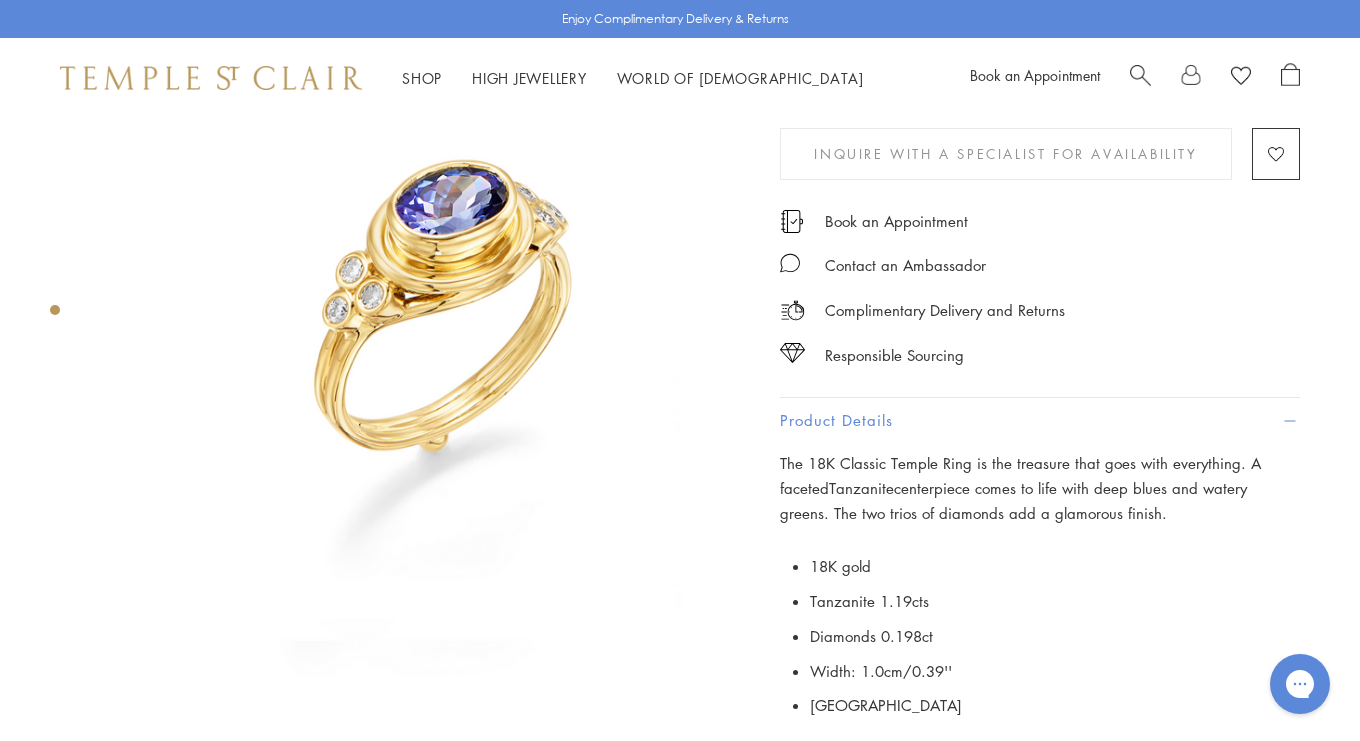 scroll, scrollTop: 198, scrollLeft: 0, axis: vertical 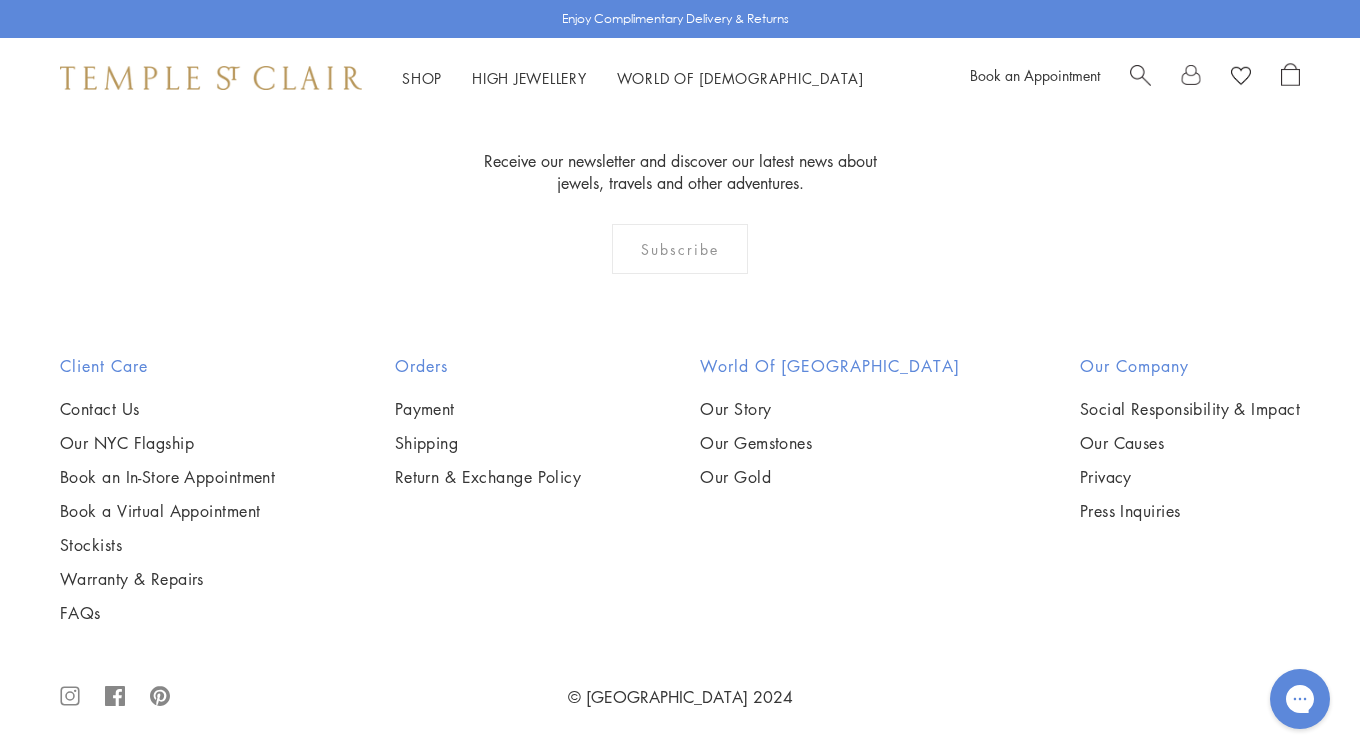 click at bounding box center (0, 0) 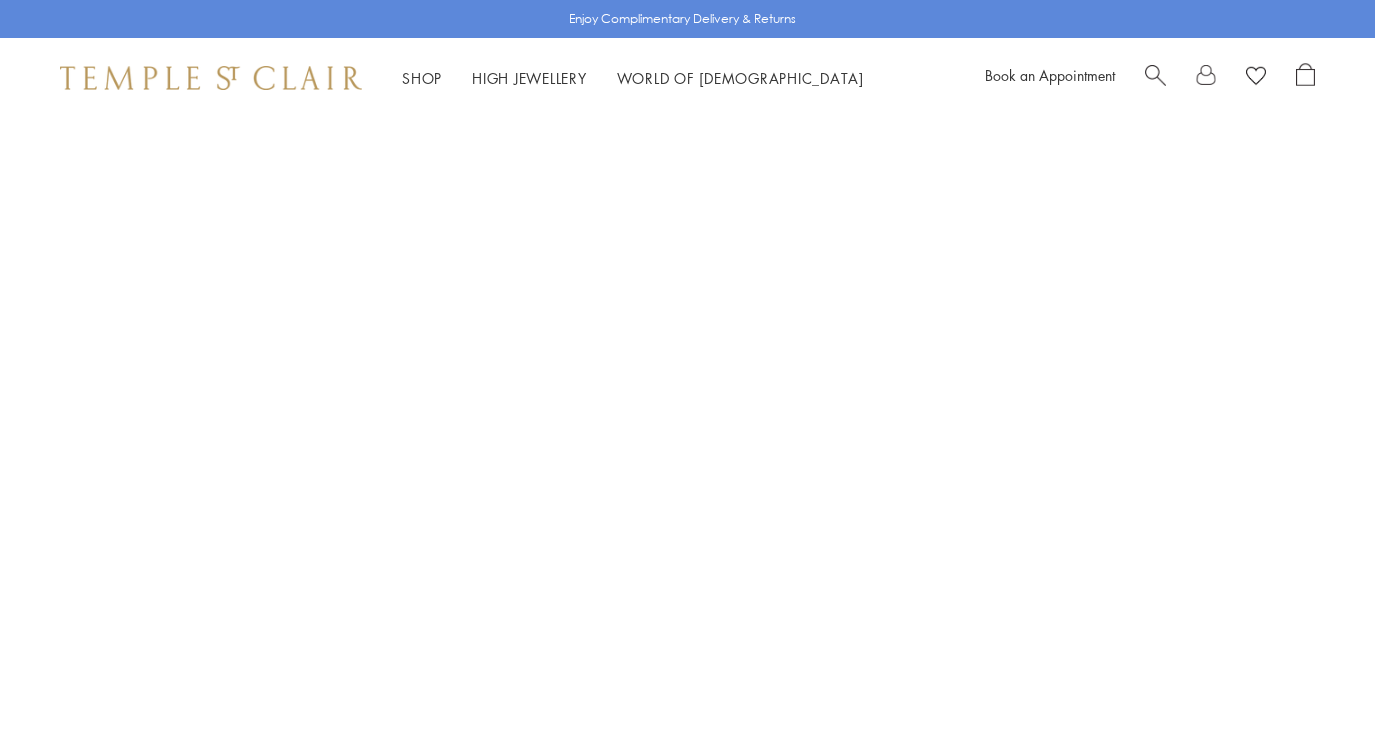 scroll, scrollTop: 0, scrollLeft: 0, axis: both 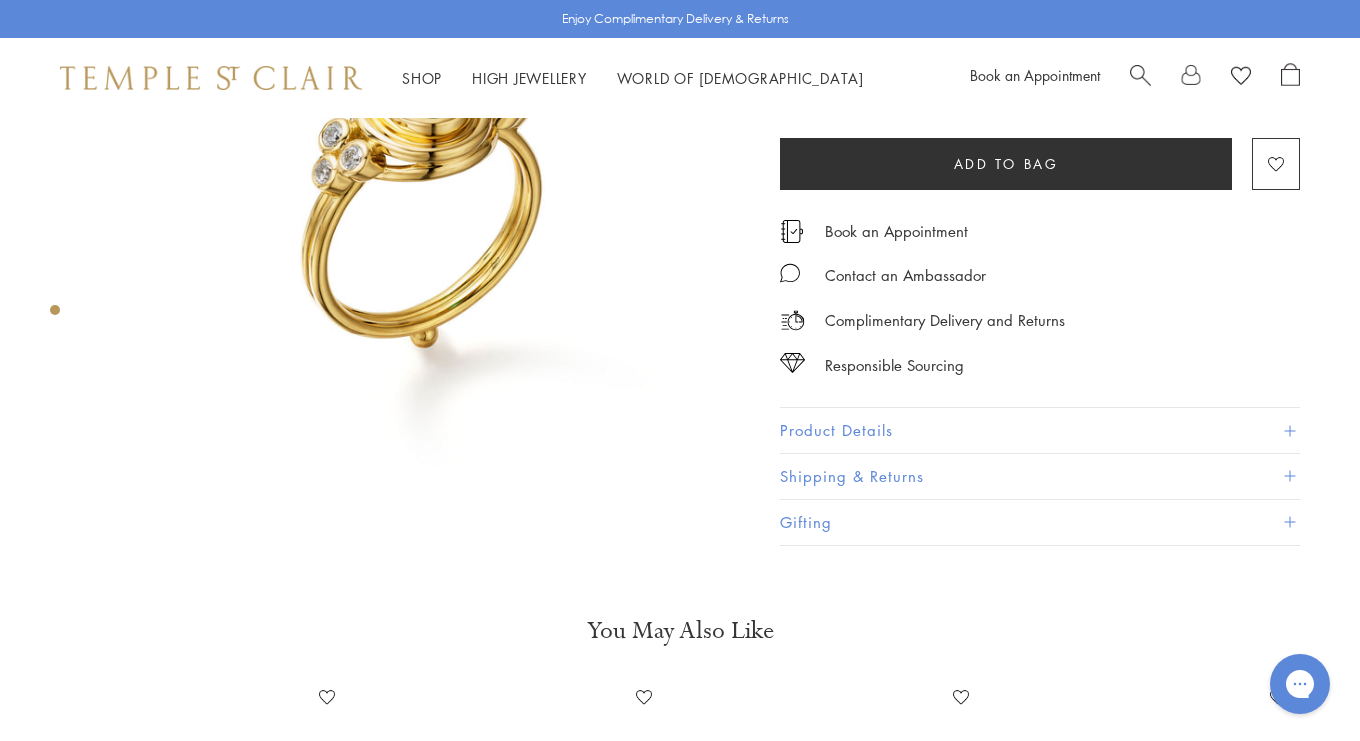 click on "Product Details" at bounding box center (1040, 430) 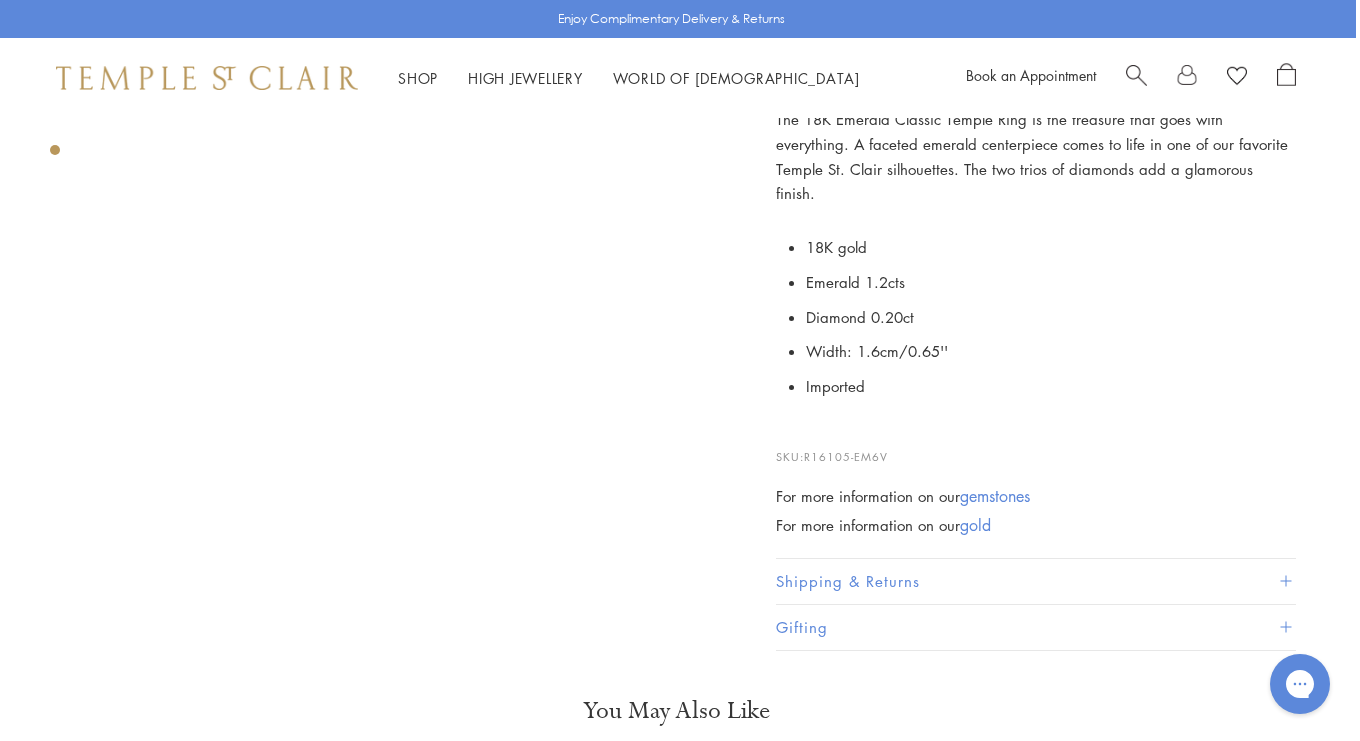 scroll, scrollTop: 576, scrollLeft: 4, axis: both 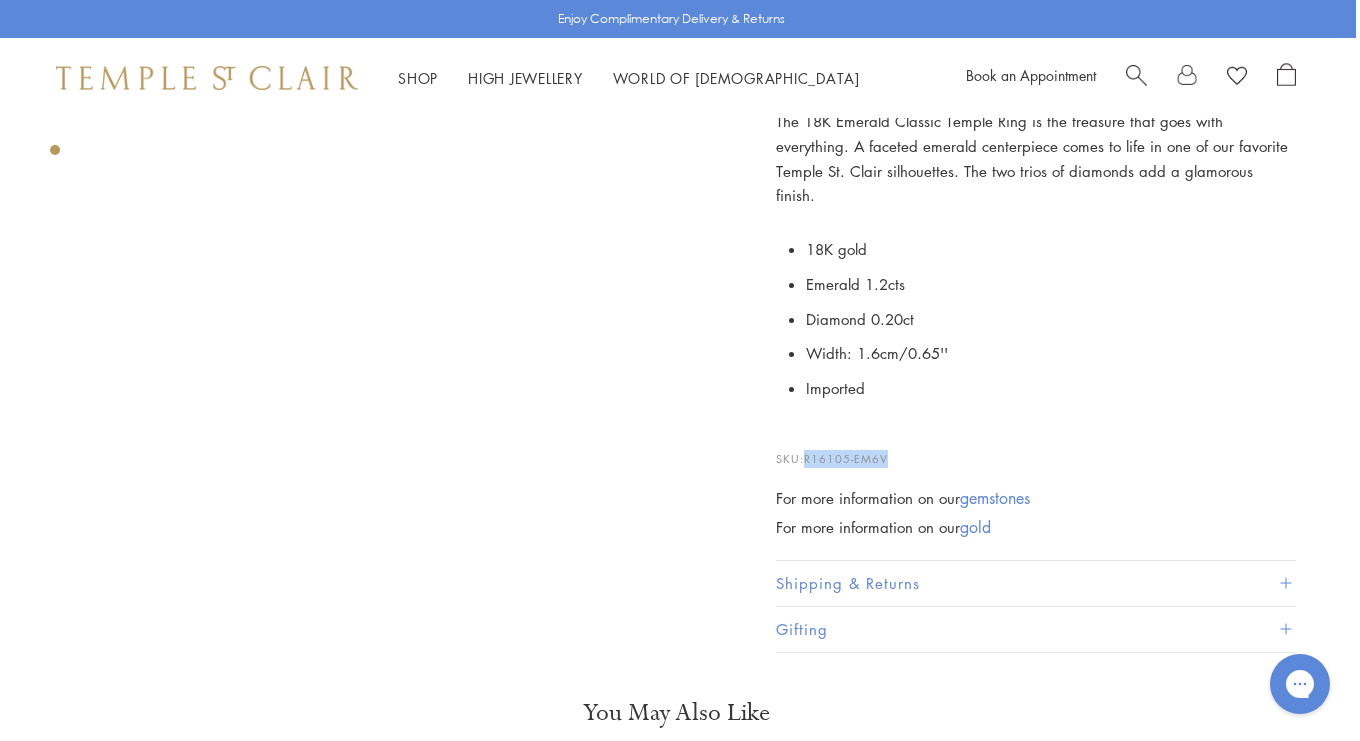 drag, startPoint x: 808, startPoint y: 435, endPoint x: 903, endPoint y: 429, distance: 95.189285 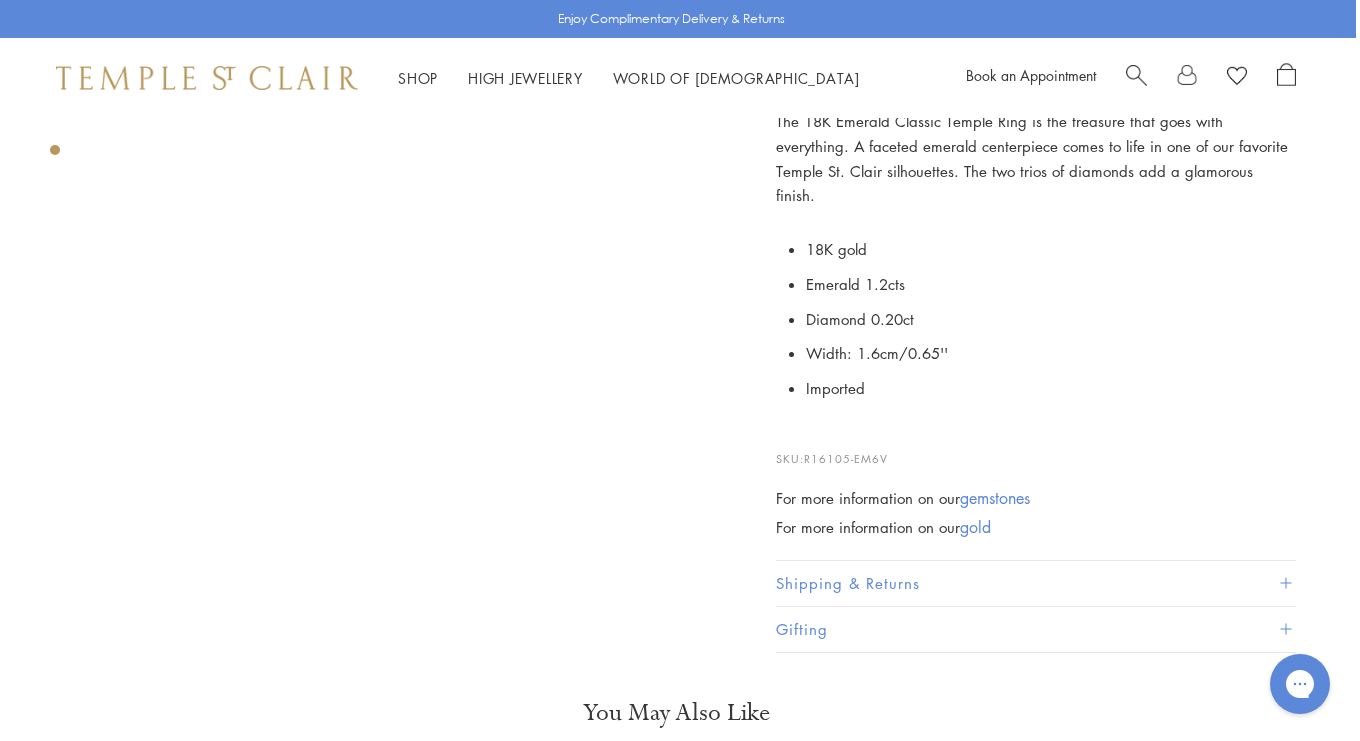 click on "**********" at bounding box center [1066, 84] 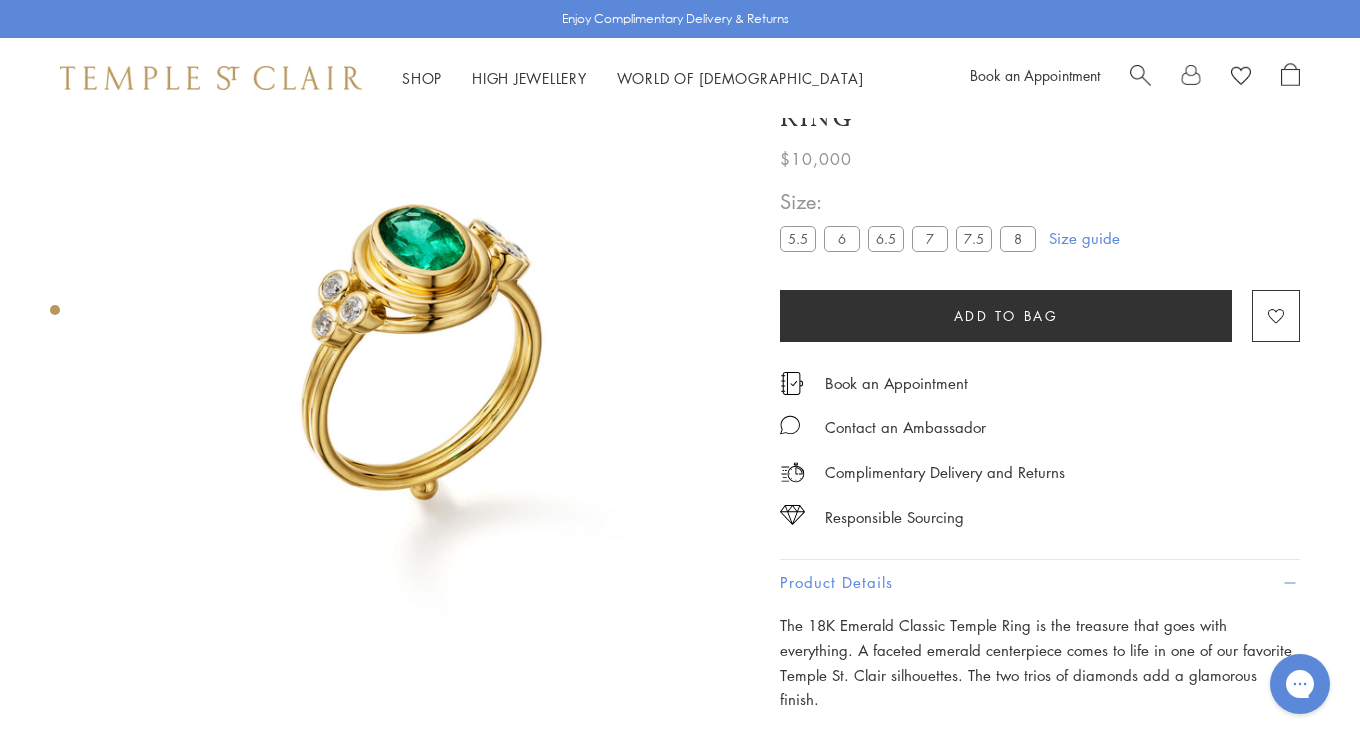 scroll, scrollTop: 0, scrollLeft: 0, axis: both 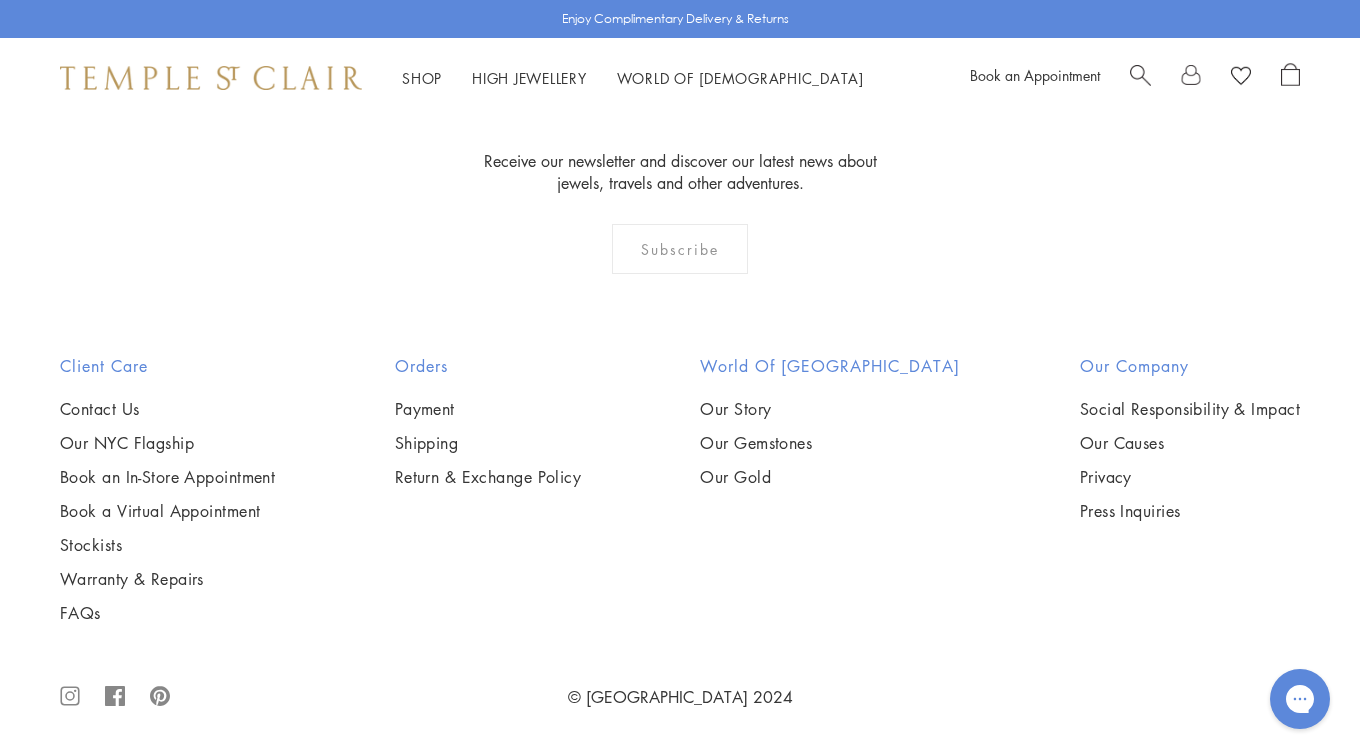 click at bounding box center (0, 0) 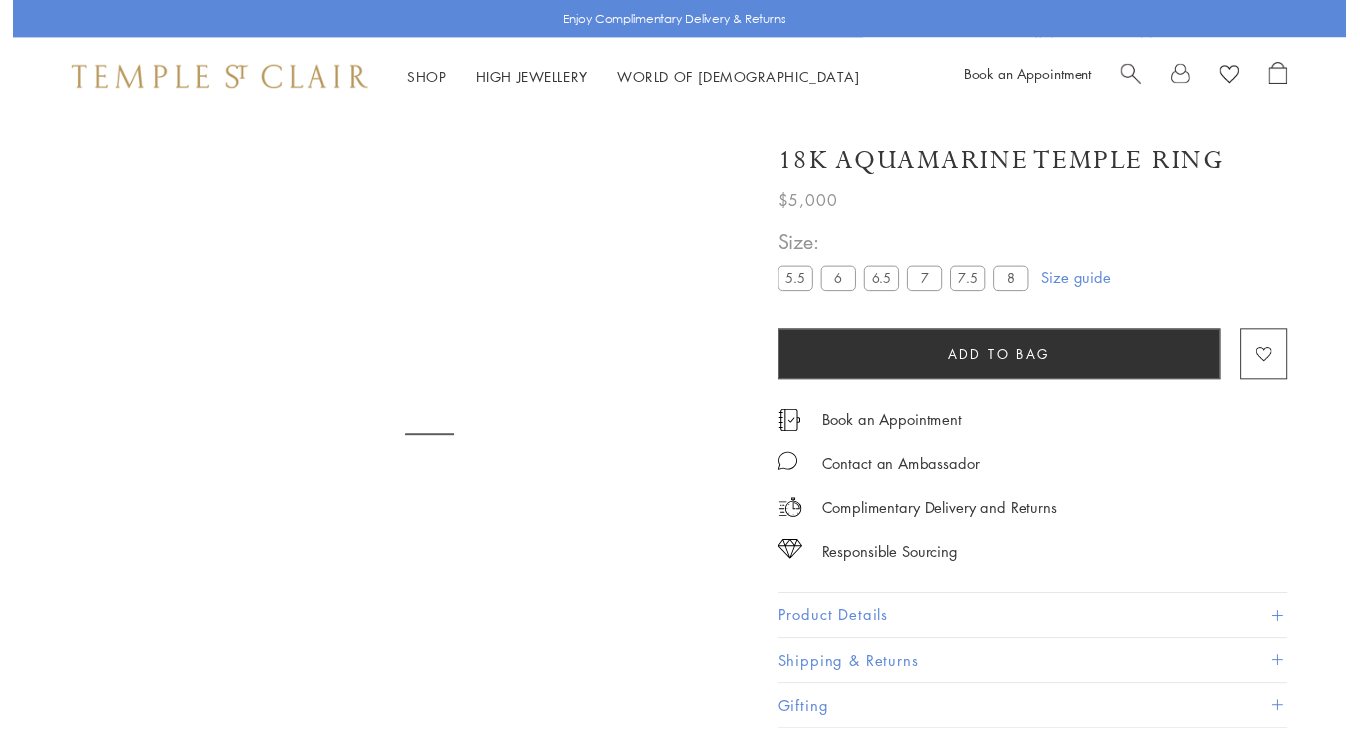 scroll, scrollTop: 0, scrollLeft: 0, axis: both 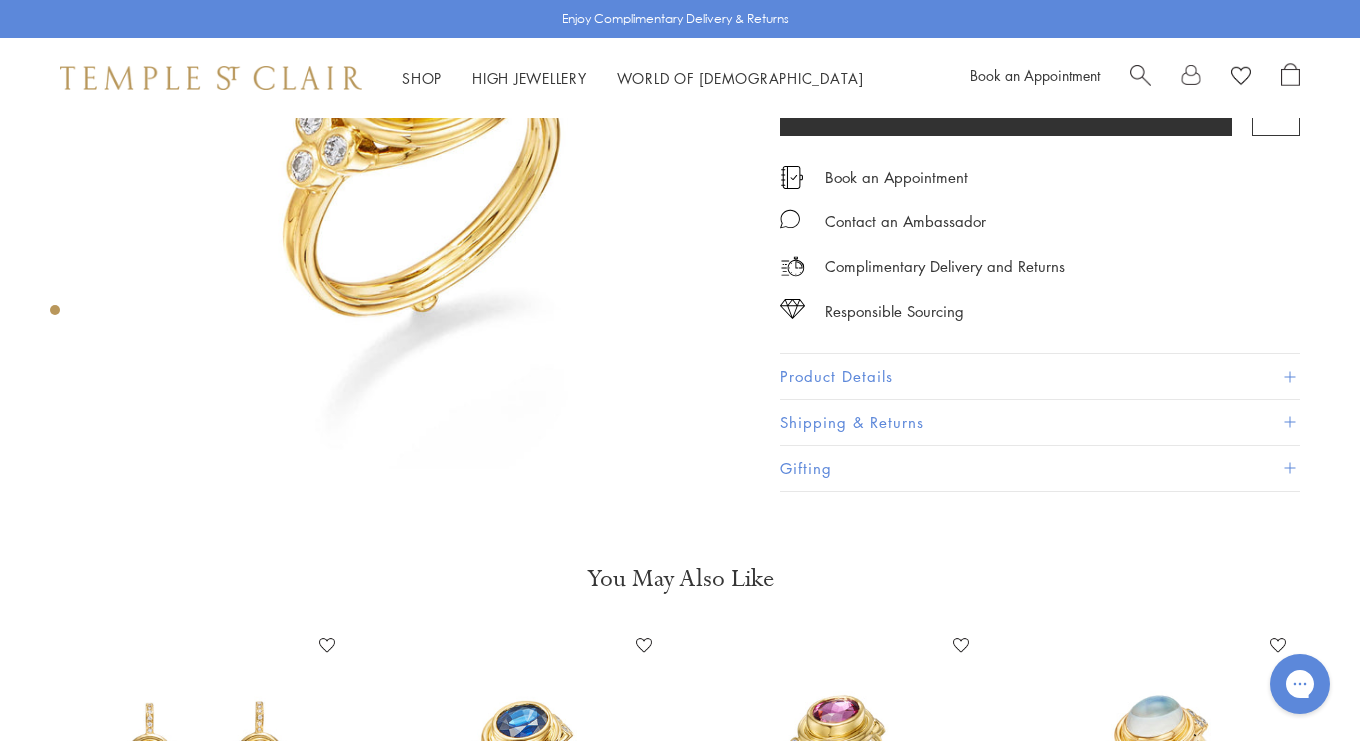 click on "Product Details" at bounding box center (1040, 377) 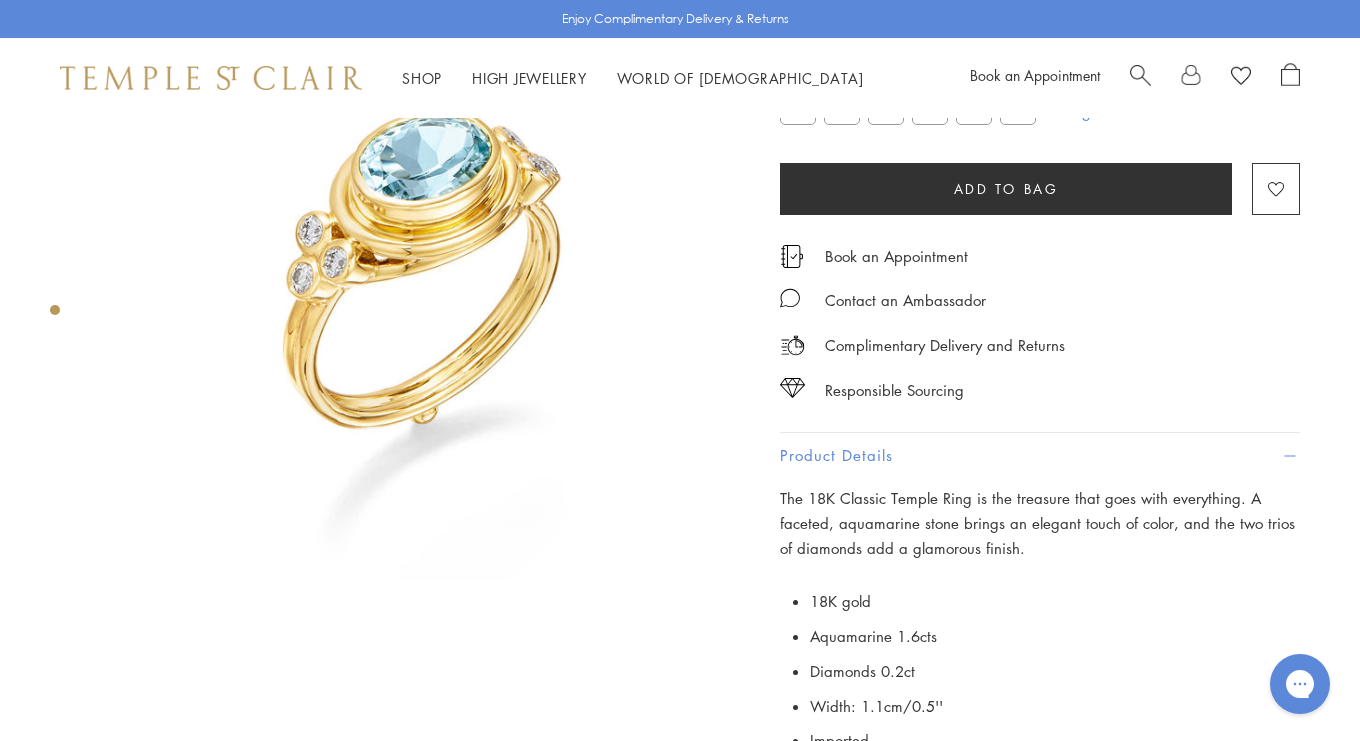 scroll, scrollTop: 152, scrollLeft: 0, axis: vertical 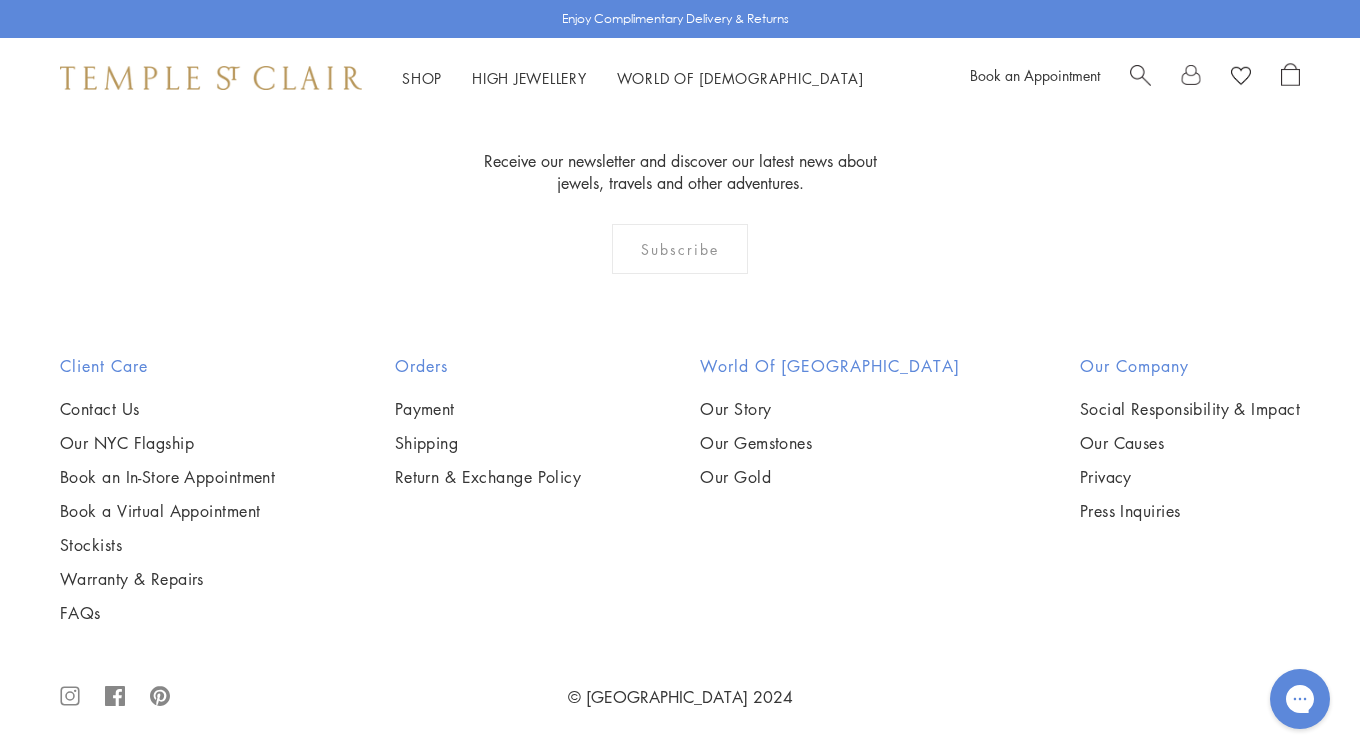 click at bounding box center (0, 0) 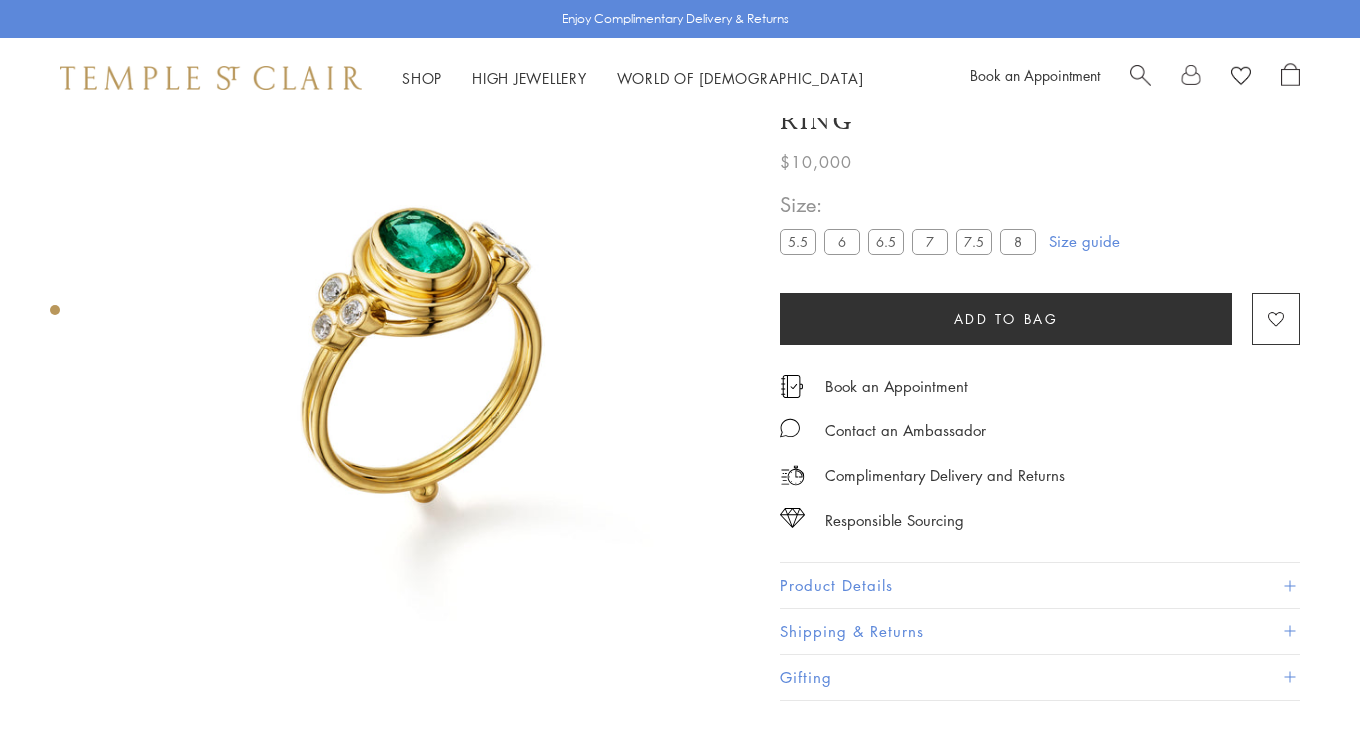scroll, scrollTop: 118, scrollLeft: 0, axis: vertical 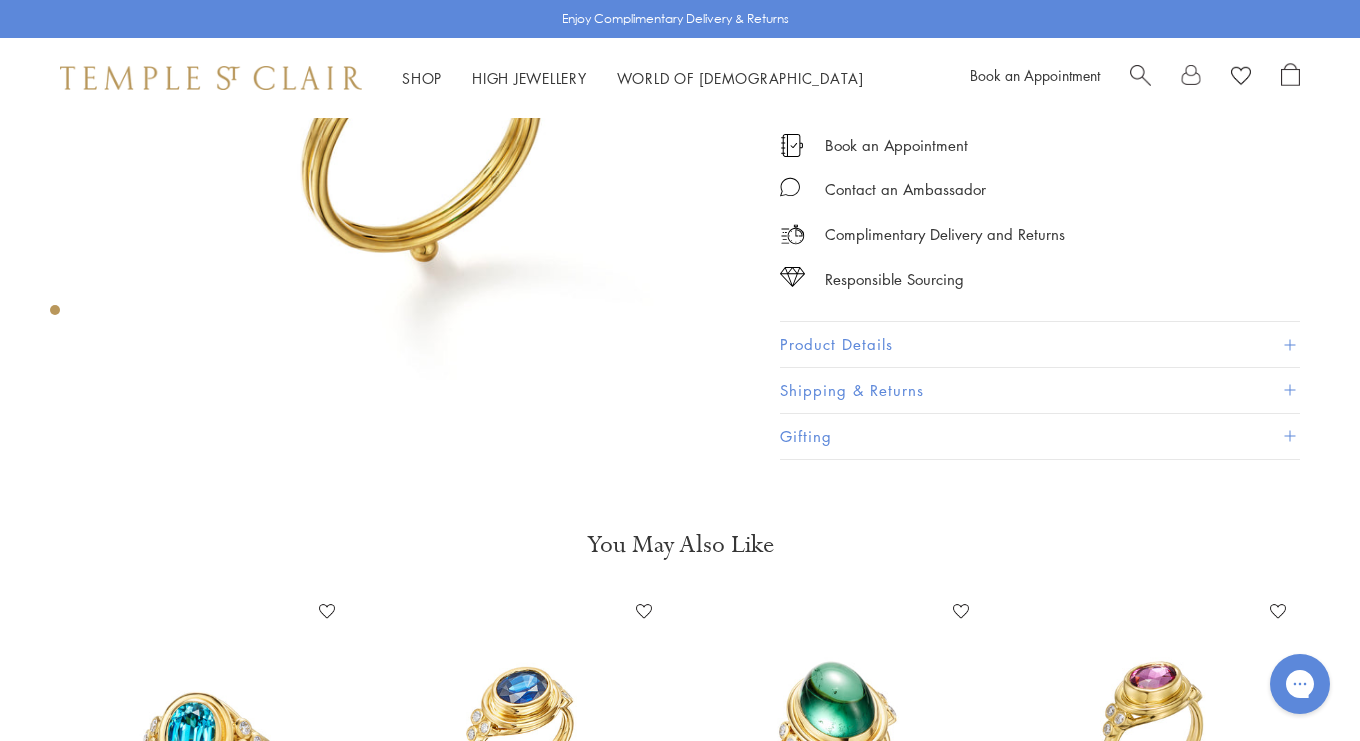 click on "Product Details" at bounding box center [1040, 344] 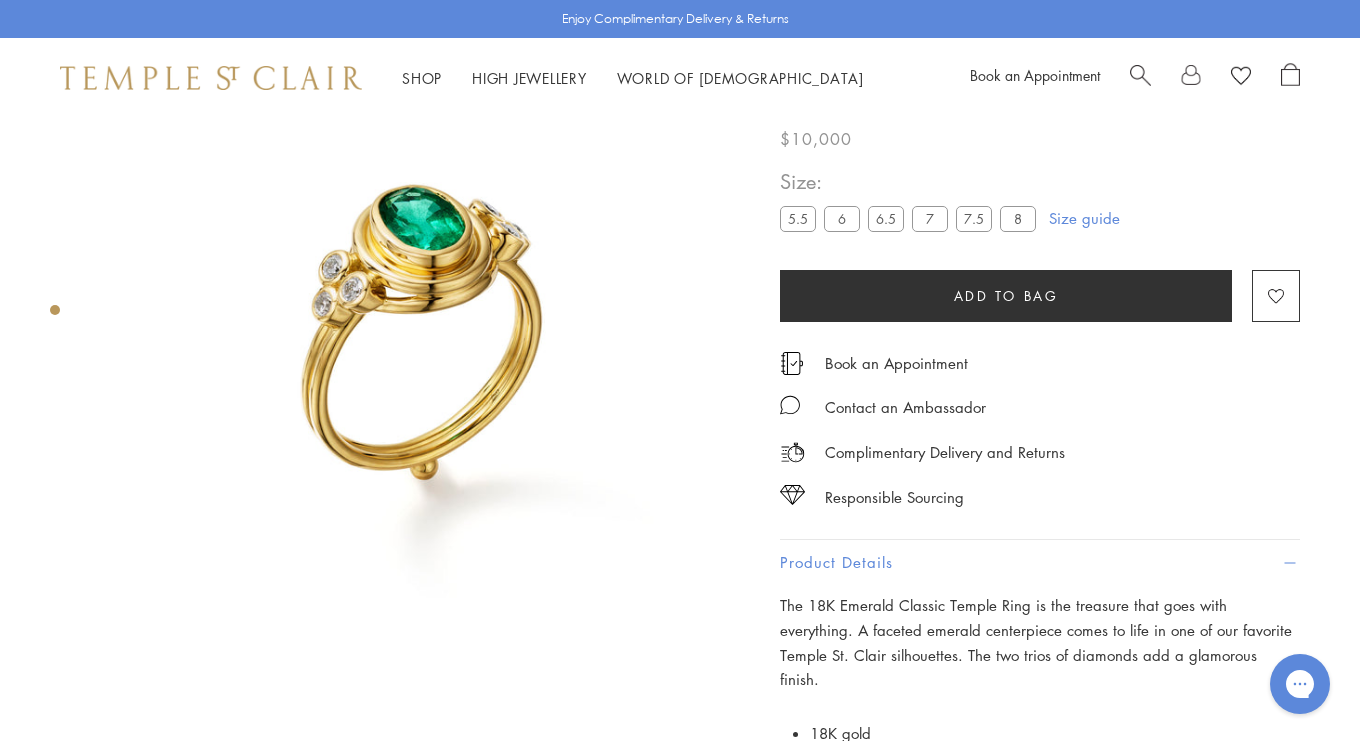 scroll, scrollTop: 92, scrollLeft: 0, axis: vertical 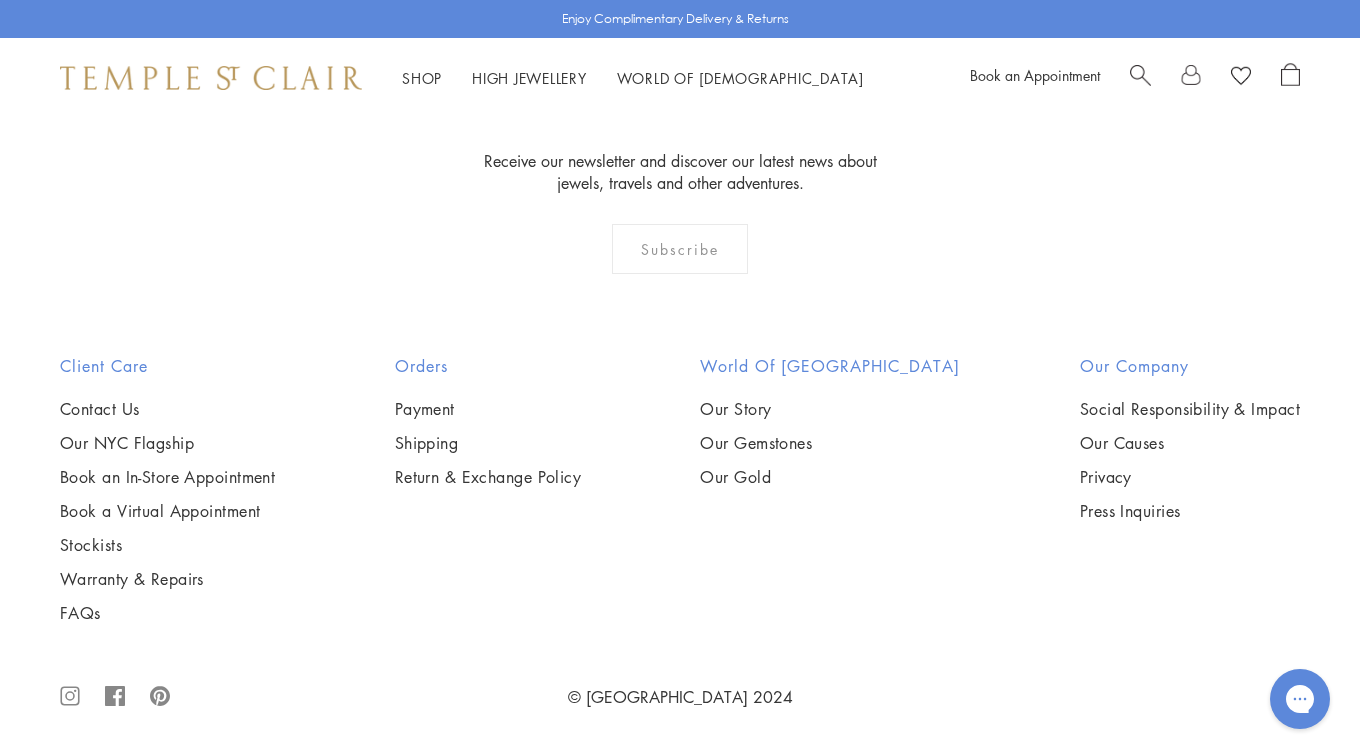 click at bounding box center [0, 0] 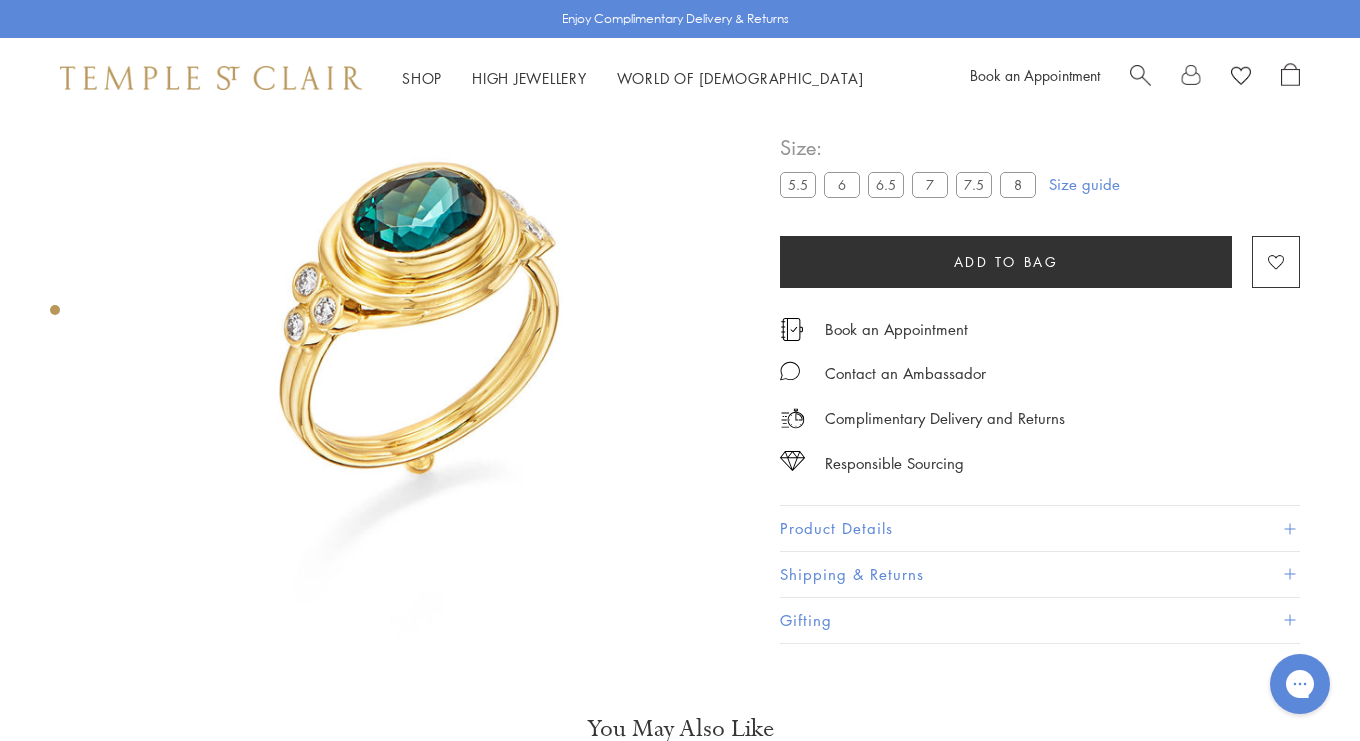 scroll, scrollTop: 132, scrollLeft: 0, axis: vertical 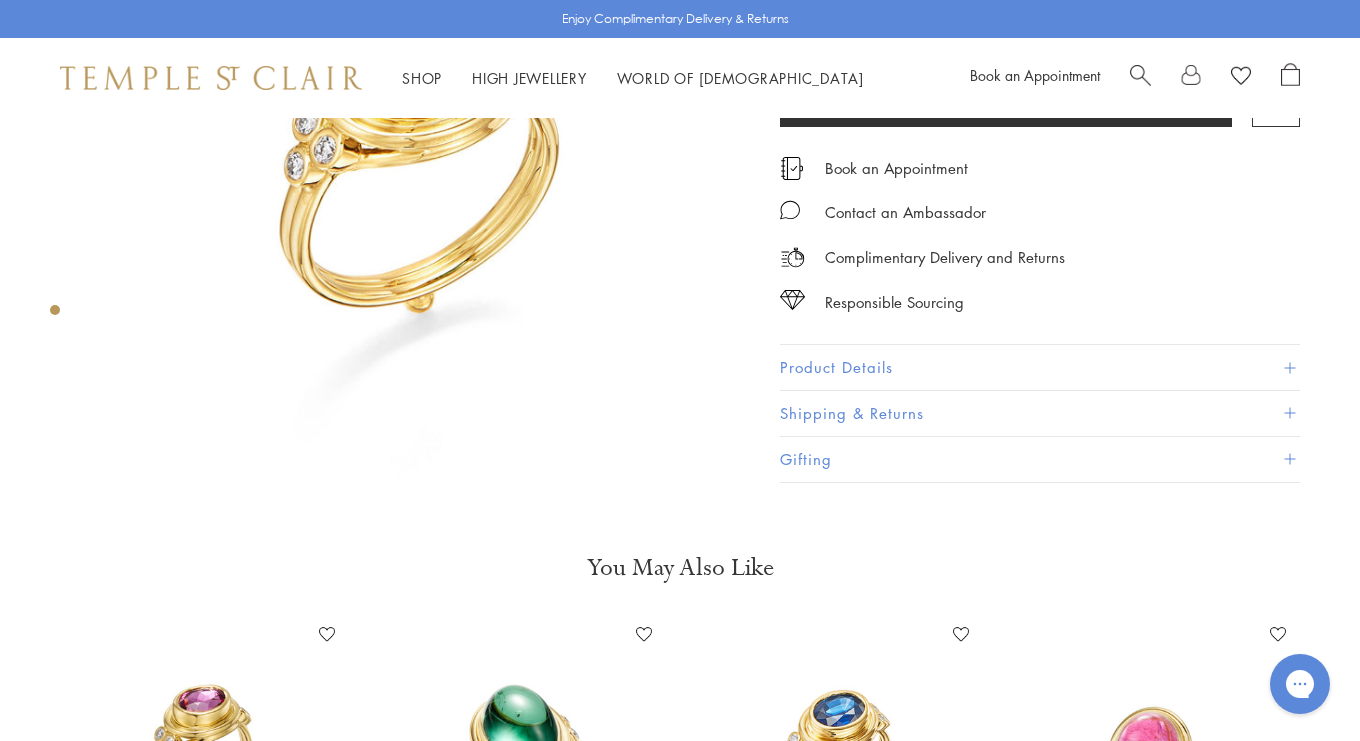 click on "Product Details" at bounding box center (1040, 367) 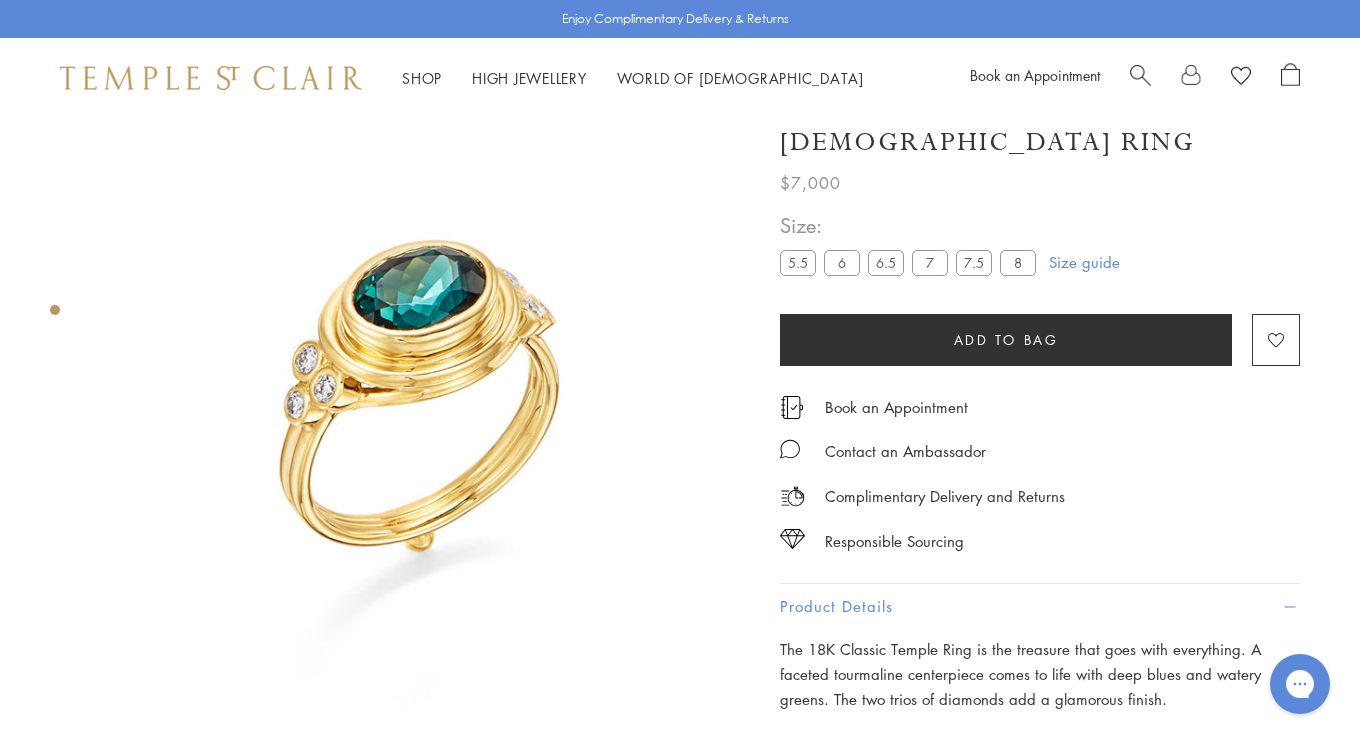 scroll, scrollTop: 47, scrollLeft: 0, axis: vertical 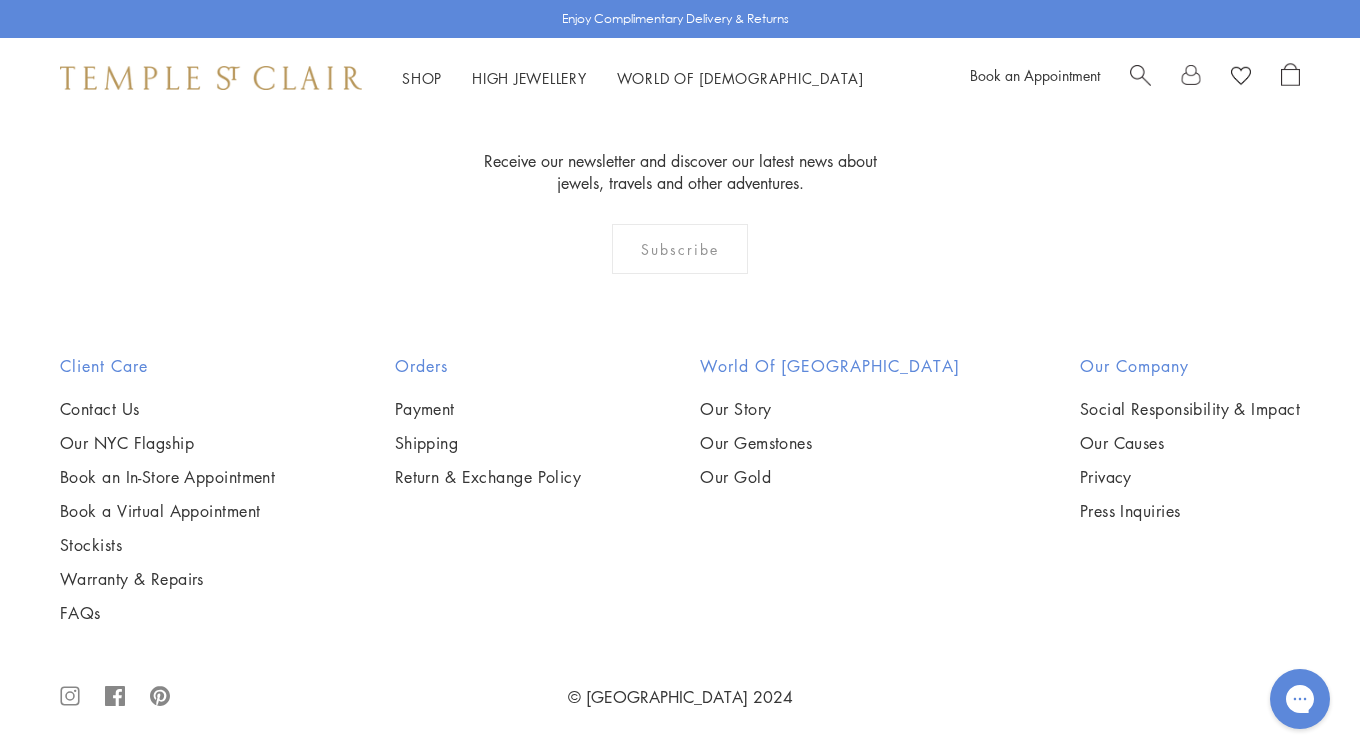click at bounding box center (0, 0) 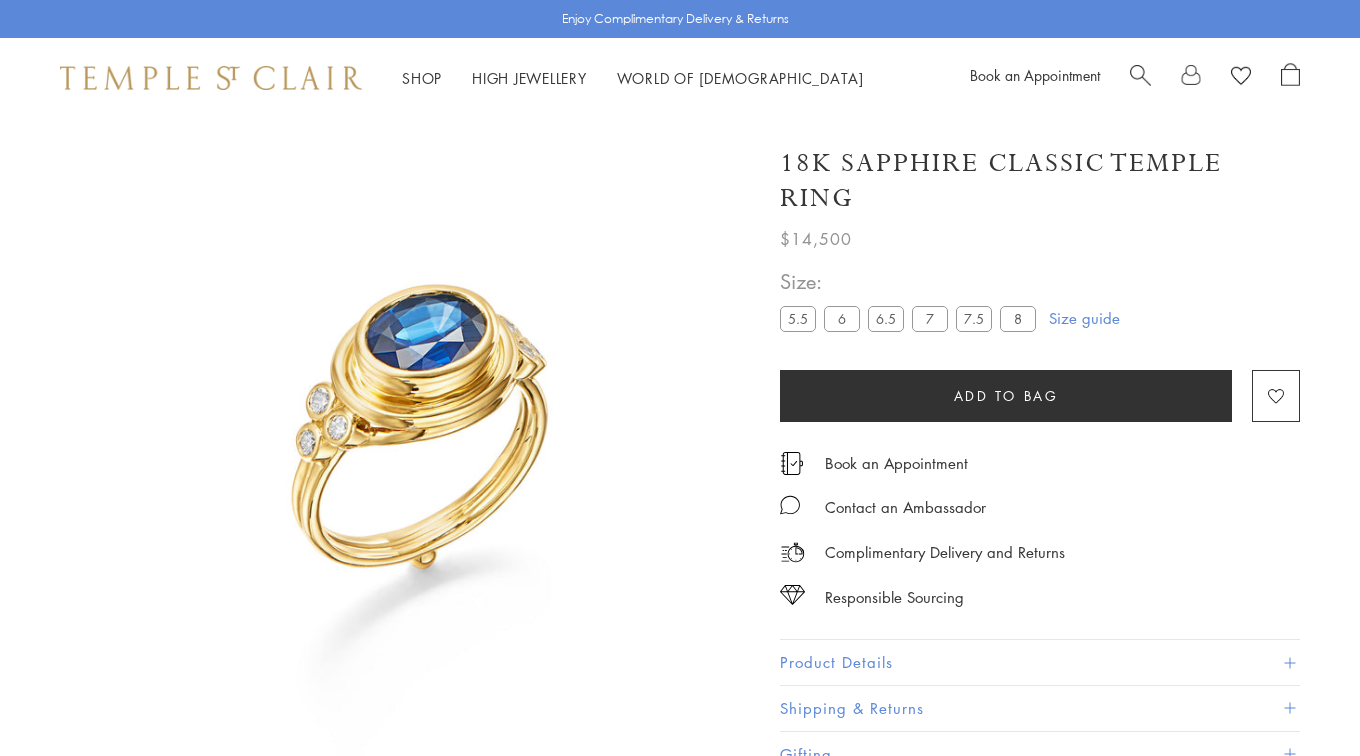 scroll, scrollTop: 0, scrollLeft: 0, axis: both 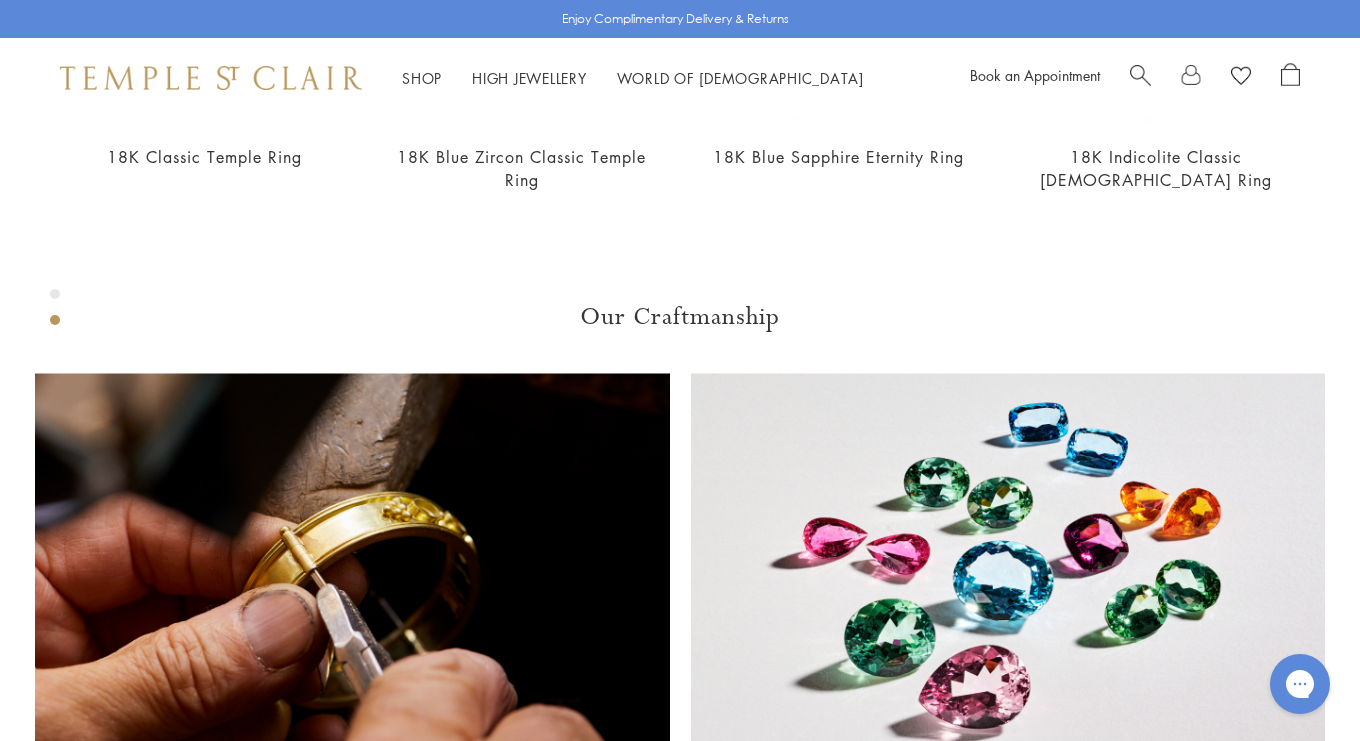 click on "Product Details" at bounding box center [1040, -402] 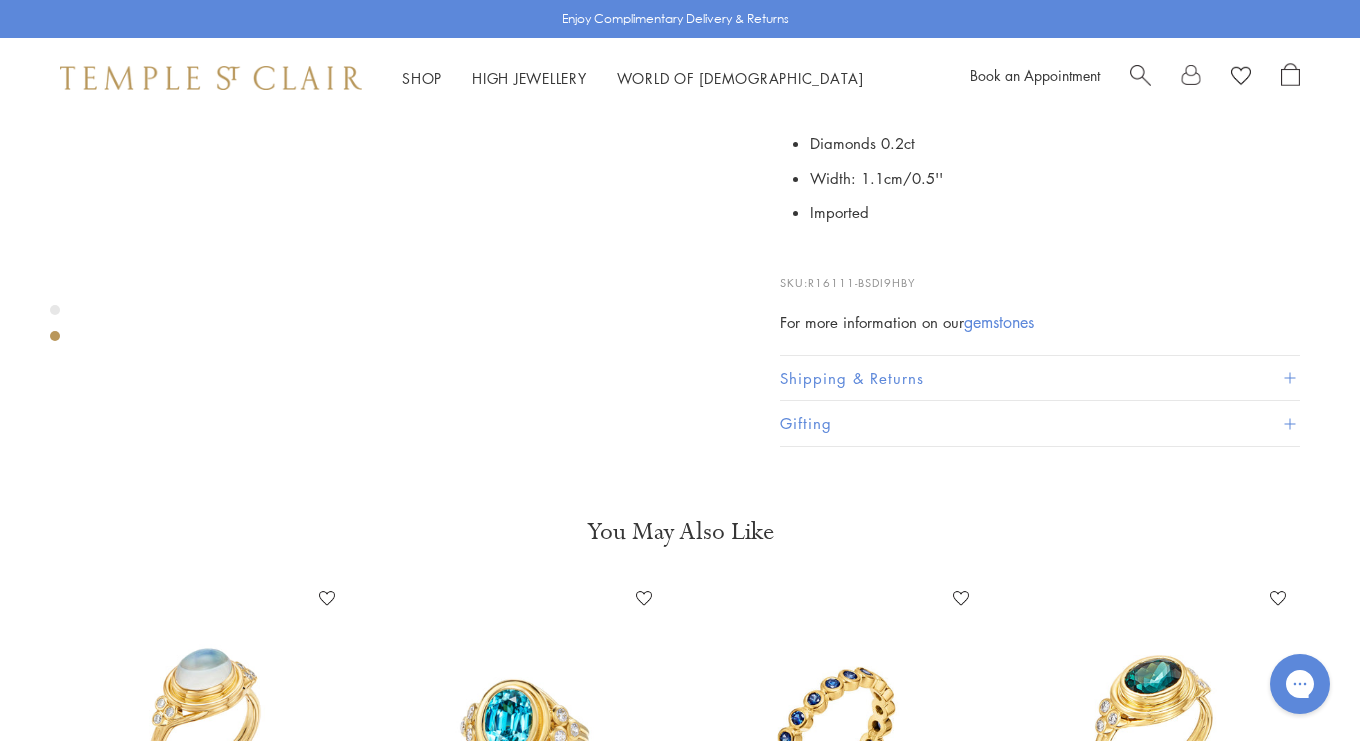 scroll, scrollTop: 723, scrollLeft: 0, axis: vertical 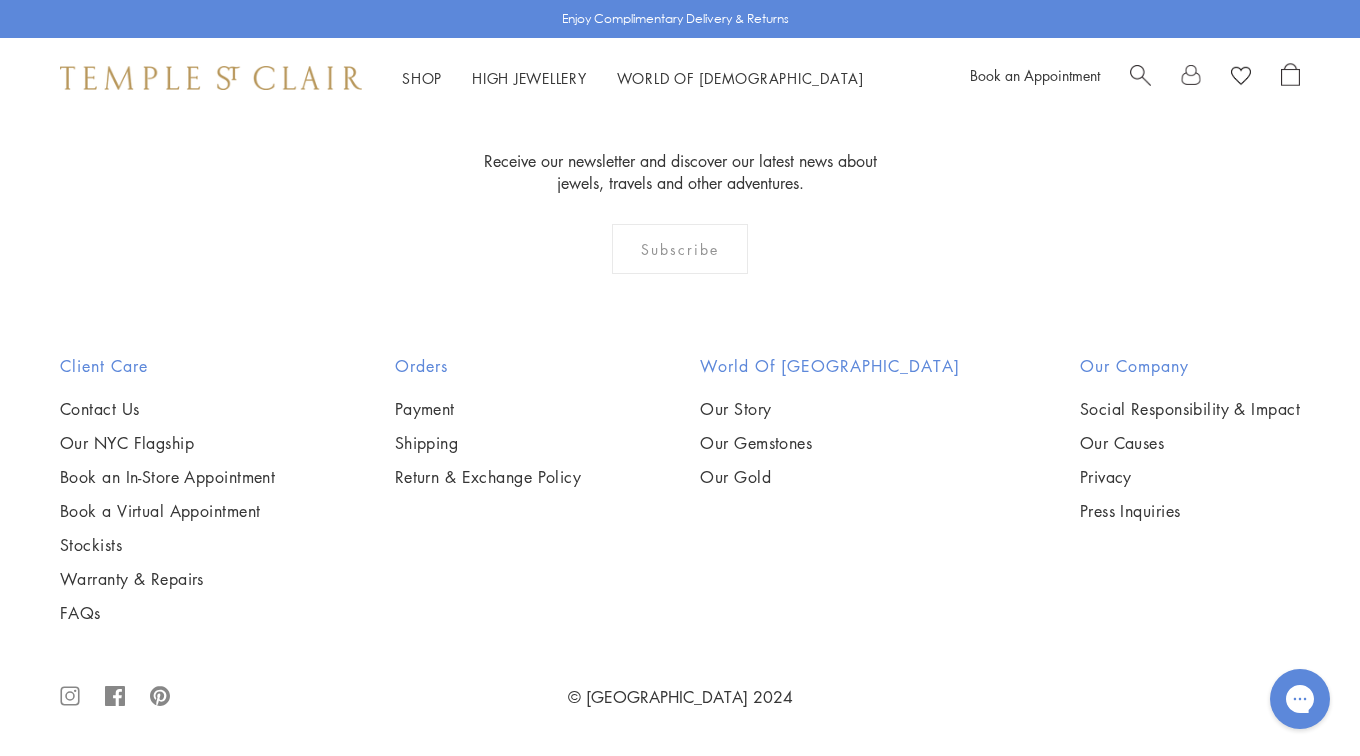 click at bounding box center (0, 0) 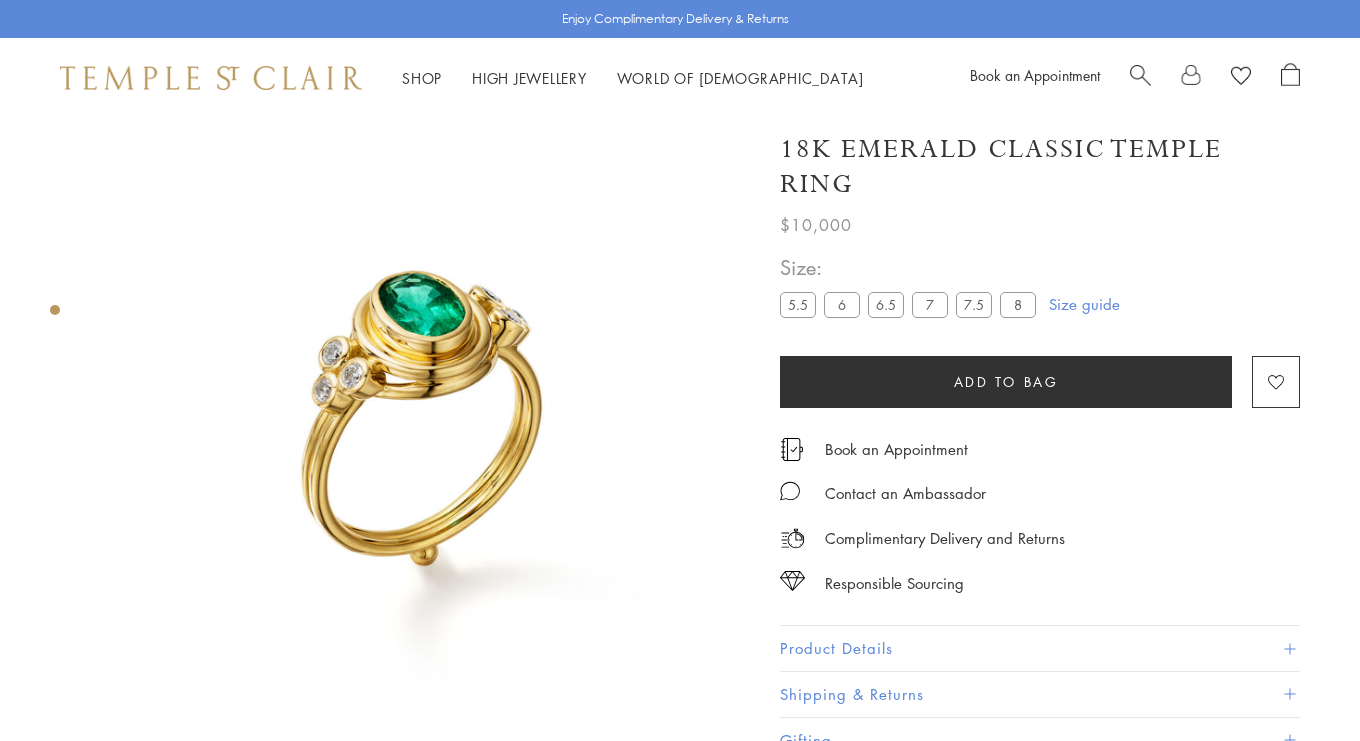 scroll, scrollTop: 110, scrollLeft: 0, axis: vertical 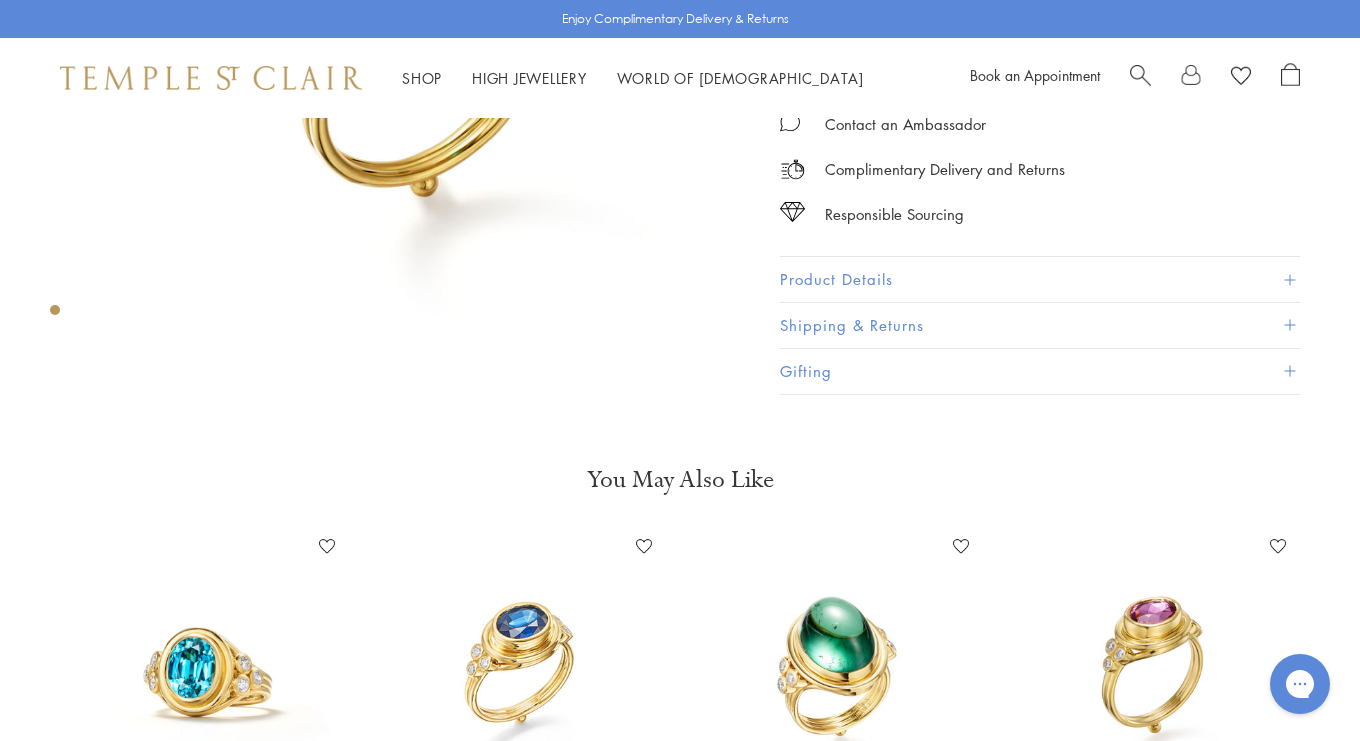 click on "Product Details" at bounding box center [1040, 279] 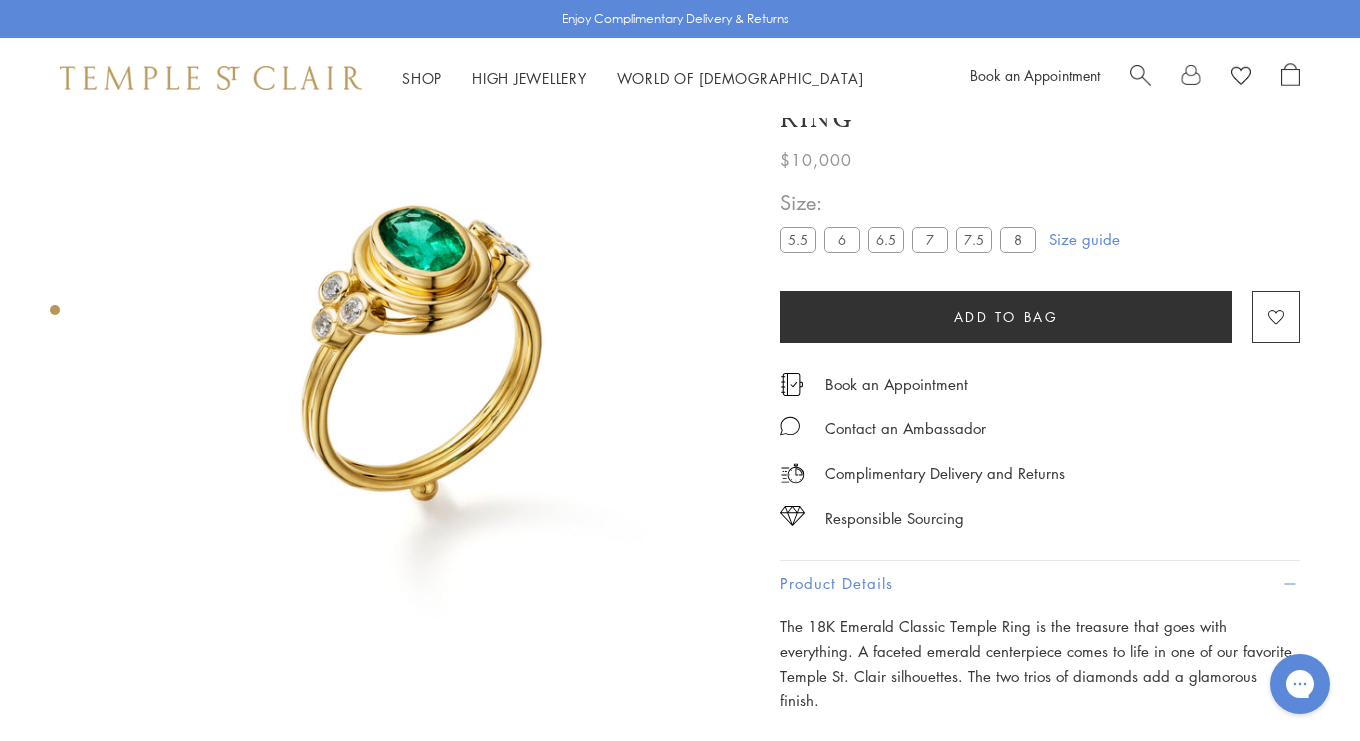 scroll, scrollTop: 0, scrollLeft: 0, axis: both 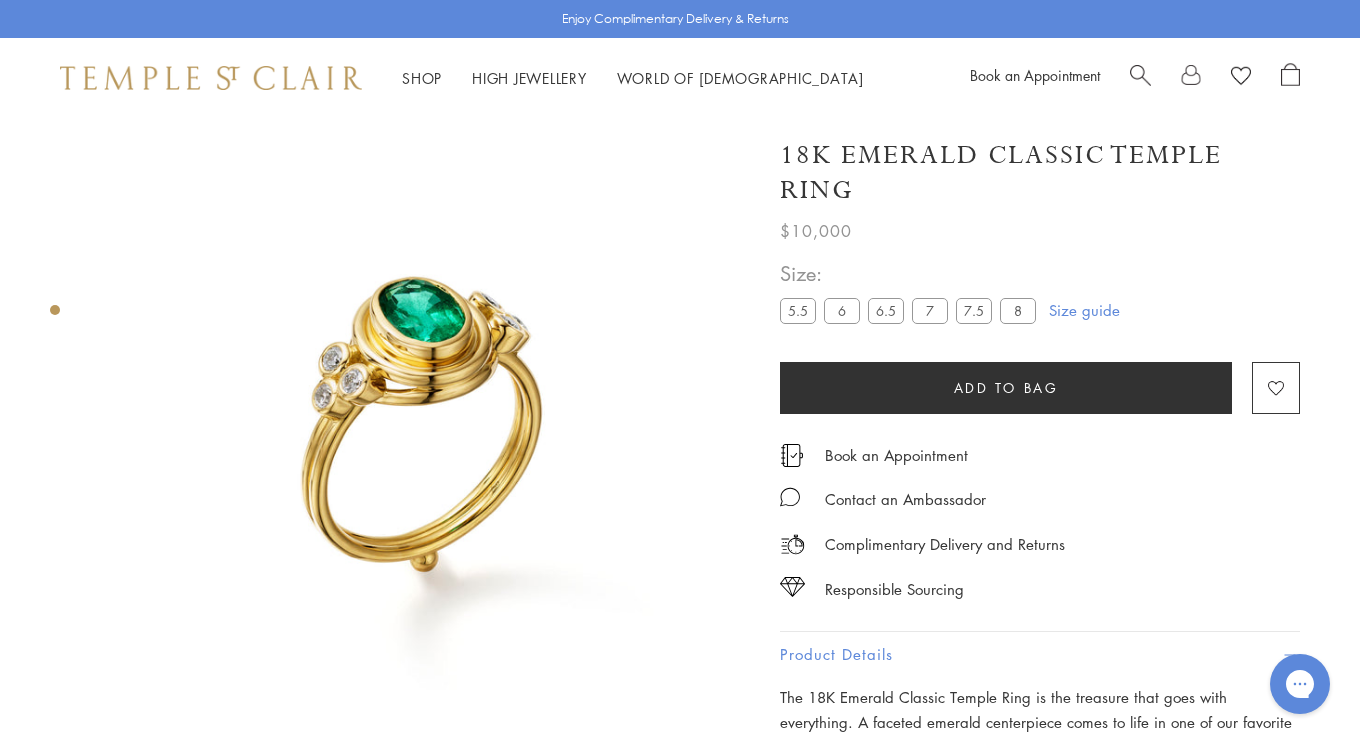 click at bounding box center (405, 443) 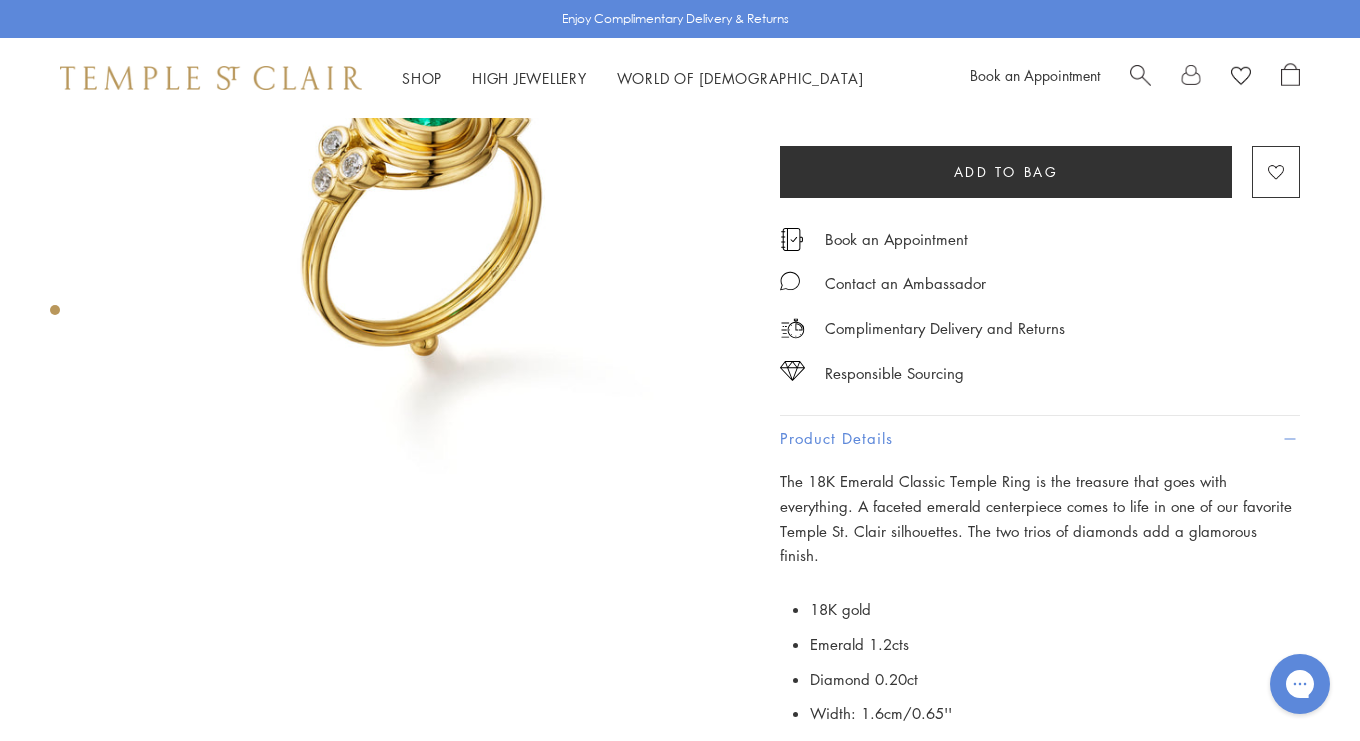 scroll, scrollTop: 215, scrollLeft: 0, axis: vertical 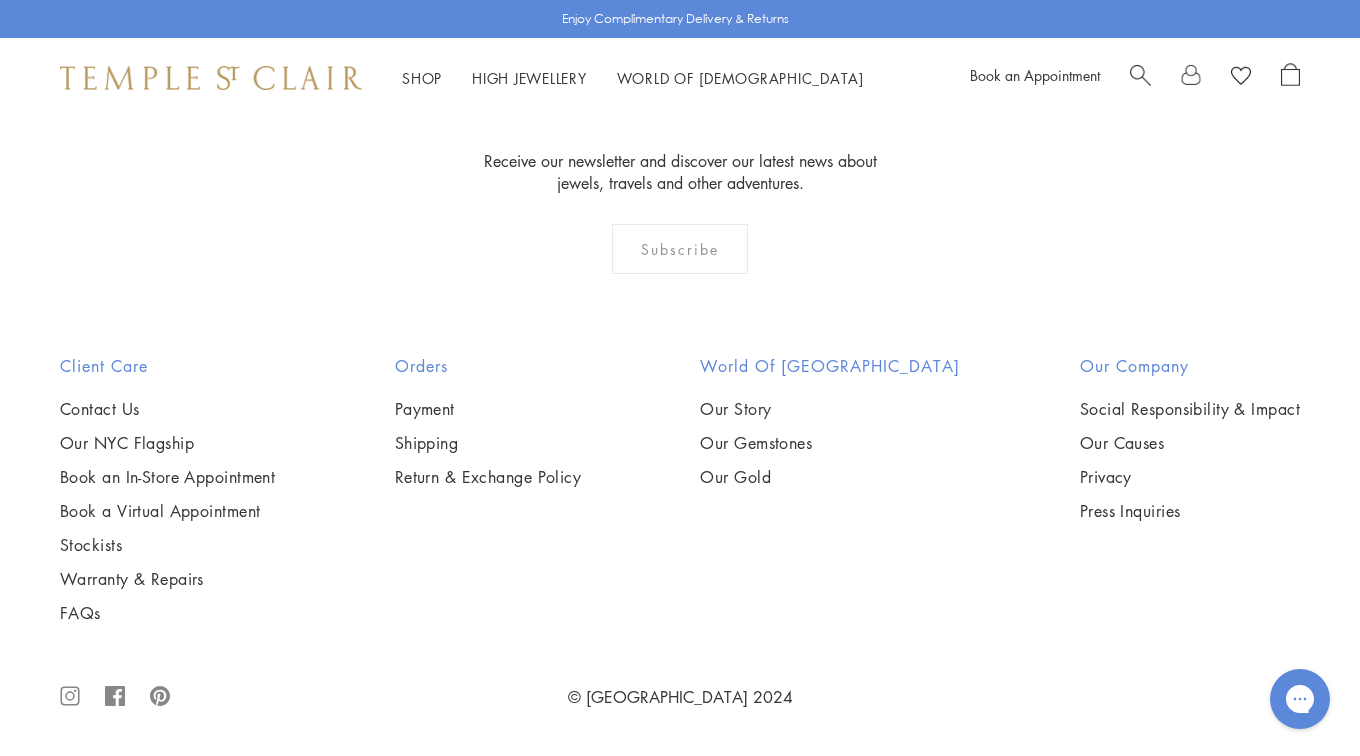 click at bounding box center [0, 0] 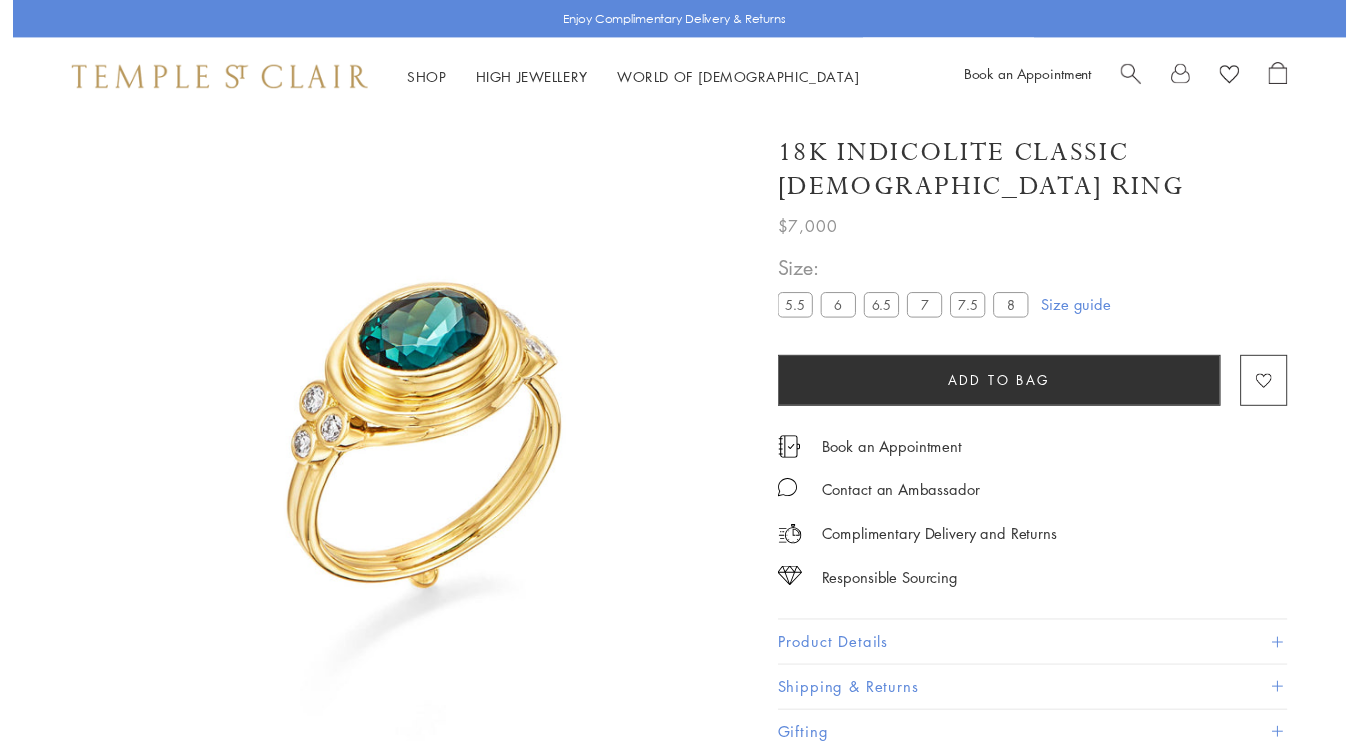 scroll, scrollTop: 0, scrollLeft: 0, axis: both 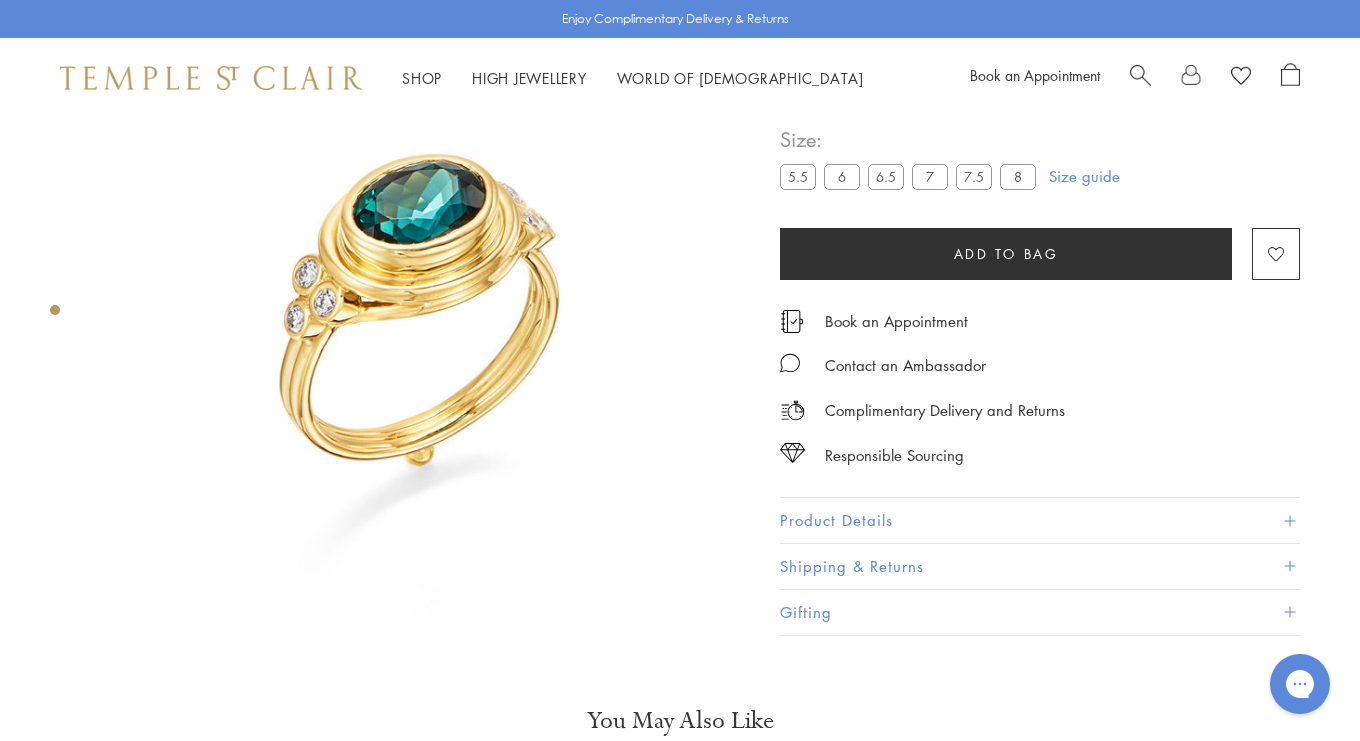click on "Product Details" at bounding box center (1040, 520) 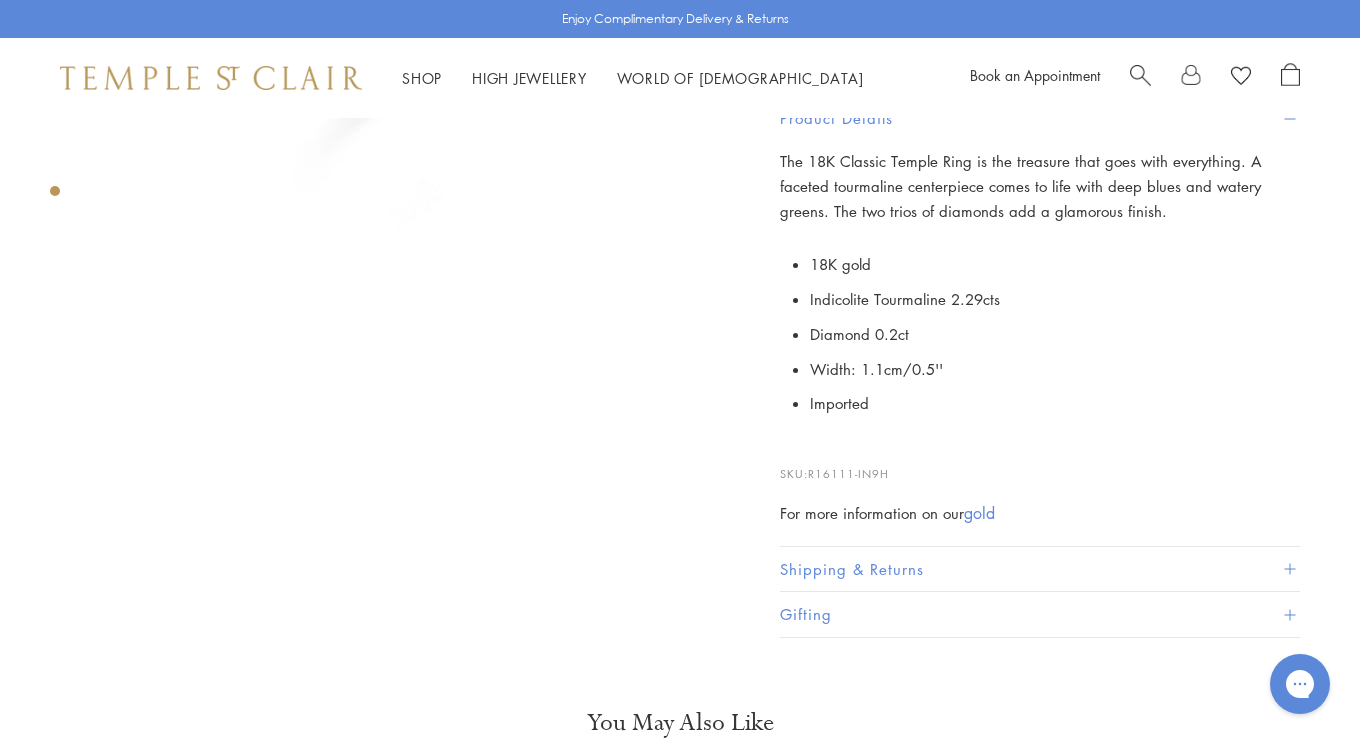 scroll, scrollTop: 546, scrollLeft: 0, axis: vertical 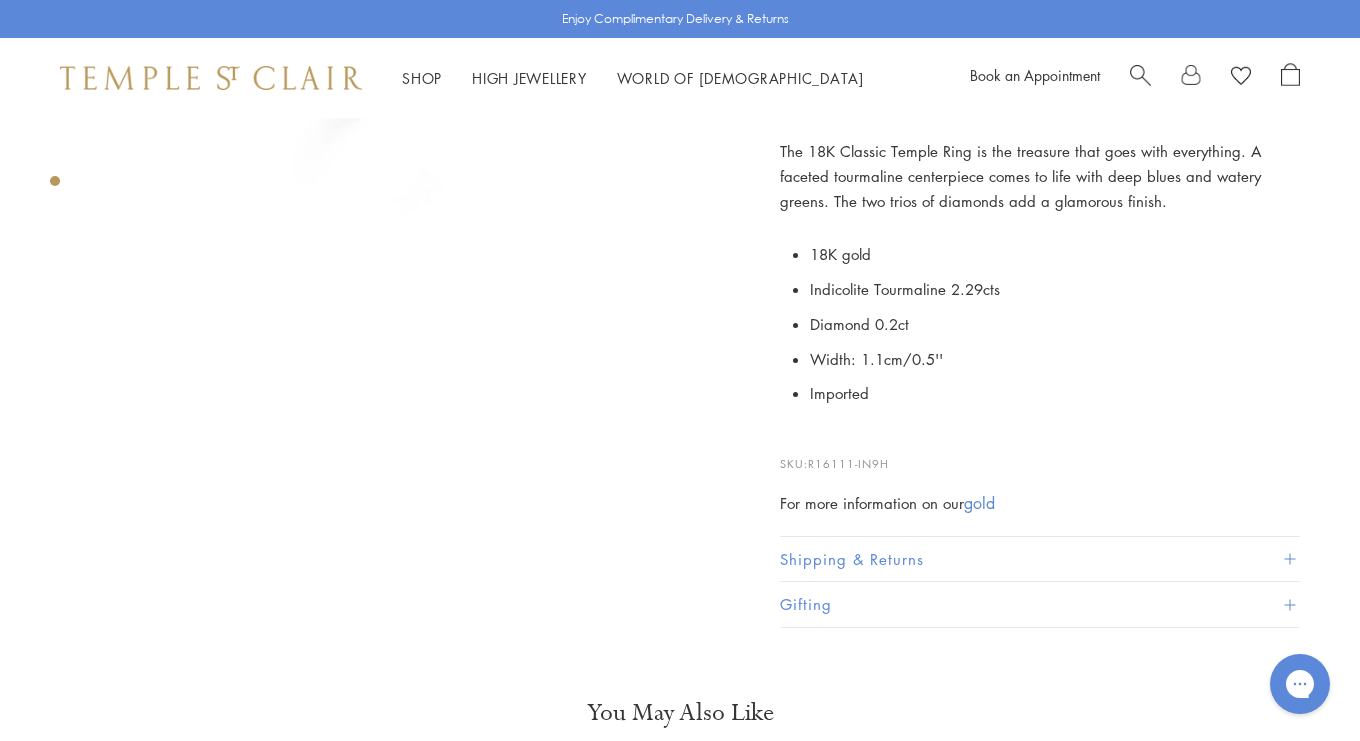 click at bounding box center [405, -103] 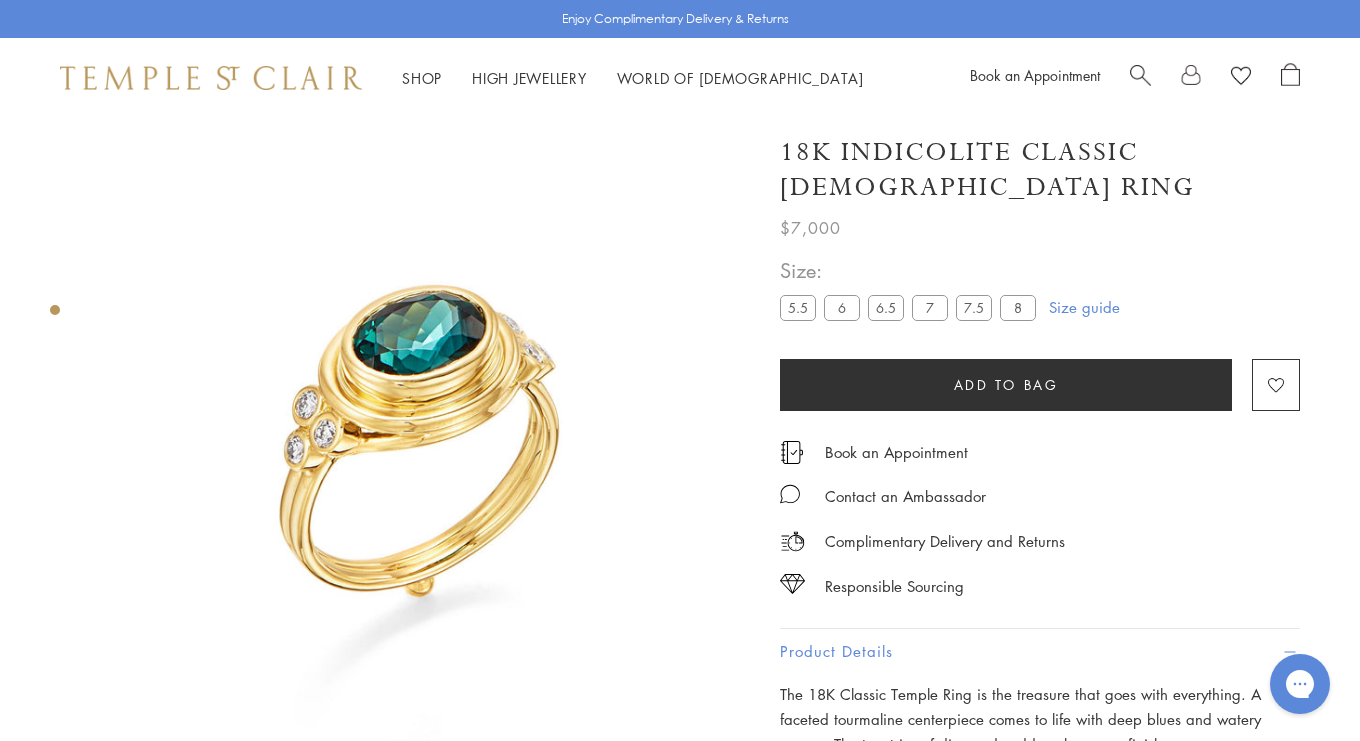 scroll, scrollTop: 0, scrollLeft: 0, axis: both 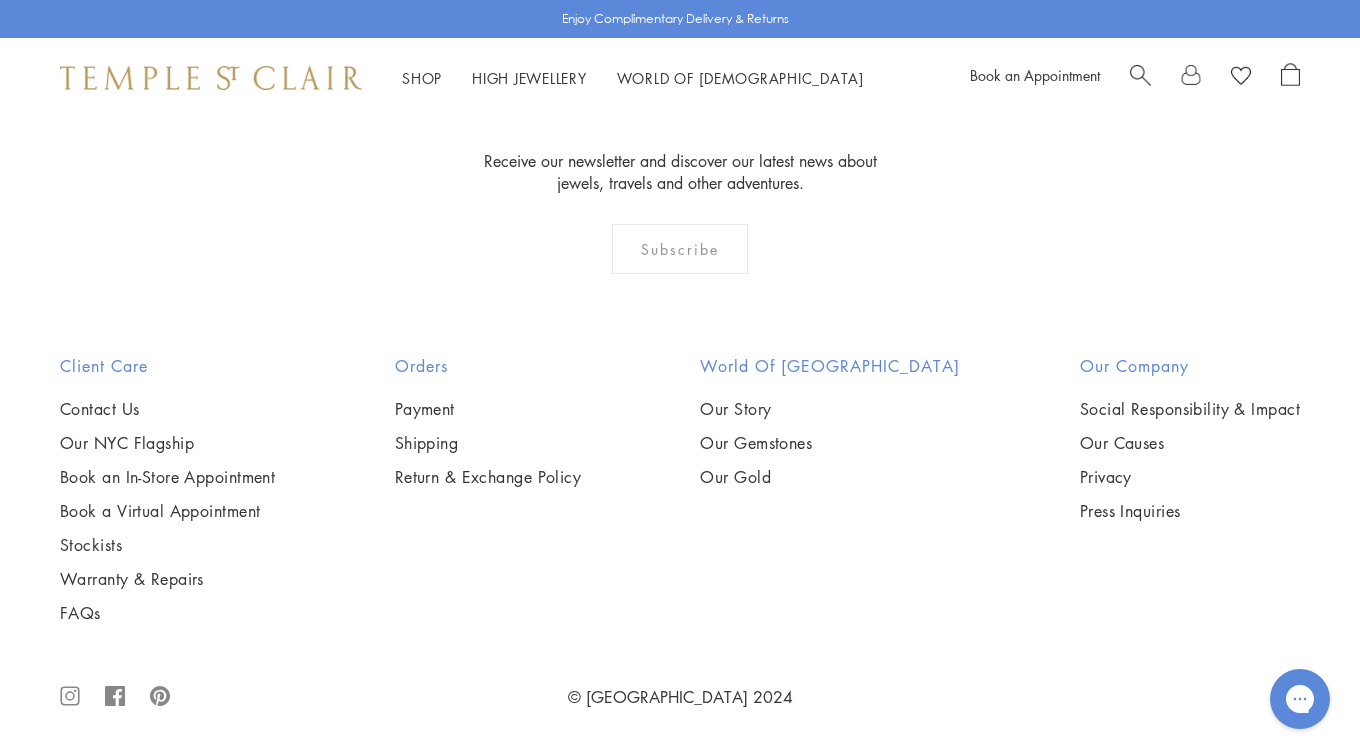 click at bounding box center (0, 0) 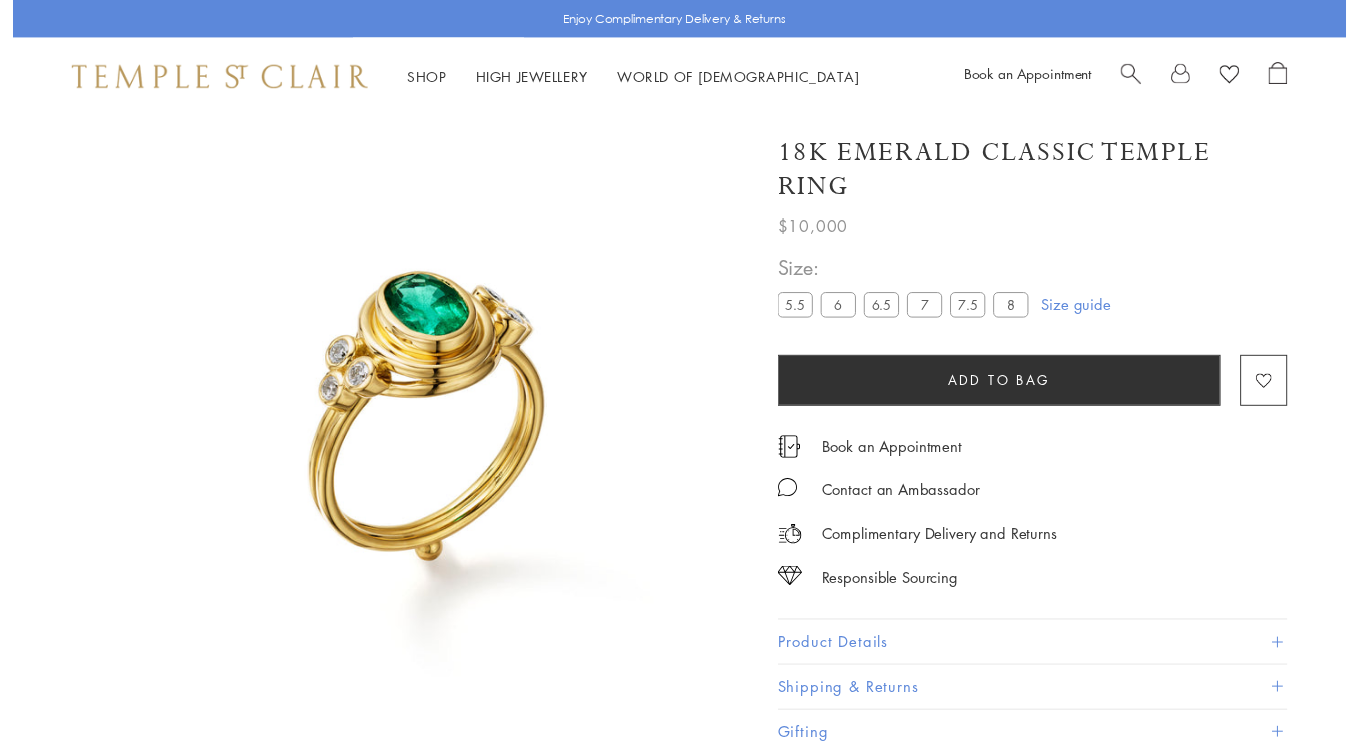 scroll, scrollTop: 0, scrollLeft: 0, axis: both 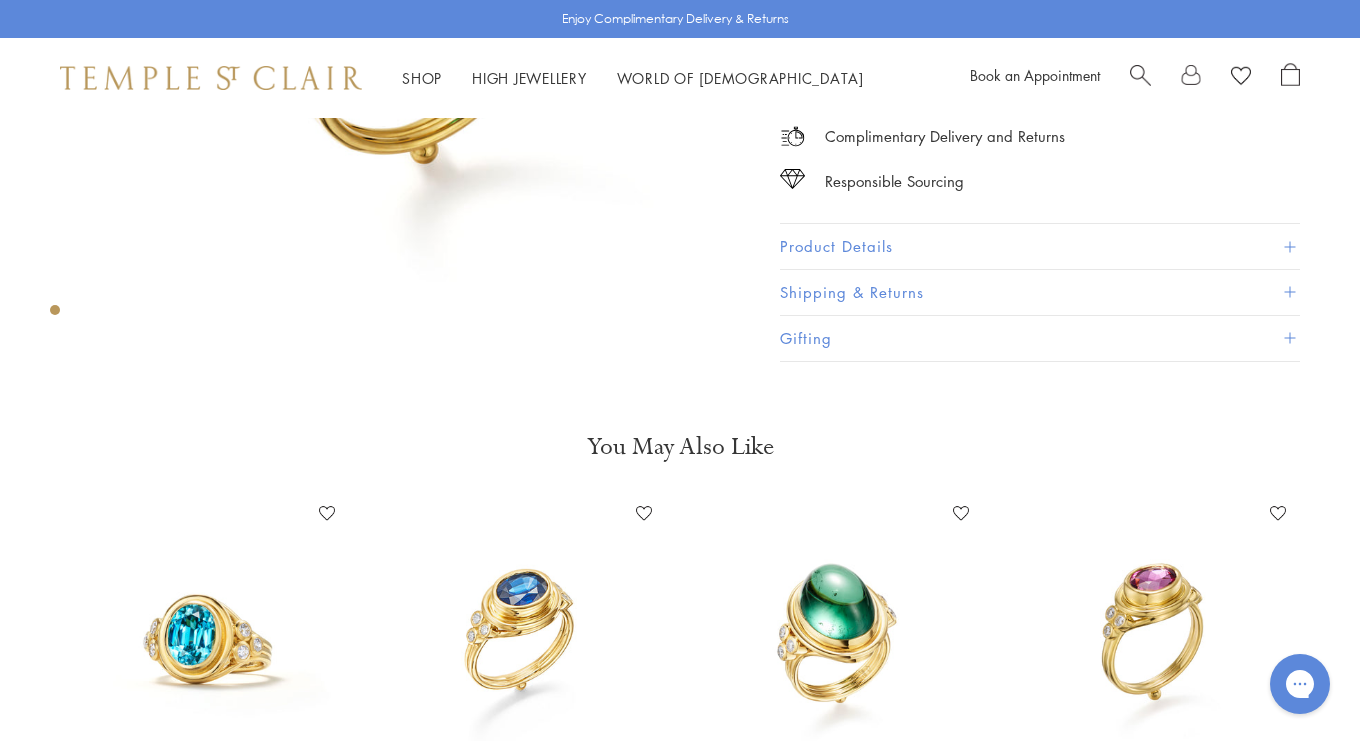 click on "Product Details" at bounding box center (1040, 246) 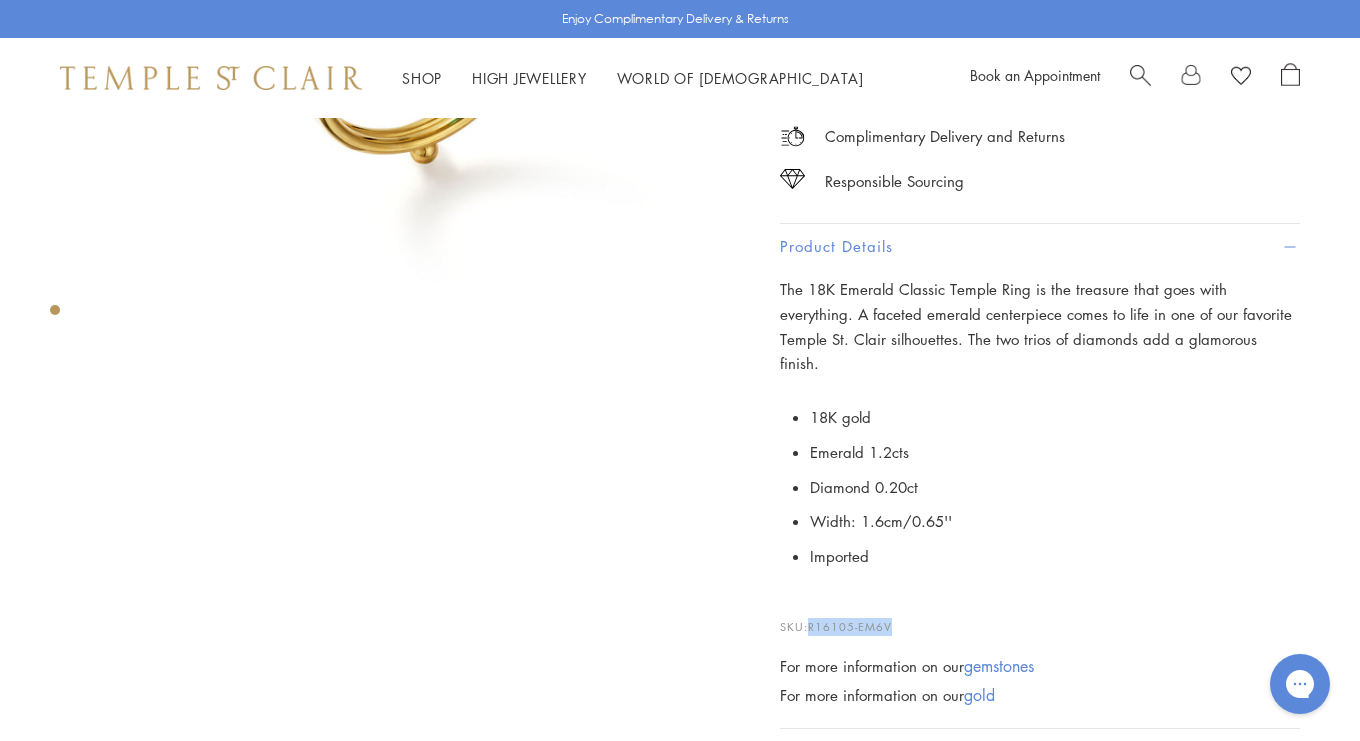 drag, startPoint x: 814, startPoint y: 606, endPoint x: 908, endPoint y: 600, distance: 94.19129 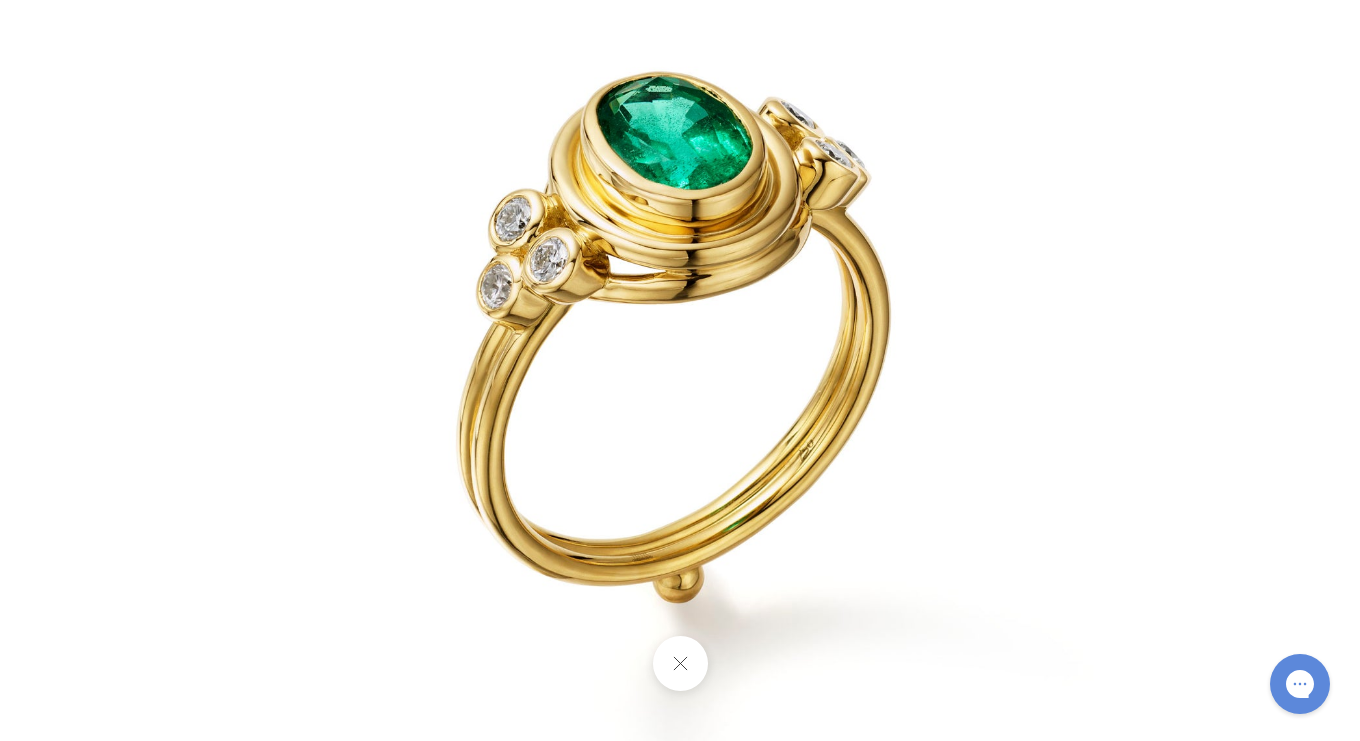 click at bounding box center (679, 663) 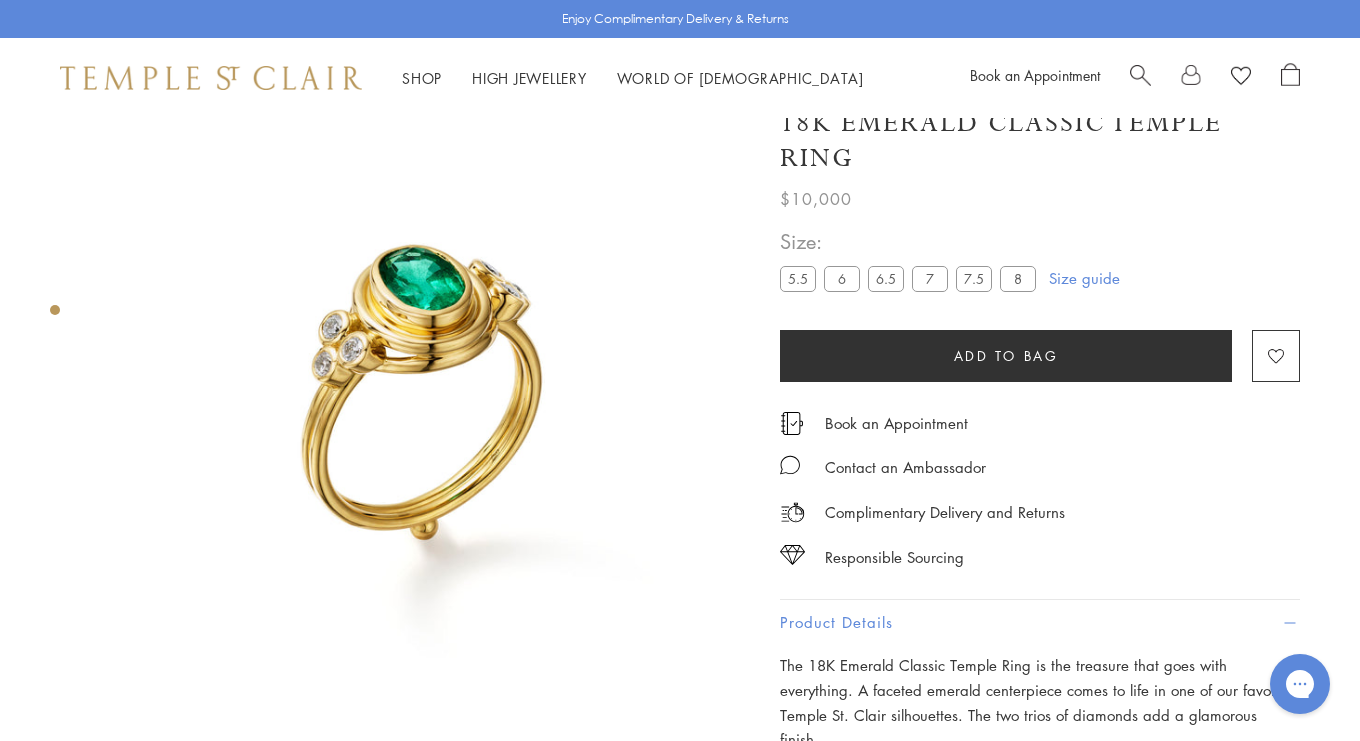 scroll, scrollTop: 27, scrollLeft: 0, axis: vertical 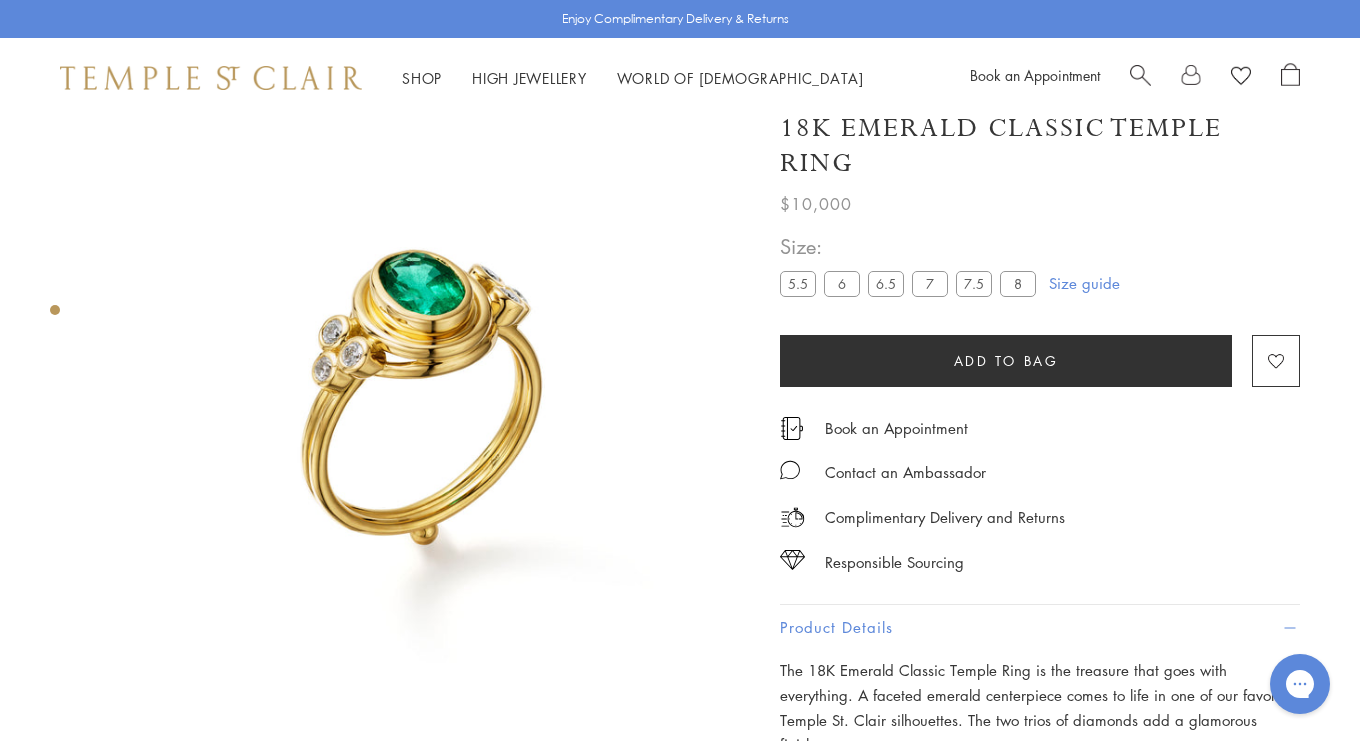 click at bounding box center (425, 416) 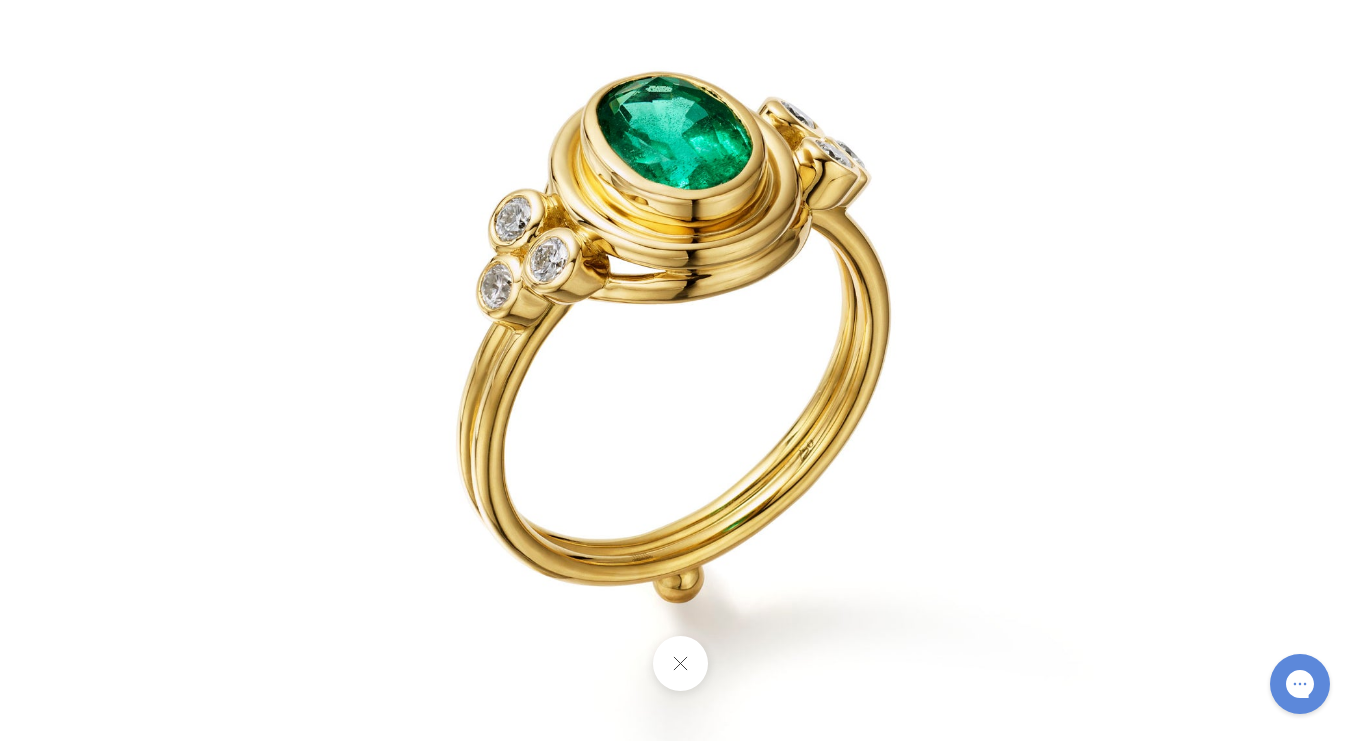 click at bounding box center [680, 371] 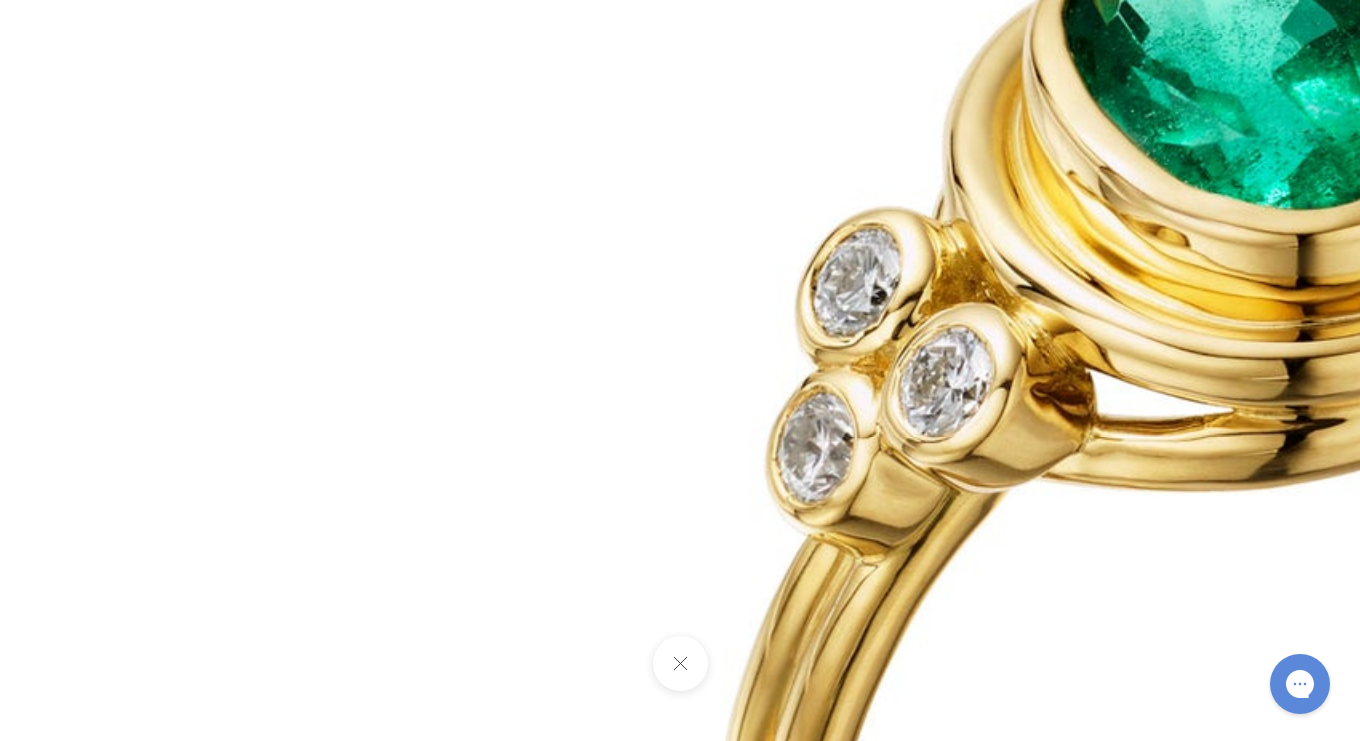 click at bounding box center (679, 663) 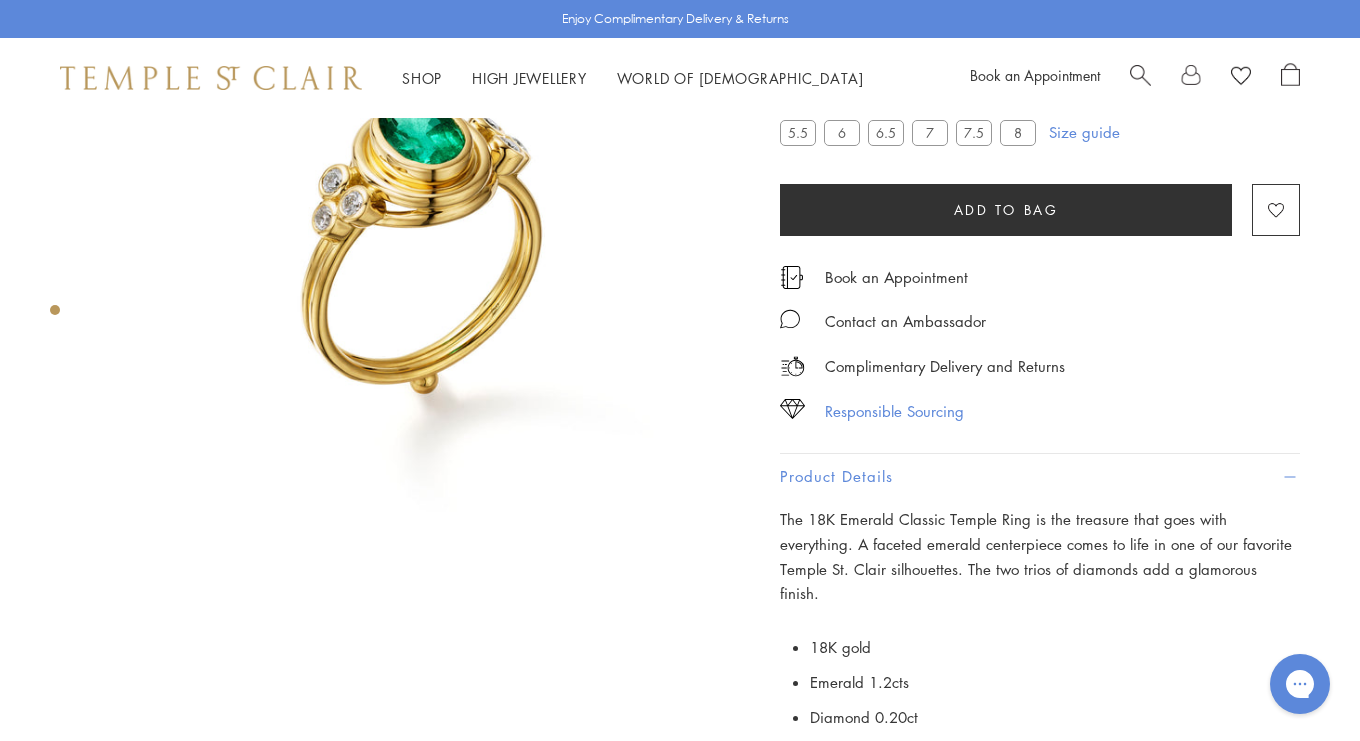 scroll, scrollTop: 179, scrollLeft: 0, axis: vertical 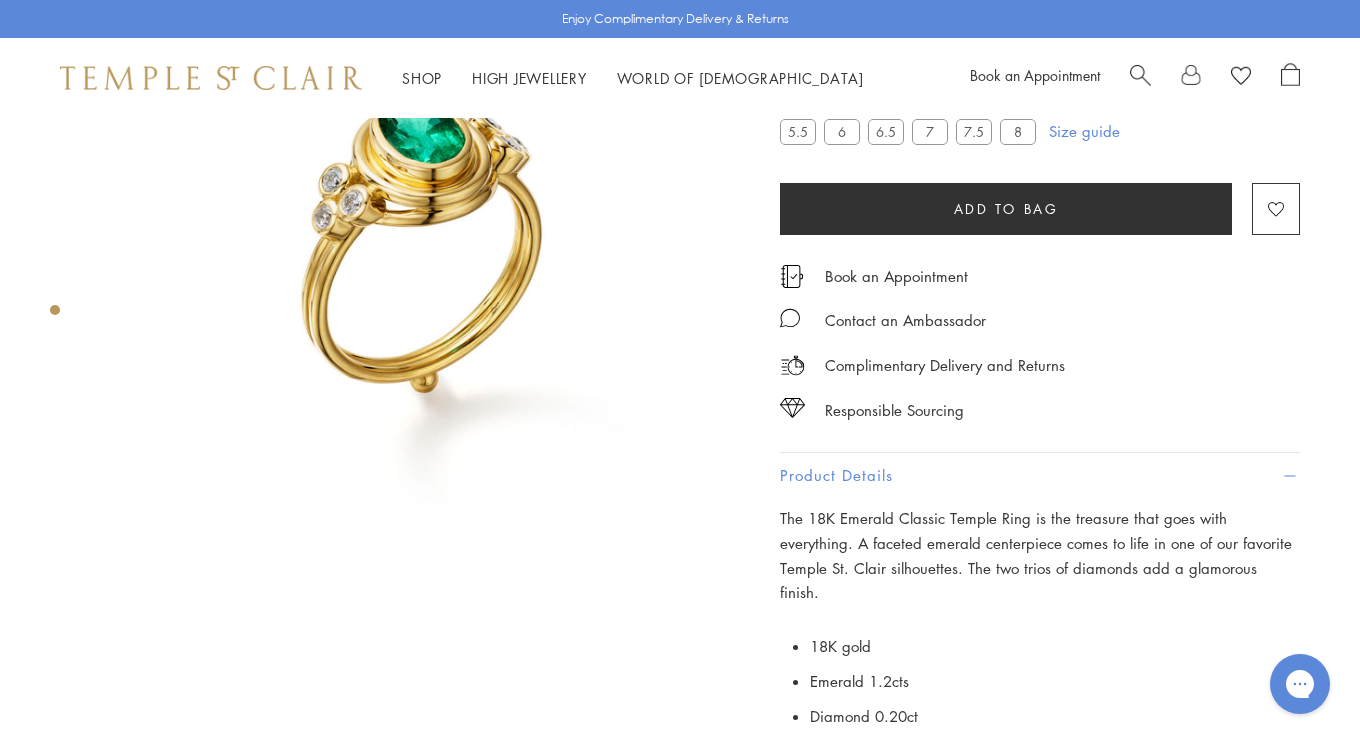 click on "Product Details" at bounding box center (1040, 475) 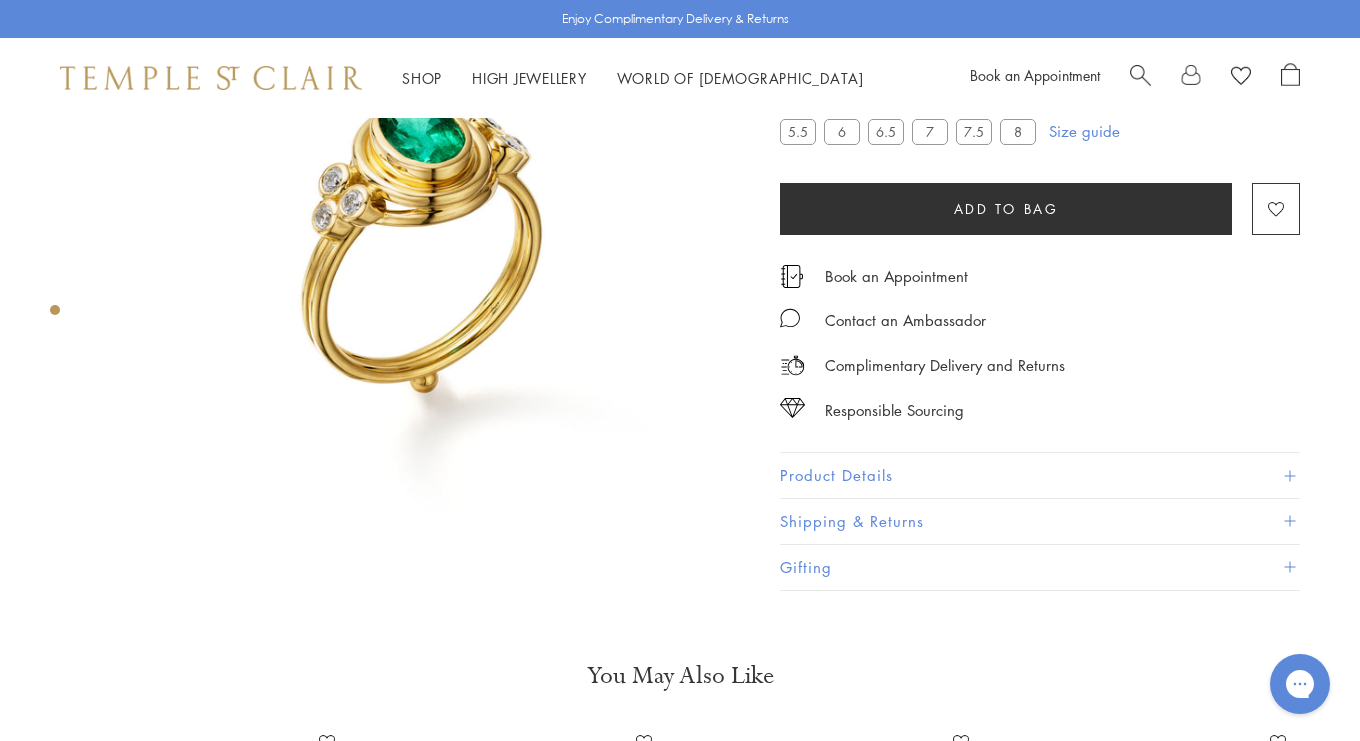 click on "Product Details" at bounding box center (1040, 475) 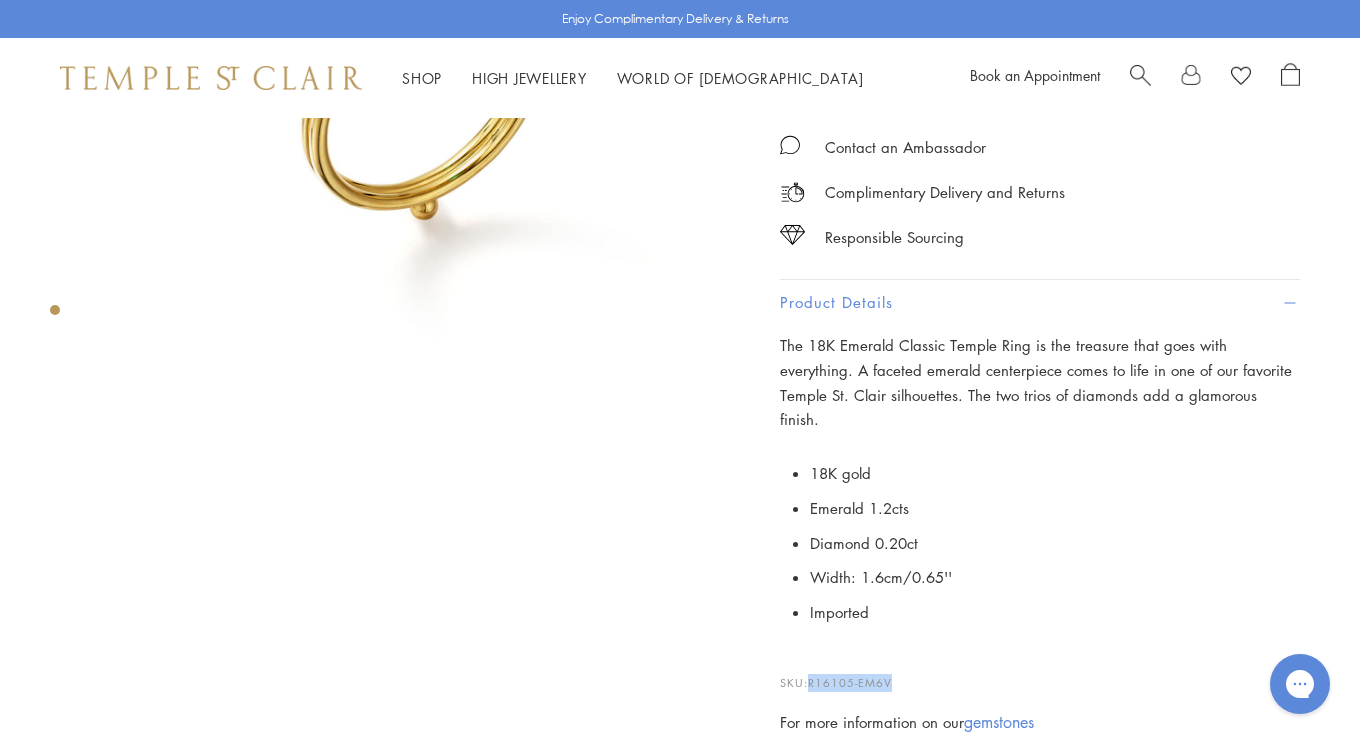 scroll, scrollTop: 352, scrollLeft: 0, axis: vertical 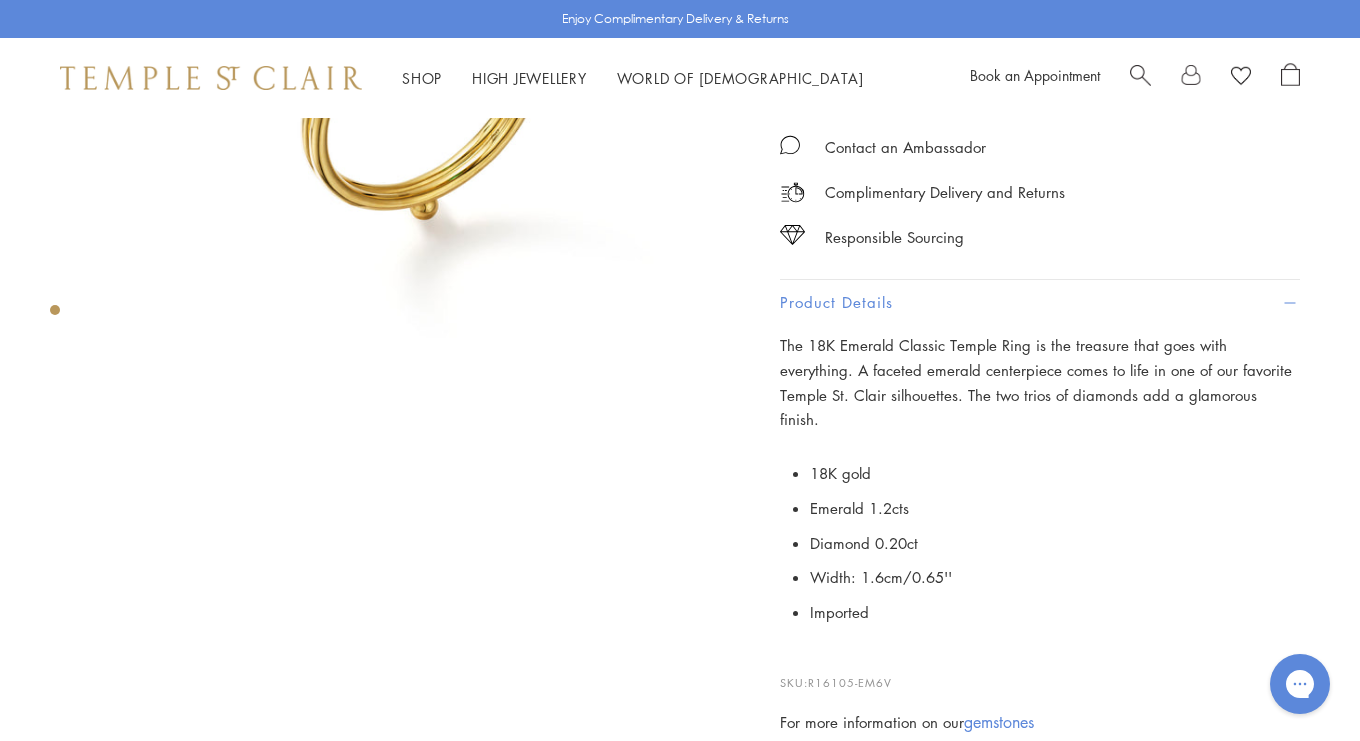 click on "SEE RECOMMENDED CHAIN PAIRINGS
18K Emerald Classic Temple Ring
$10,000
The 18K Emerald Classic Temple Ring is the treasure that goes with everything. A faceted emerald centerpiece comes to life in    one of our favorite Temple St. Clair silhouettes . The two trios of diamonds add a glamorous finish.
Size:
5.5
6
6.5 7 7.5 8" at bounding box center (405, 308) 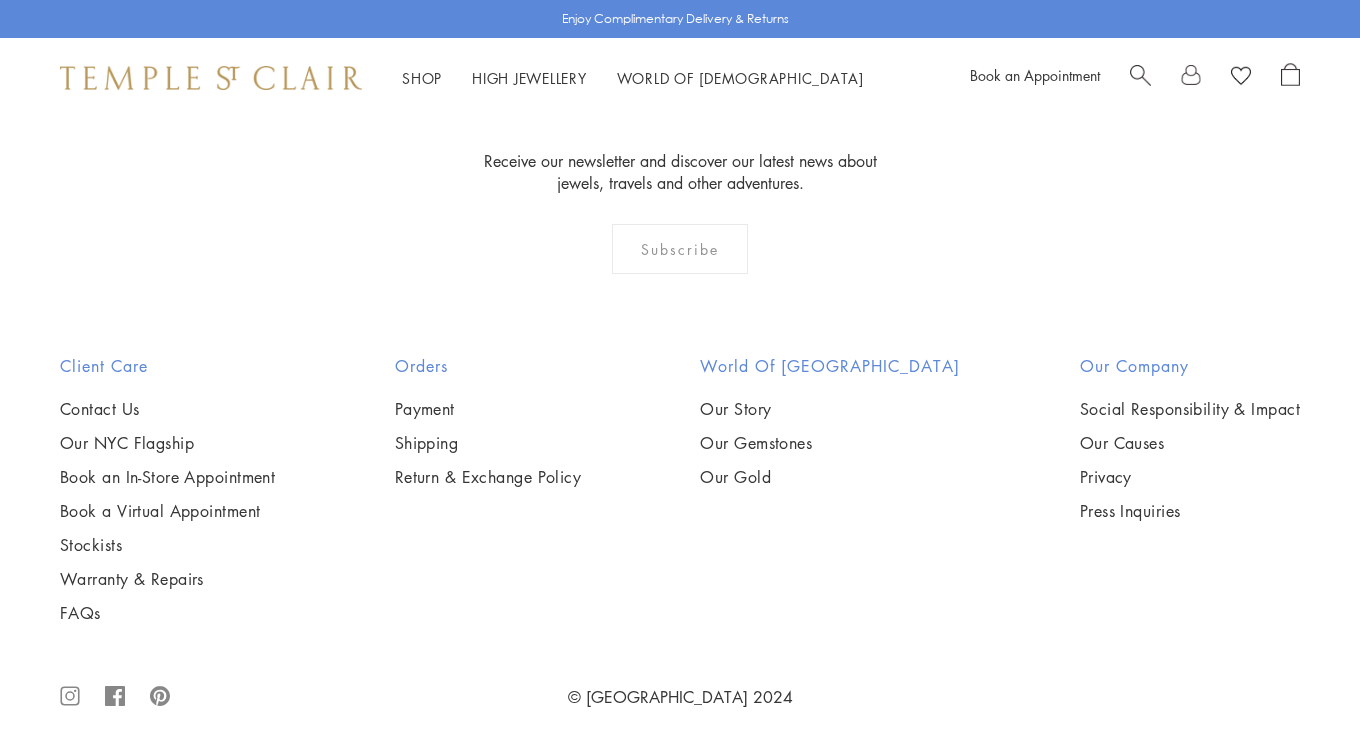 scroll, scrollTop: 2343, scrollLeft: 0, axis: vertical 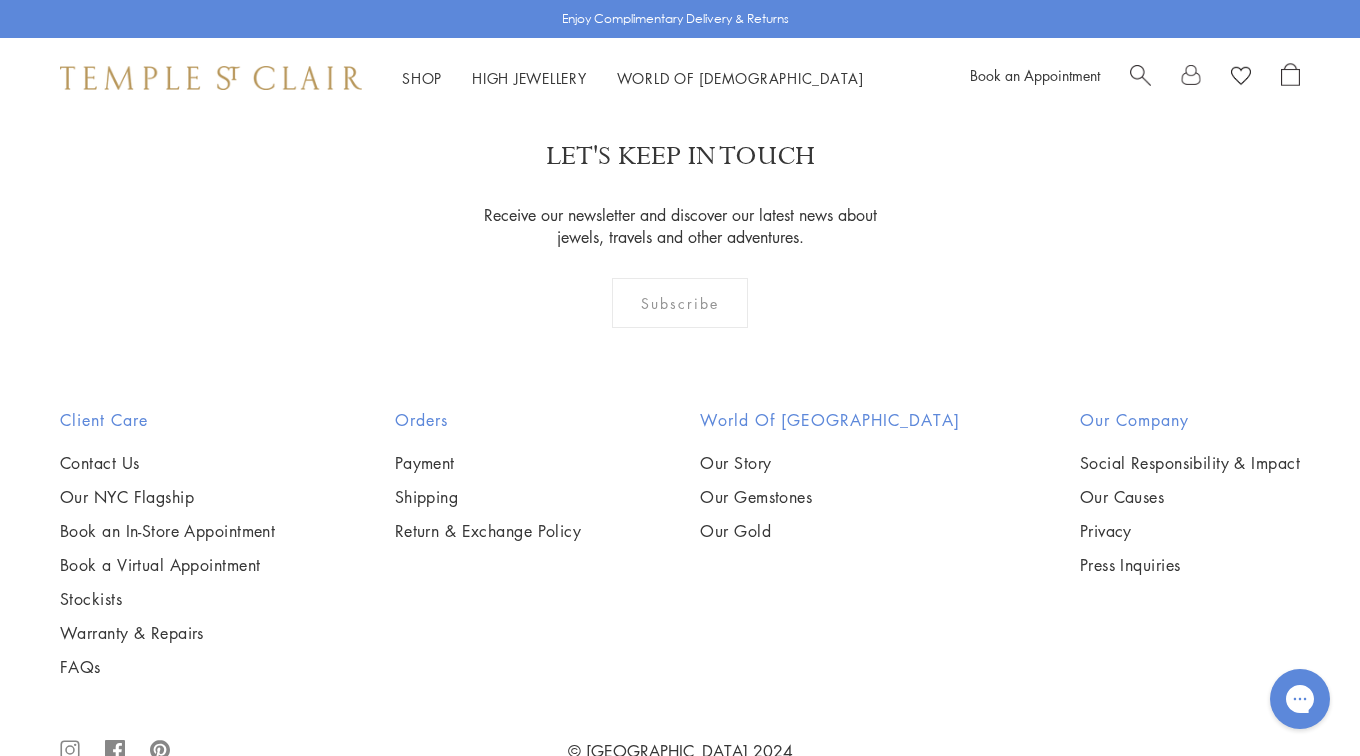 click at bounding box center [0, 0] 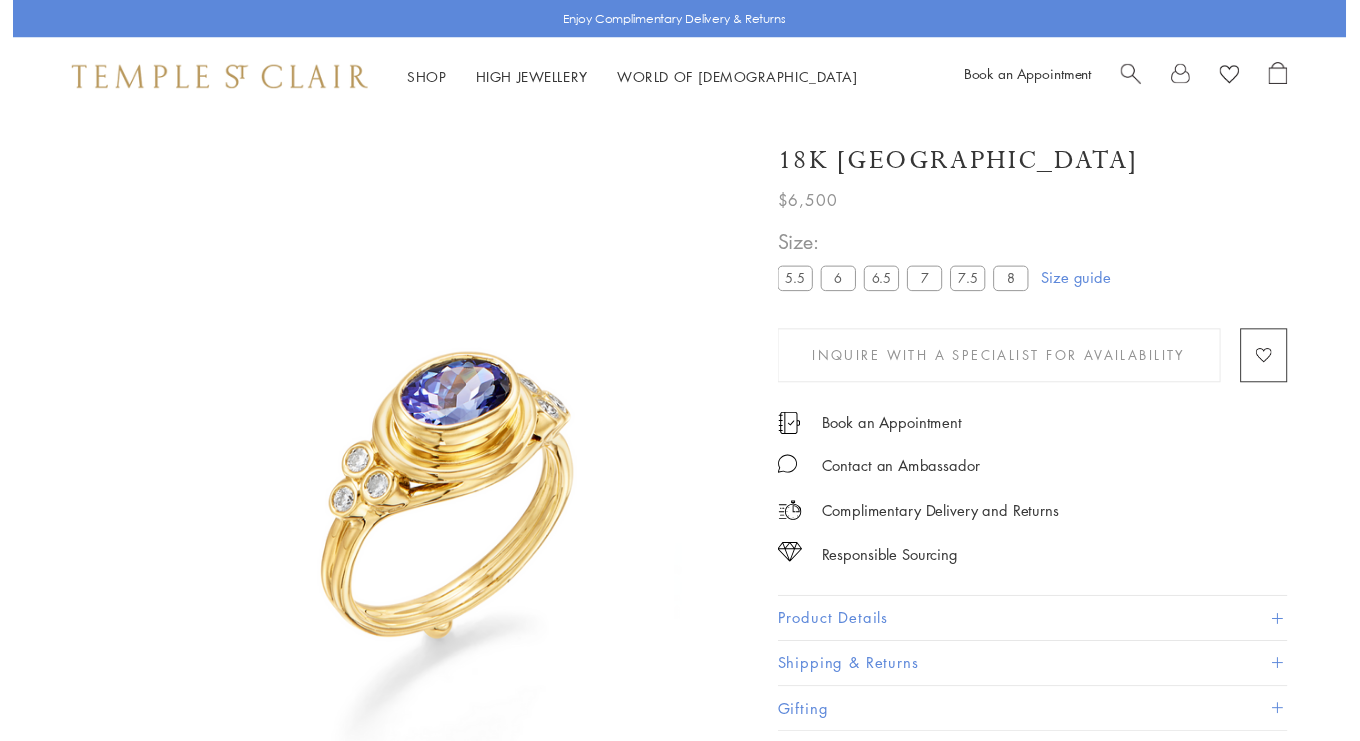 scroll, scrollTop: 89, scrollLeft: 0, axis: vertical 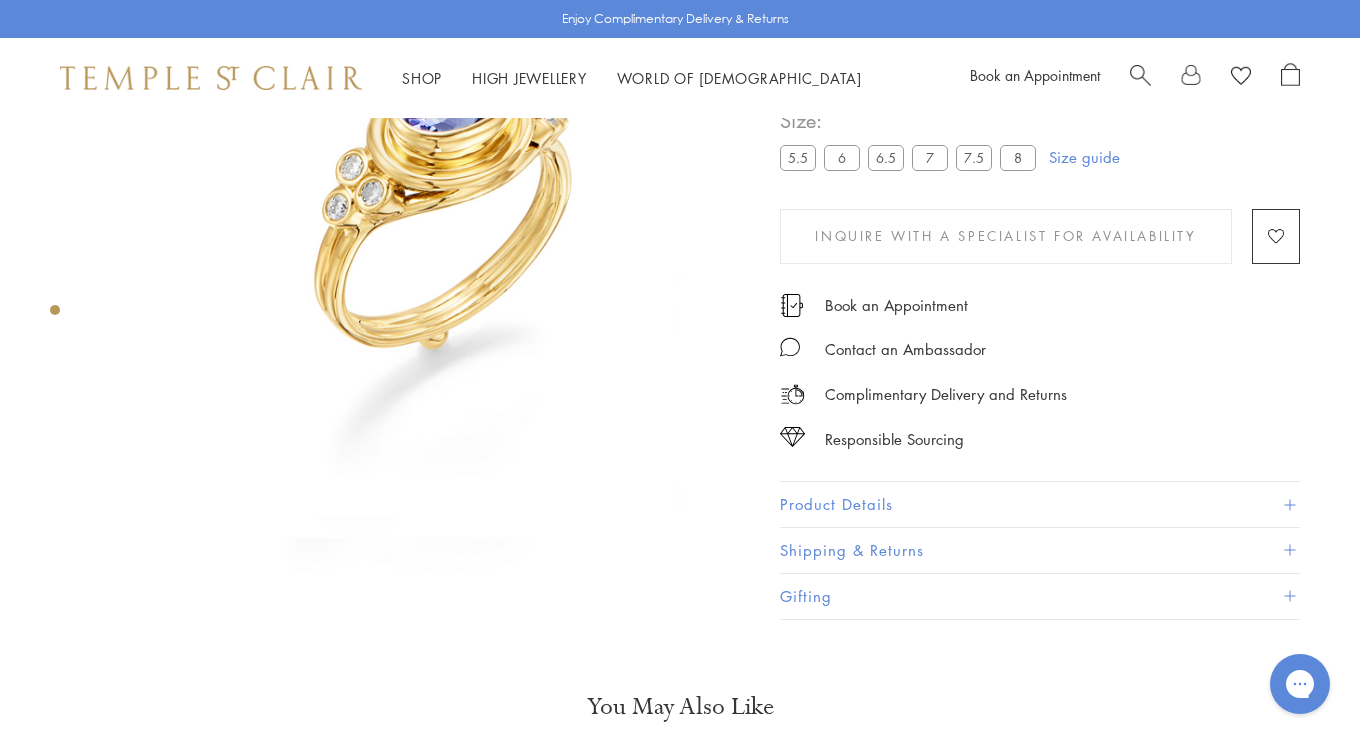 click on "Product Details" at bounding box center [1040, 505] 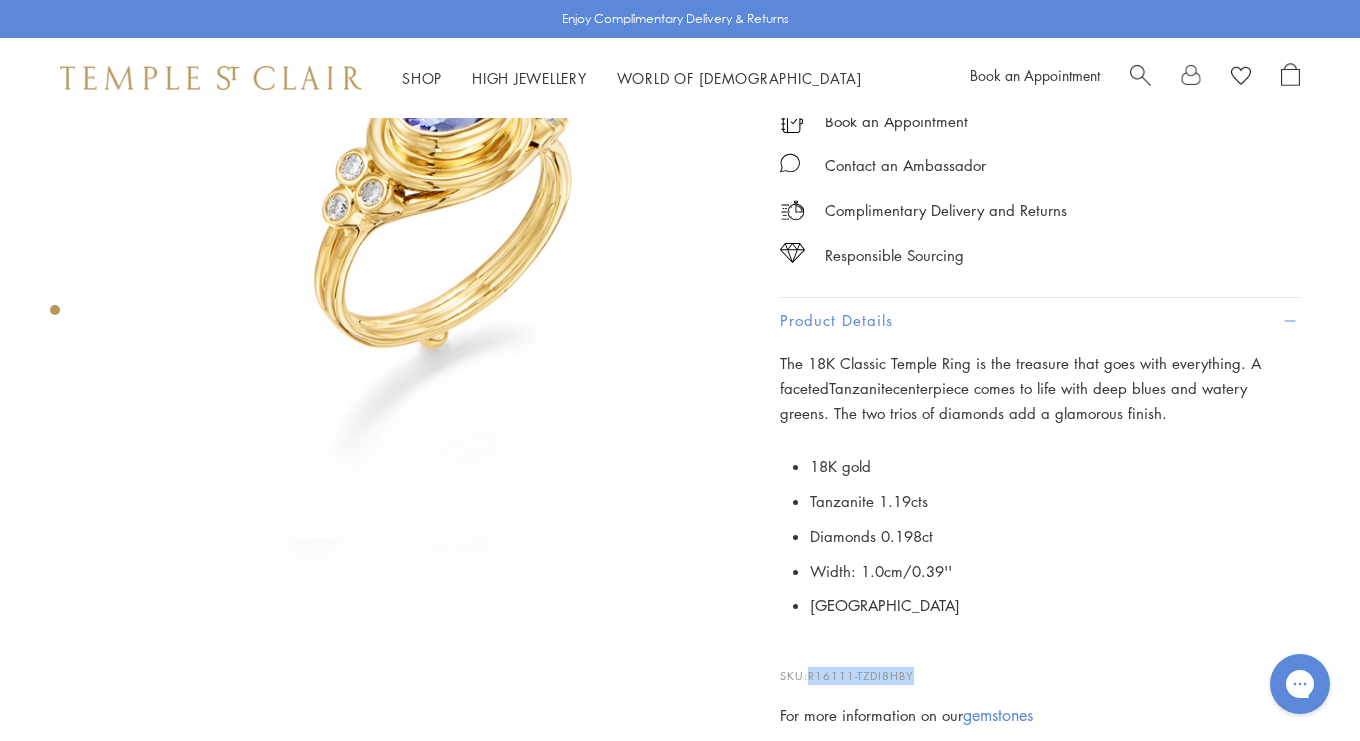drag, startPoint x: 812, startPoint y: 670, endPoint x: 918, endPoint y: 665, distance: 106.11786 